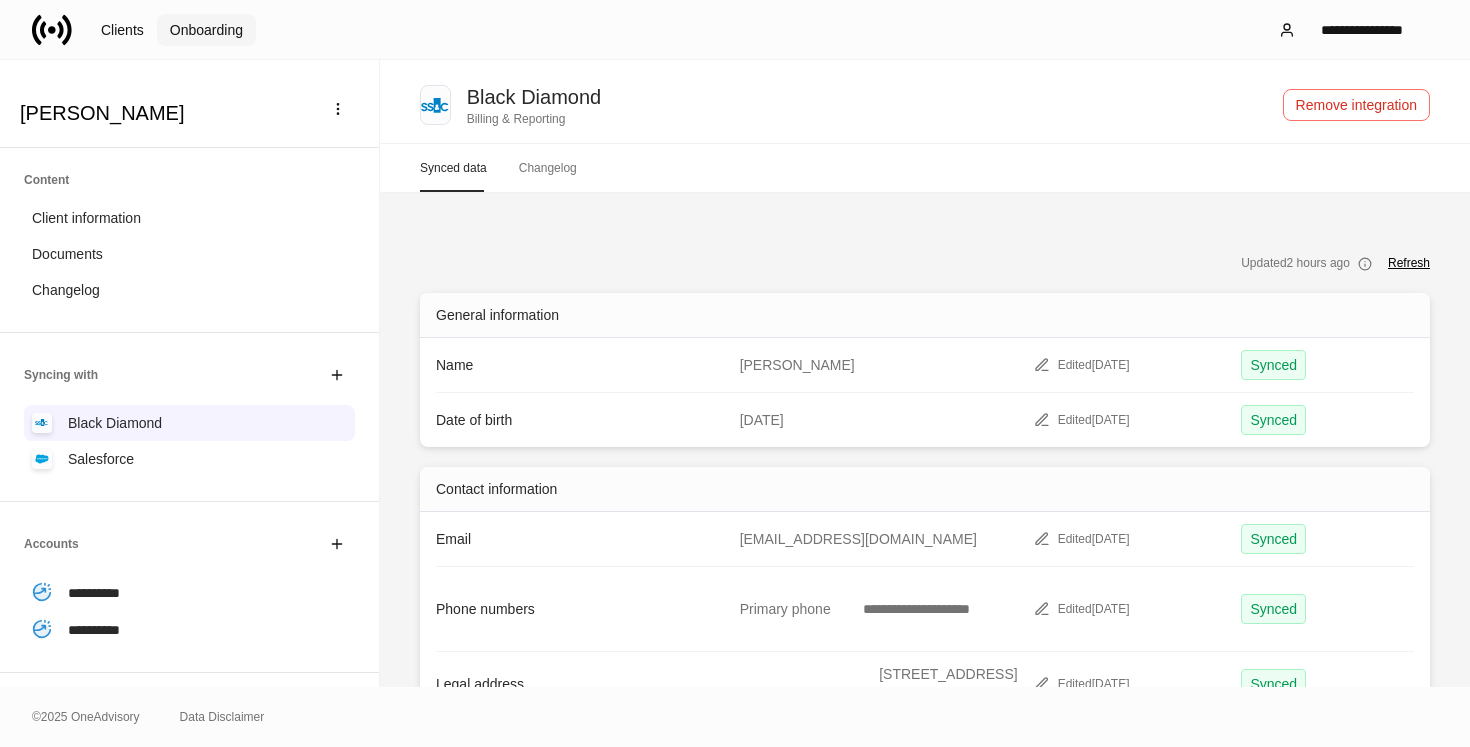 scroll, scrollTop: 0, scrollLeft: 0, axis: both 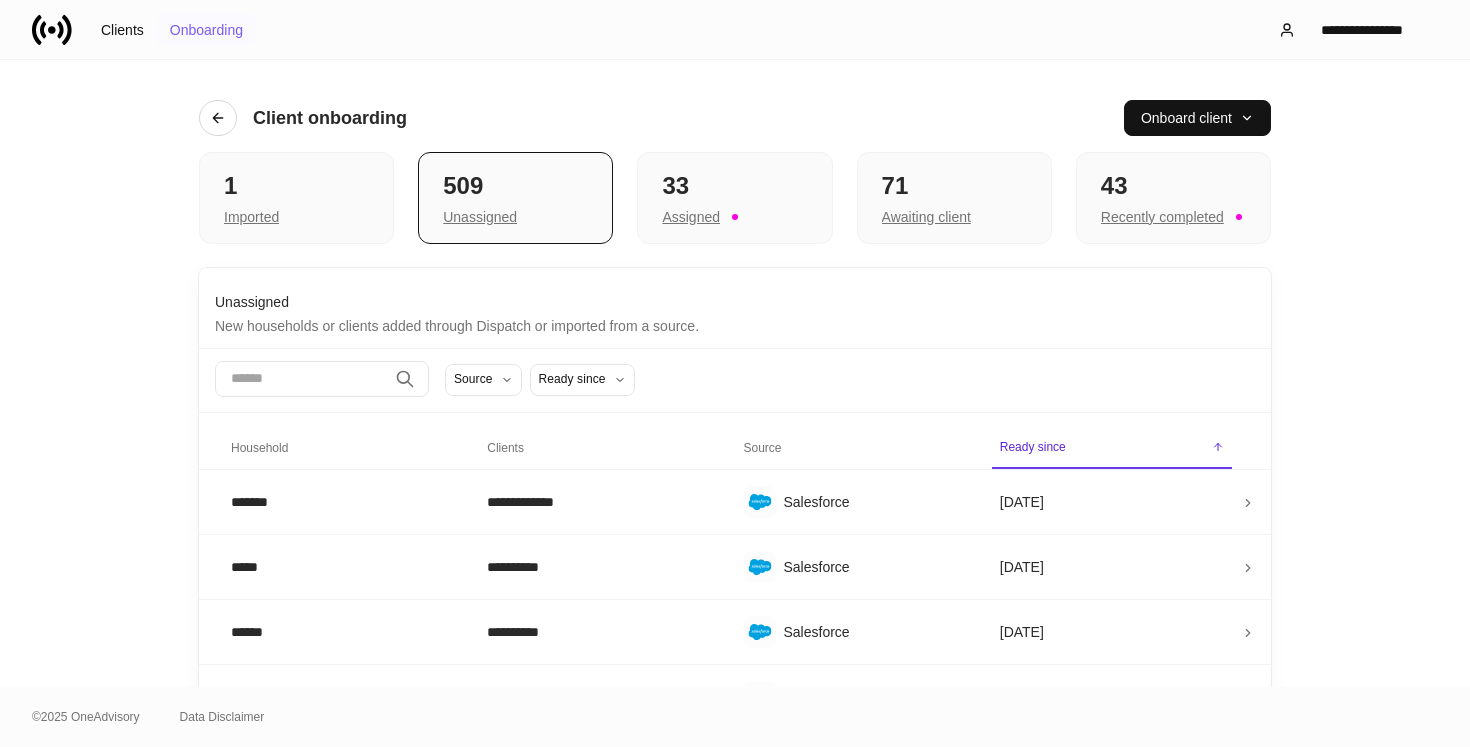 type 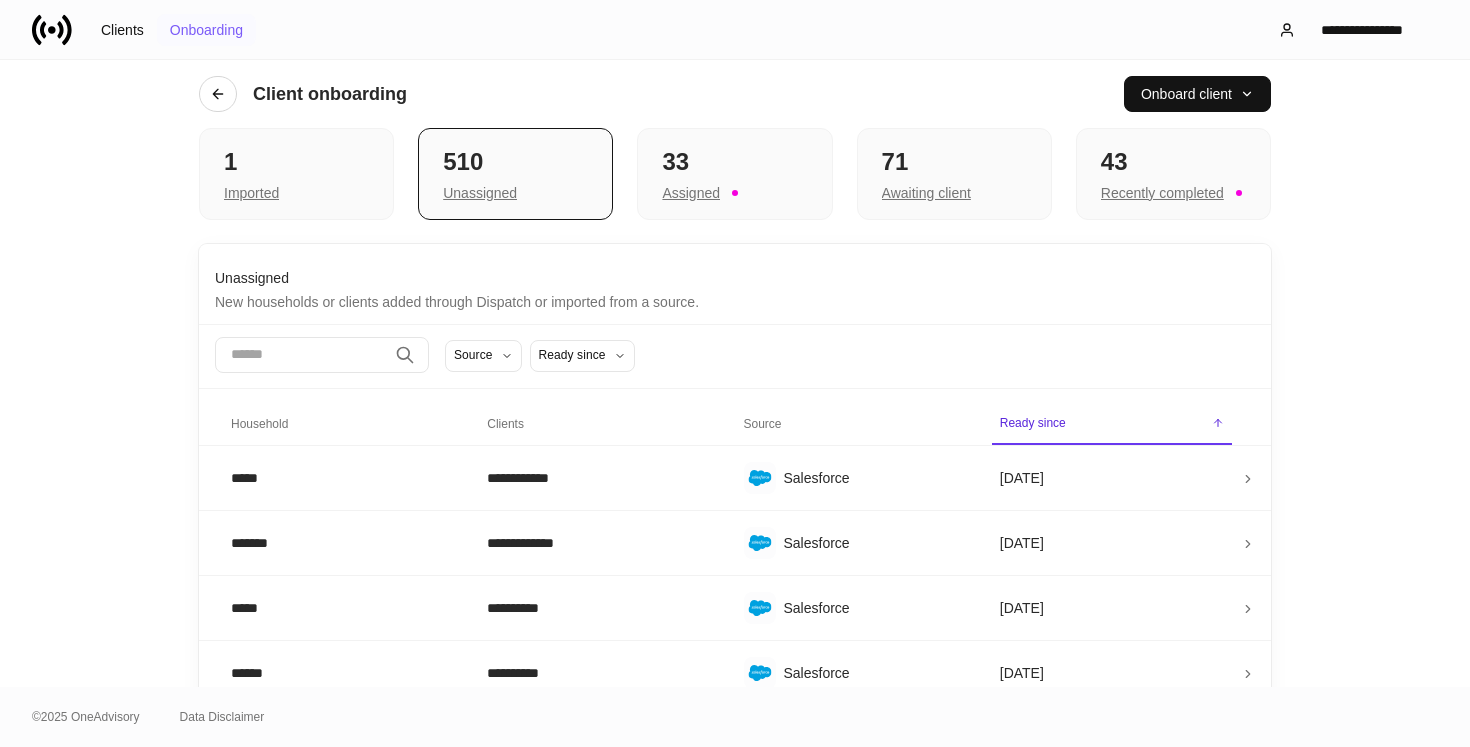 scroll, scrollTop: 0, scrollLeft: 0, axis: both 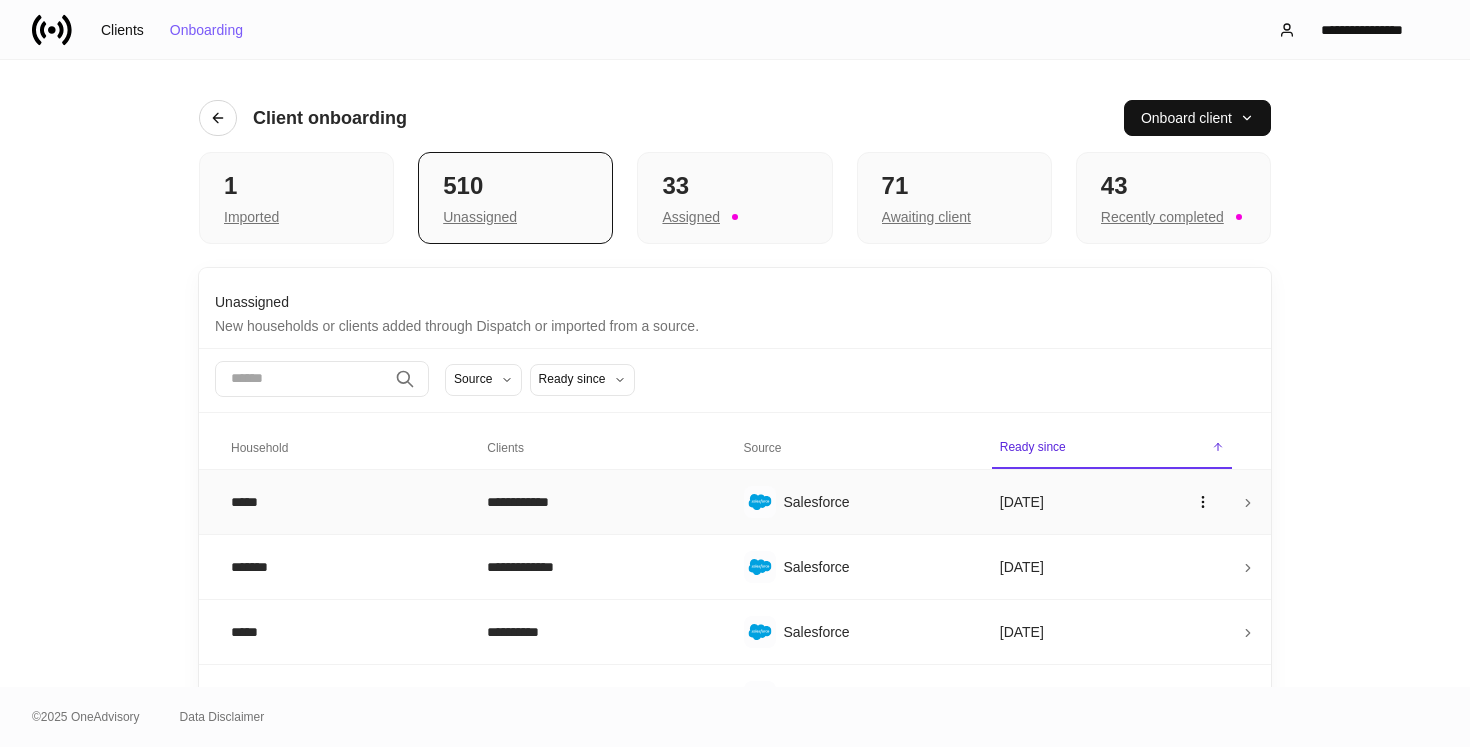 click on "**********" at bounding box center (599, 502) 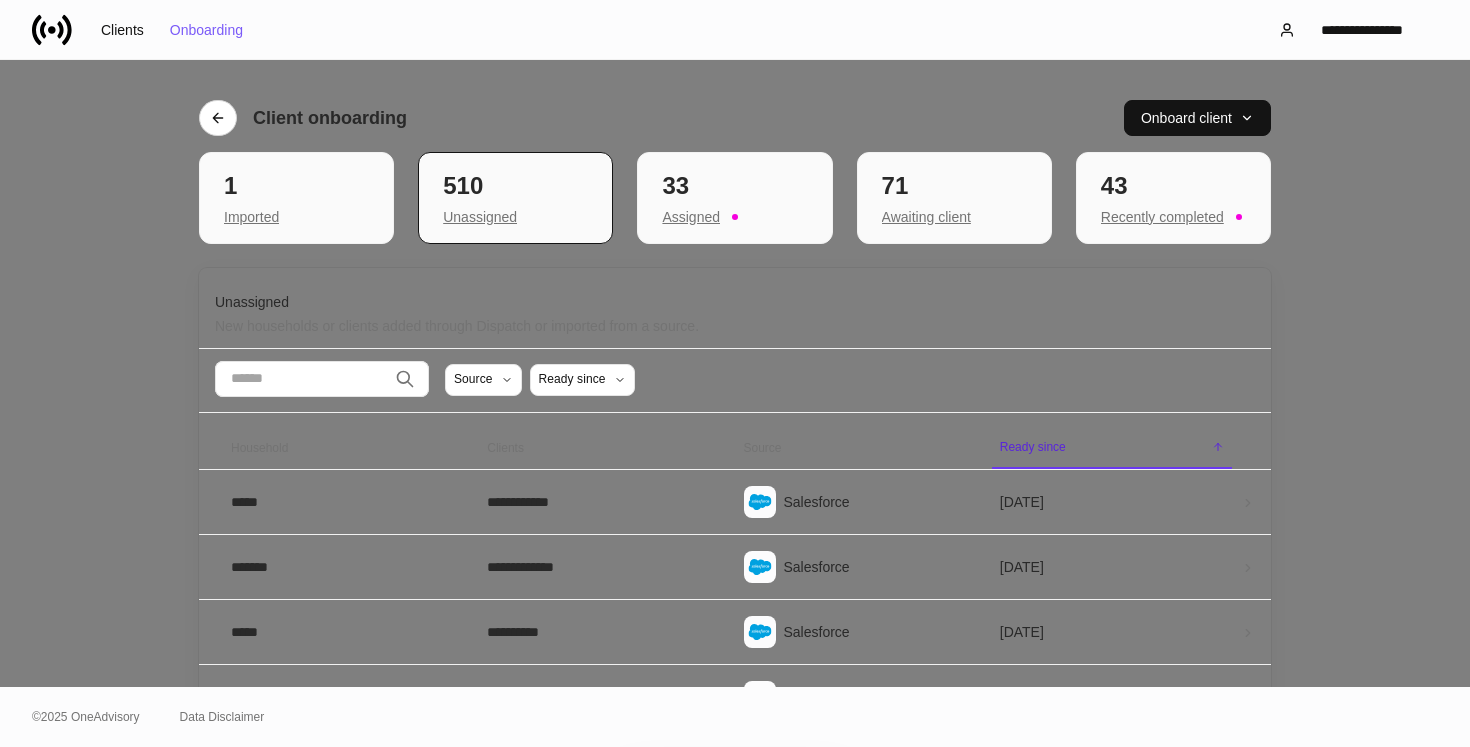 click on "[PERSON_NAME]" at bounding box center (735, 863) 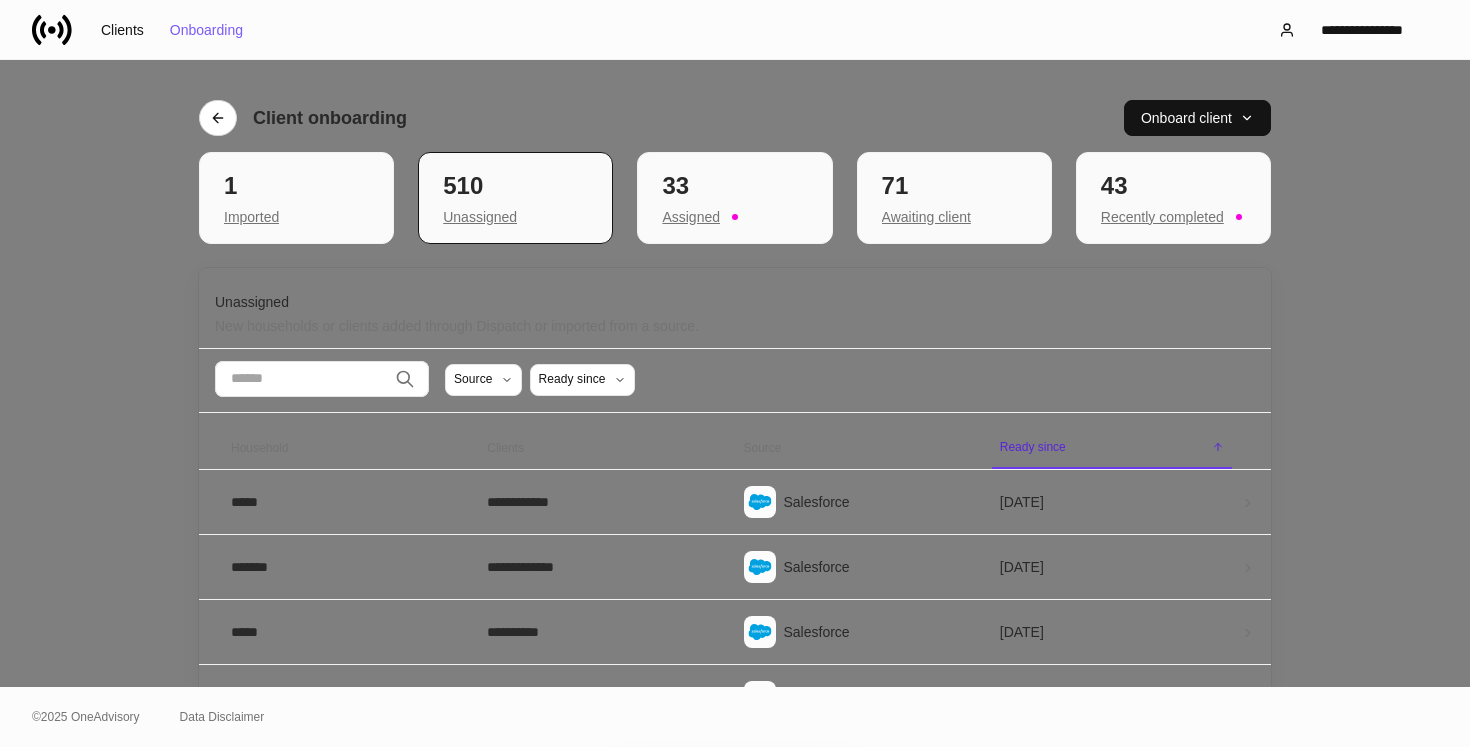 click on "Begin onboarding" at bounding box center [784, 907] 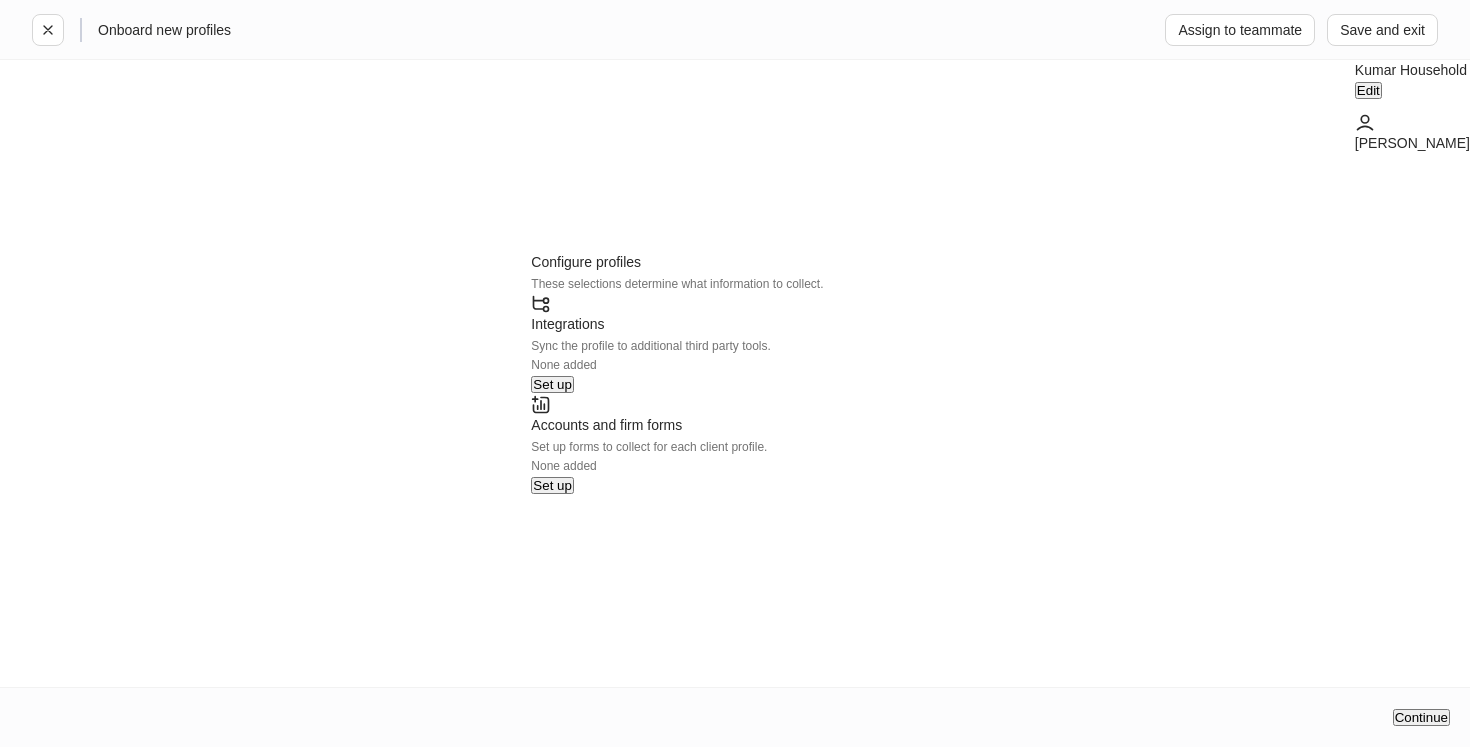click on "Set up" at bounding box center (552, 384) 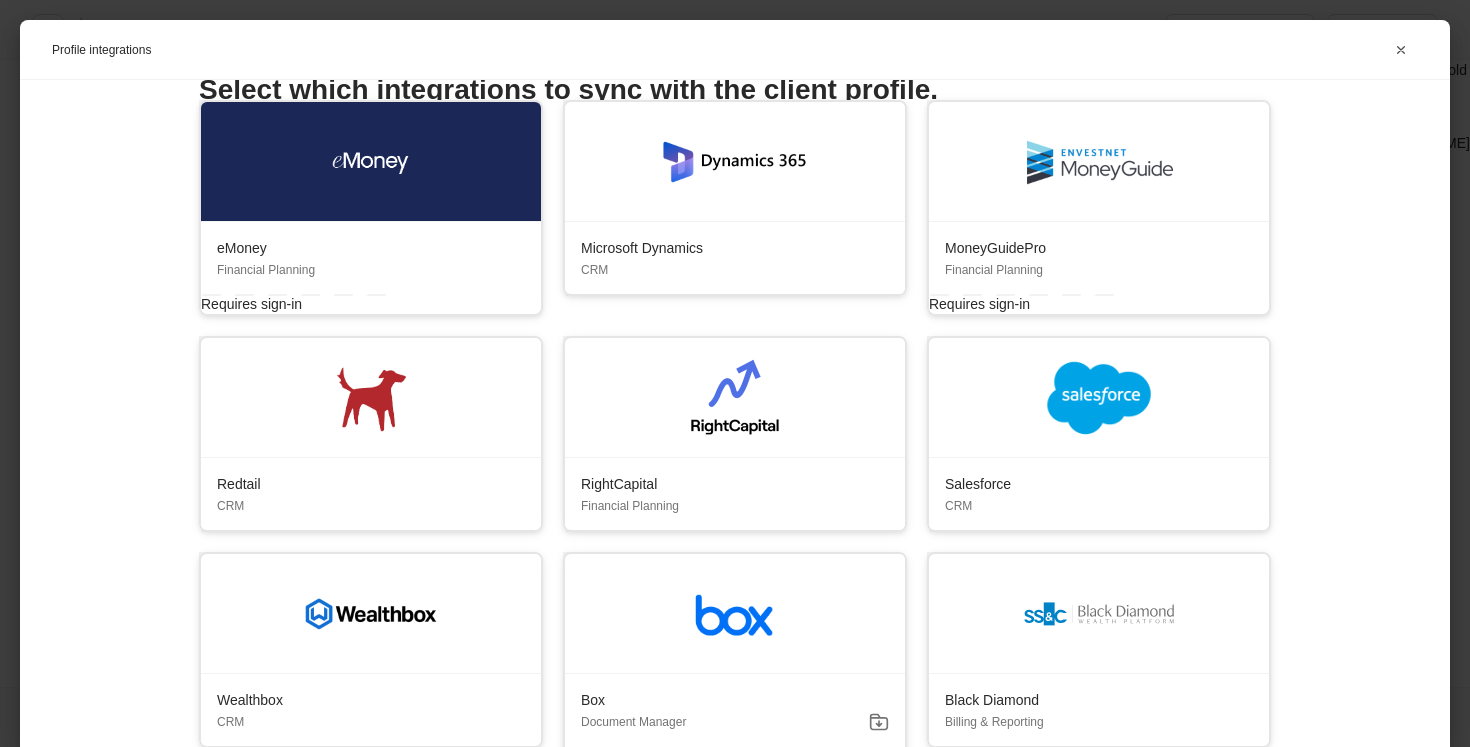 scroll, scrollTop: 196, scrollLeft: 0, axis: vertical 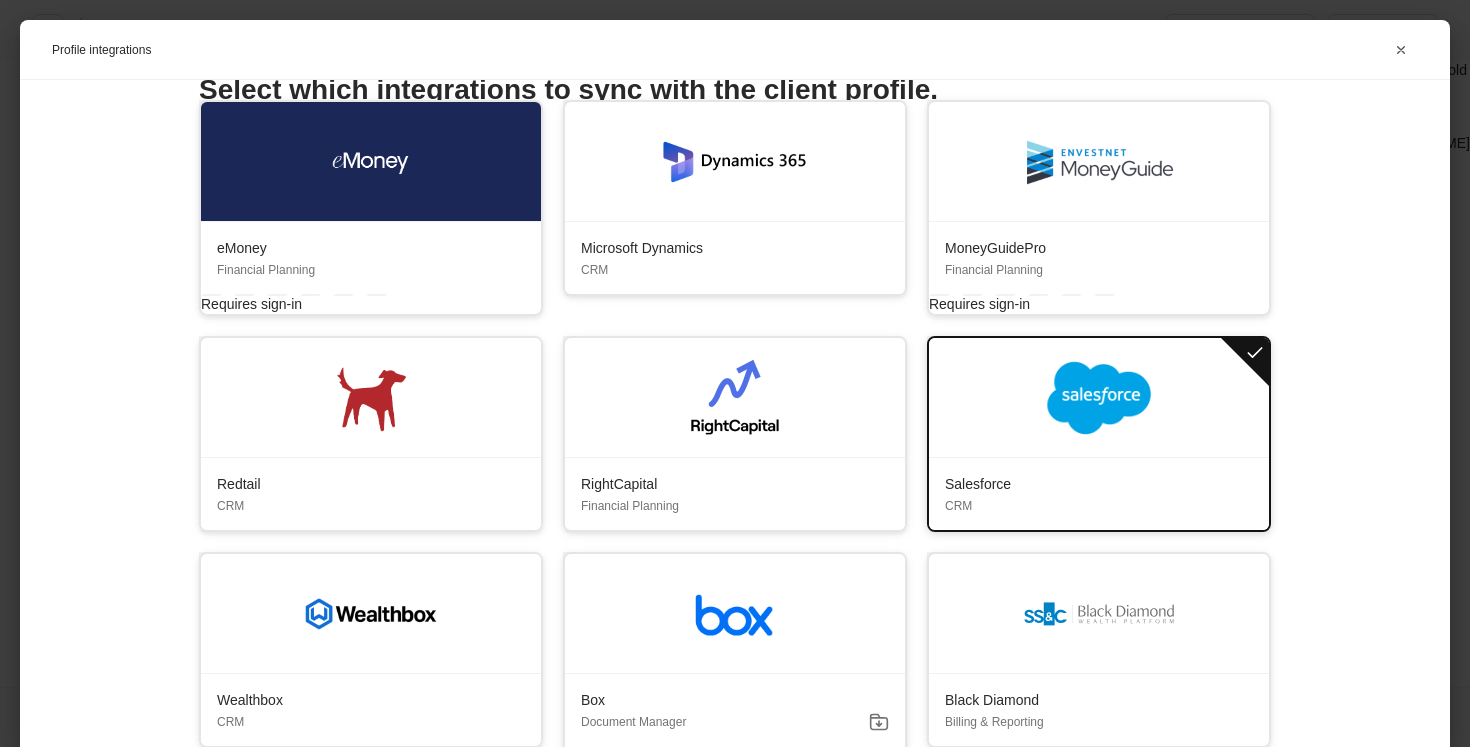 click on "Save" at bounding box center [1413, 1016] 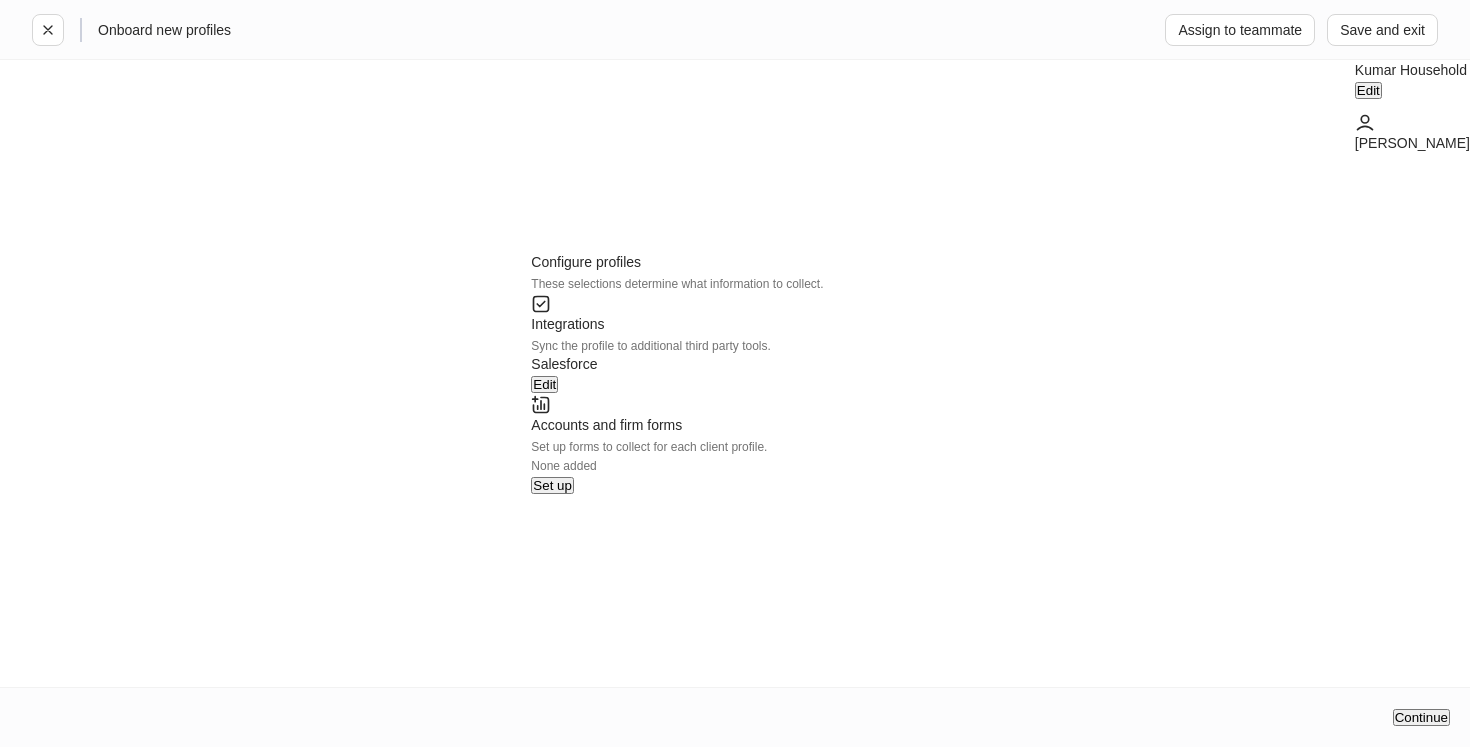 click on "Set up" at bounding box center (552, 485) 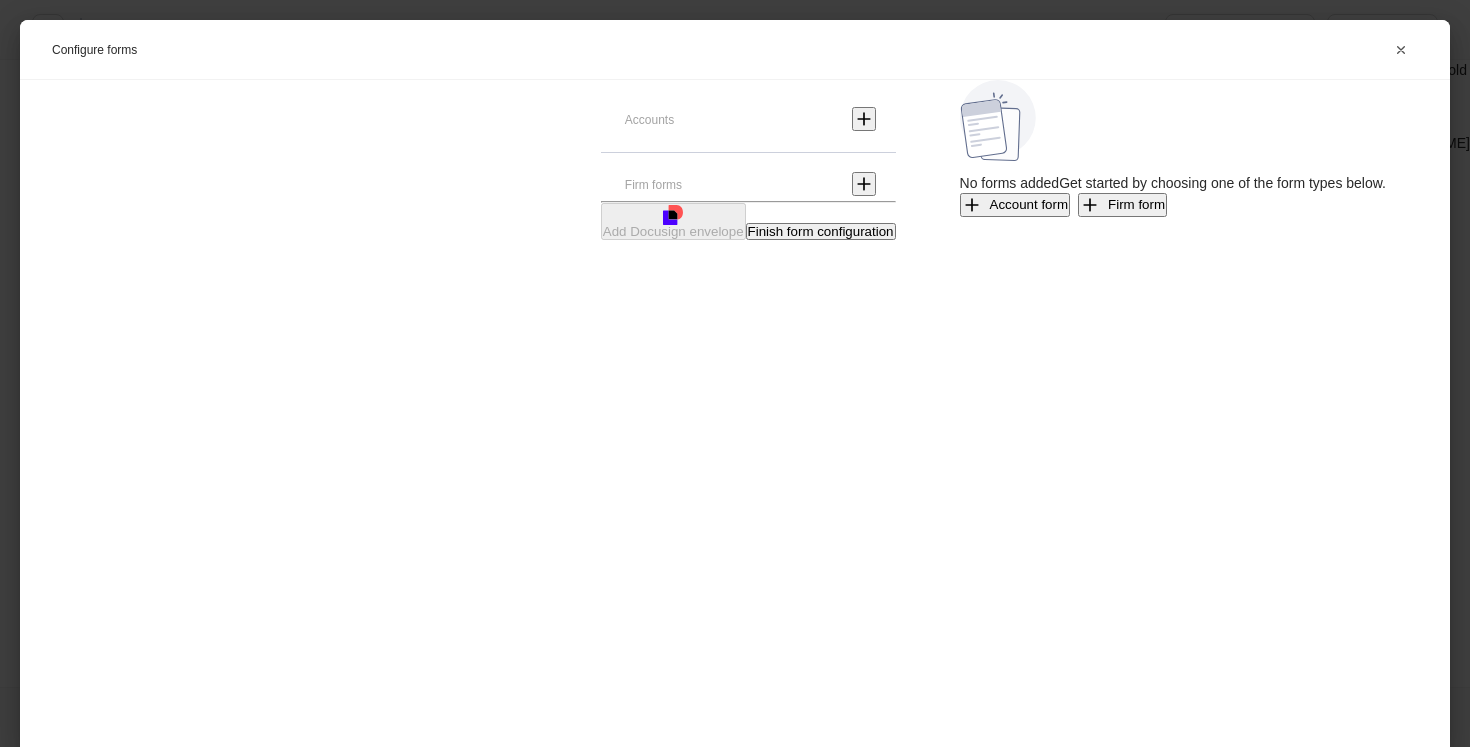 click on "Account form" at bounding box center (1015, 205) 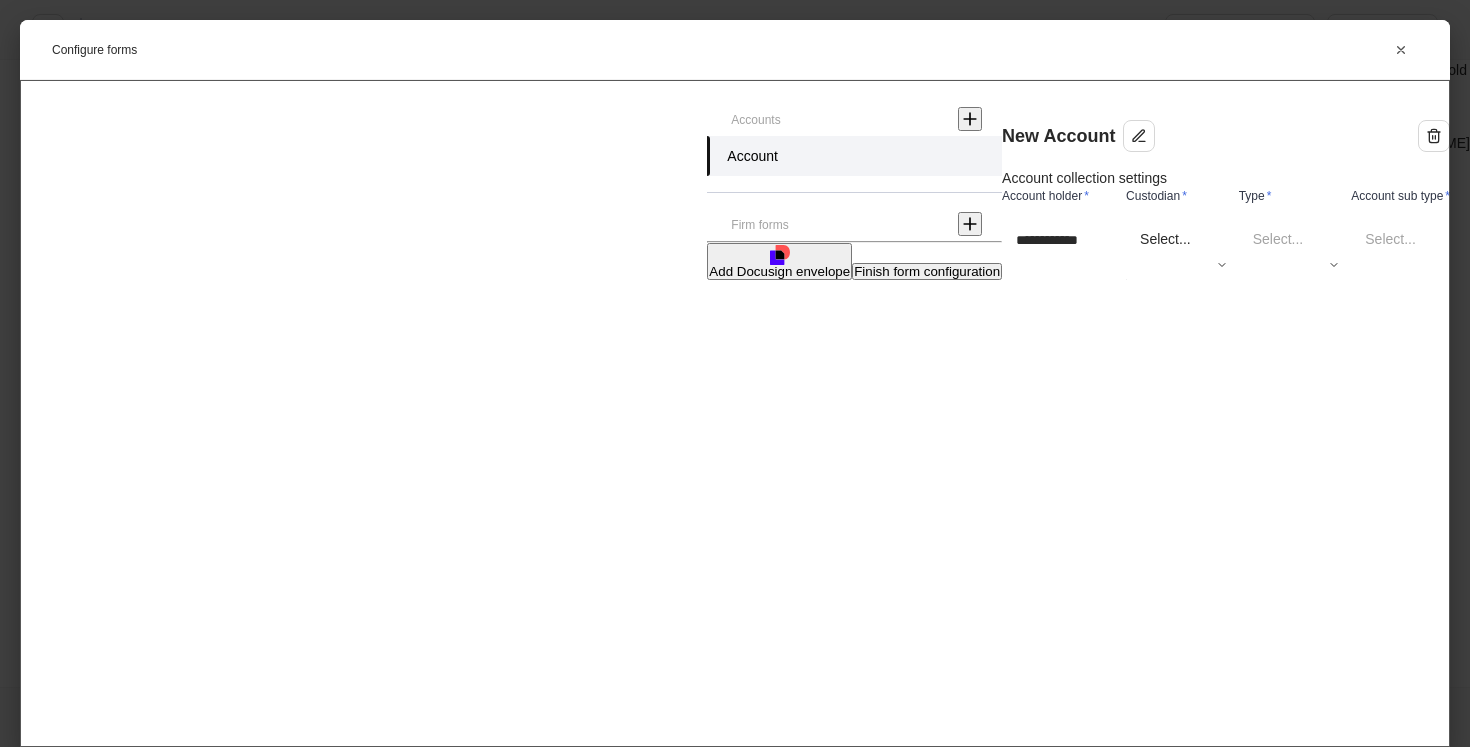 click on "**********" at bounding box center [735, 413] 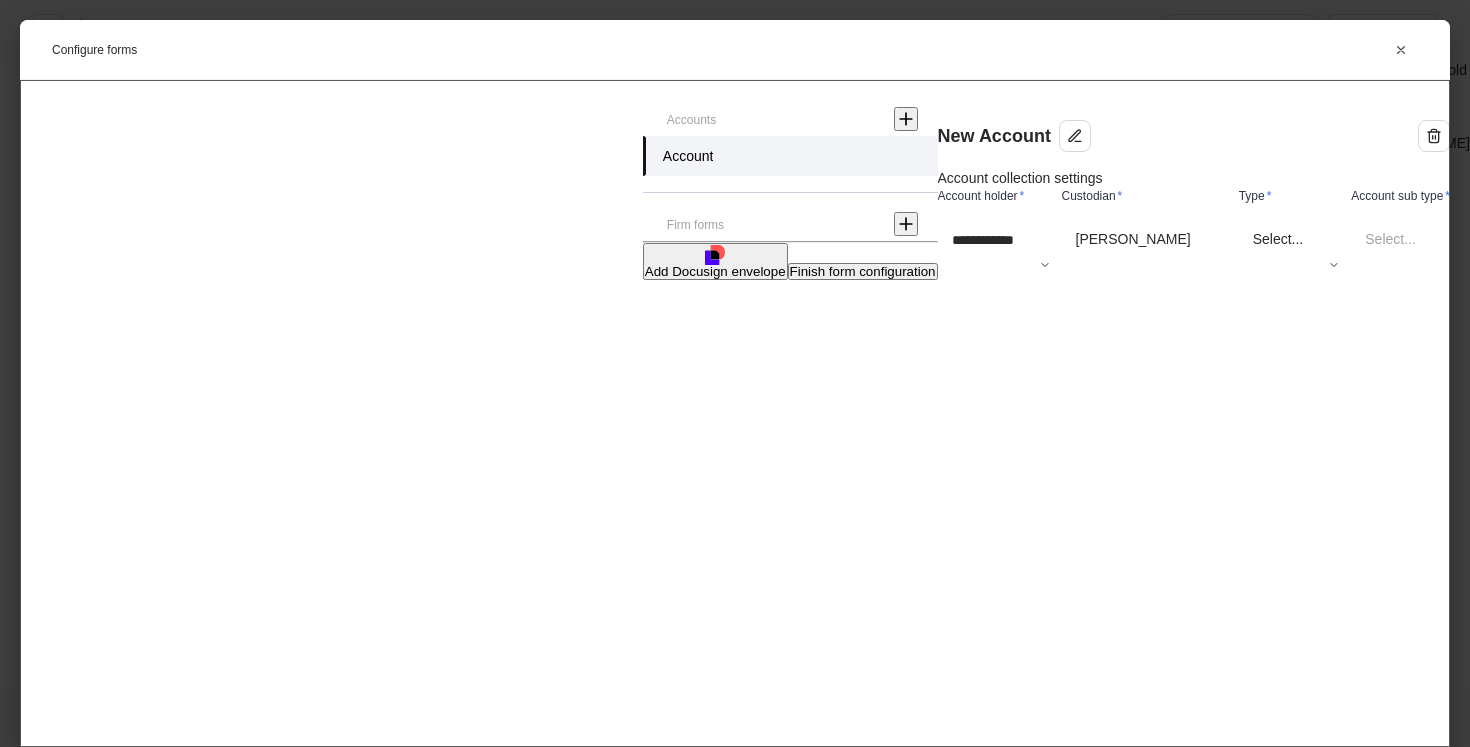 click on "**********" at bounding box center [735, 483] 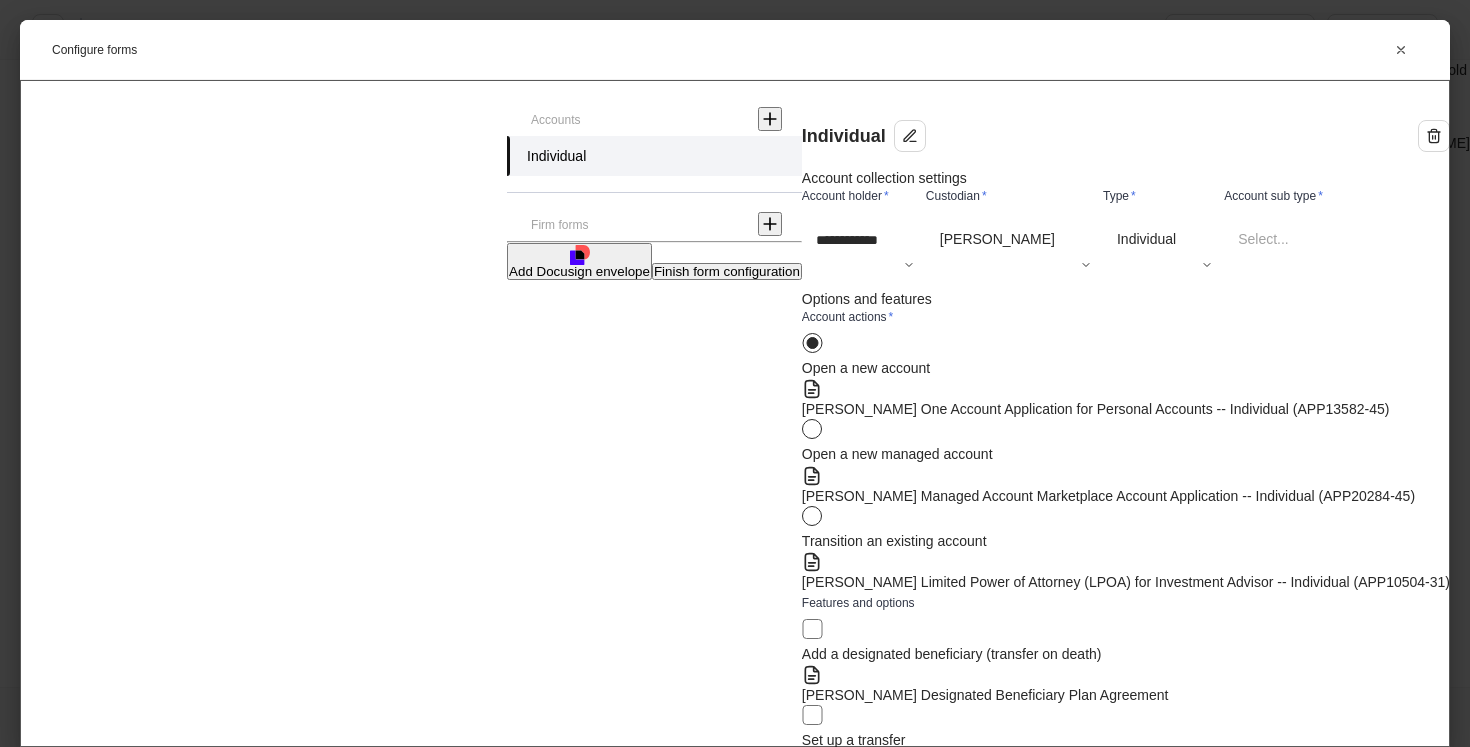 scroll, scrollTop: 0, scrollLeft: 0, axis: both 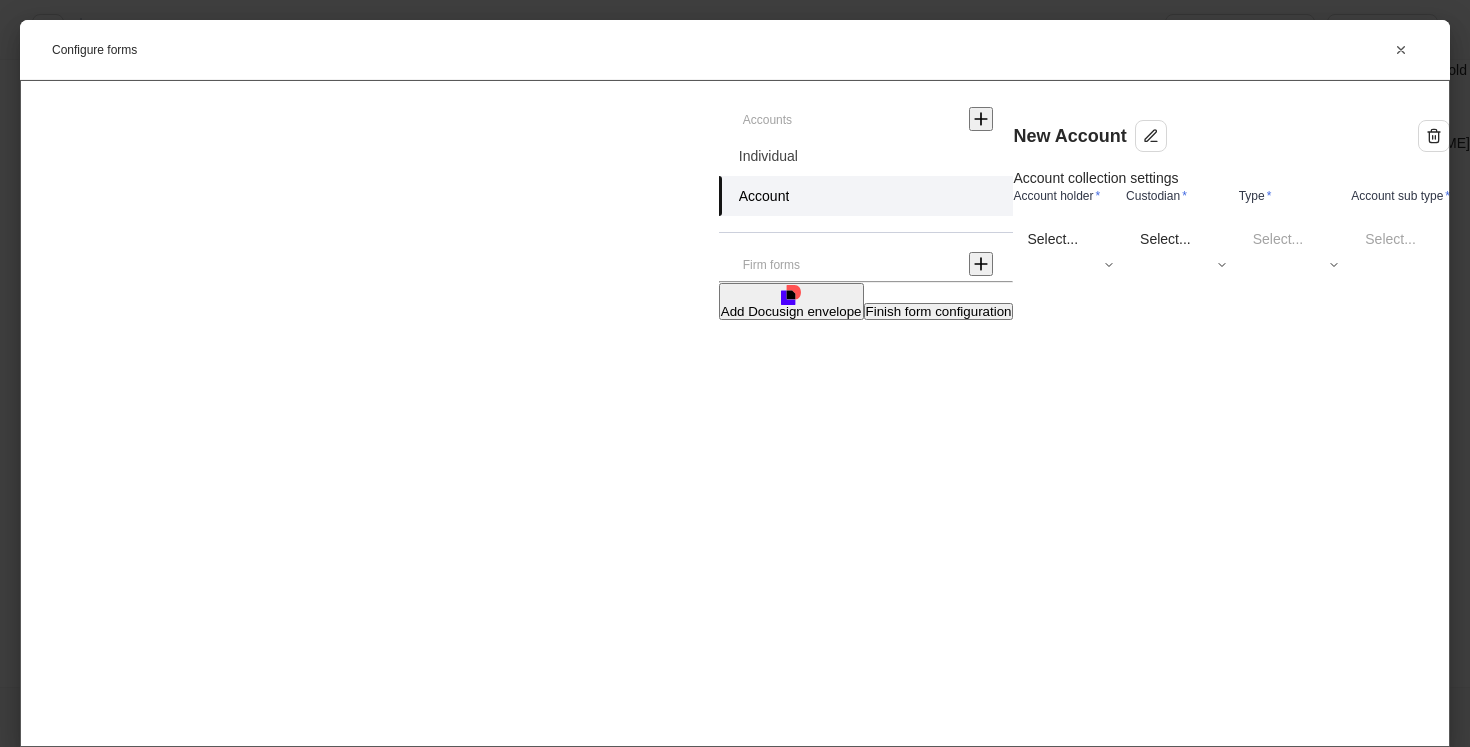 type on "**********" 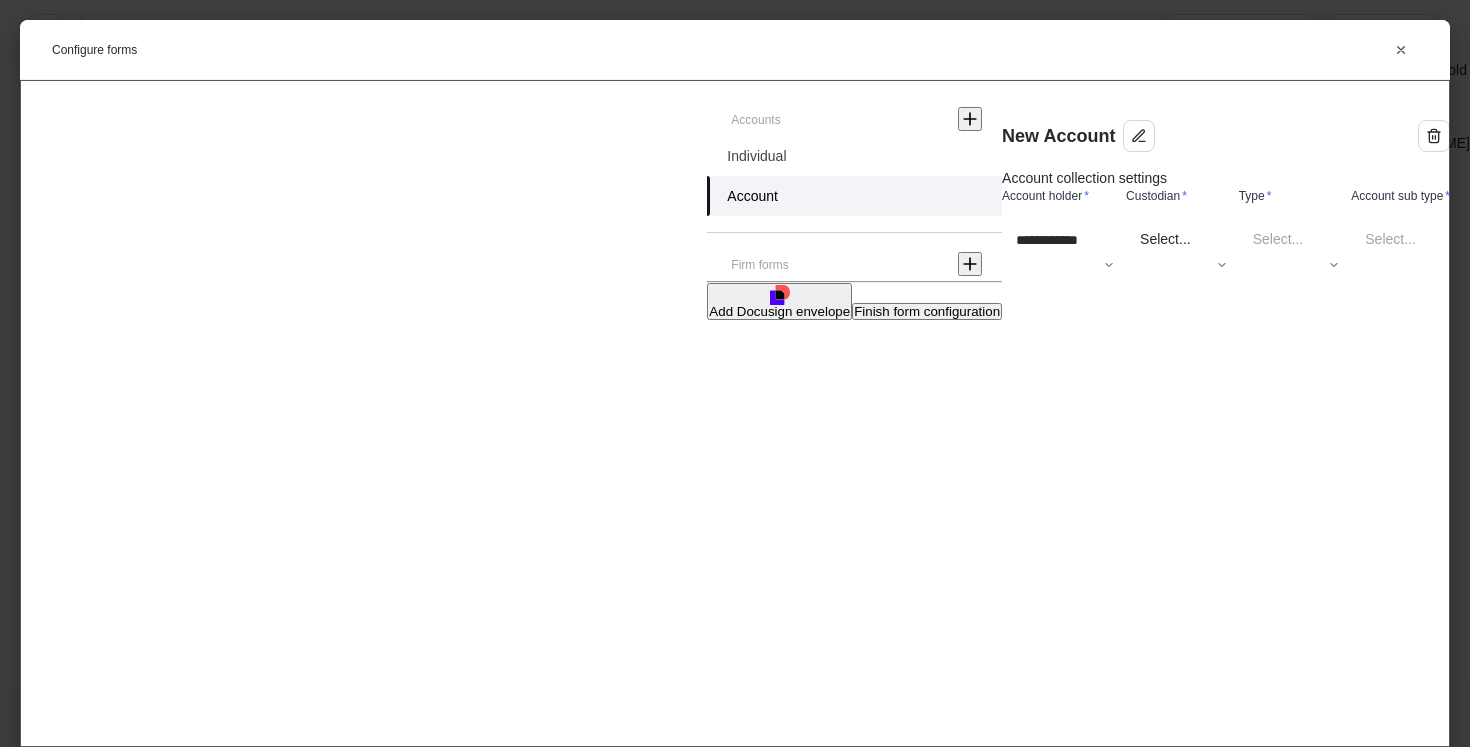 click on "**********" at bounding box center [735, 373] 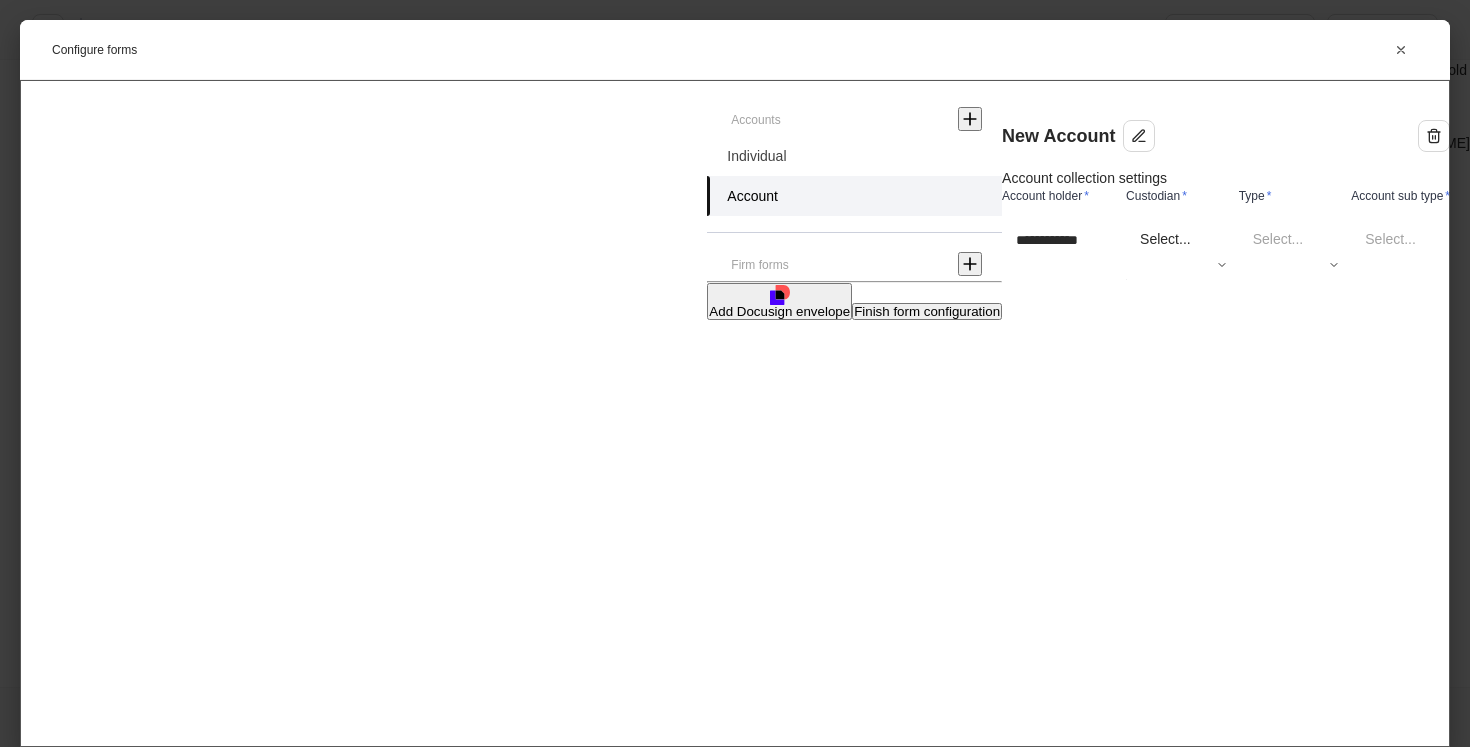 click on "[PERSON_NAME]" at bounding box center [735, 817] 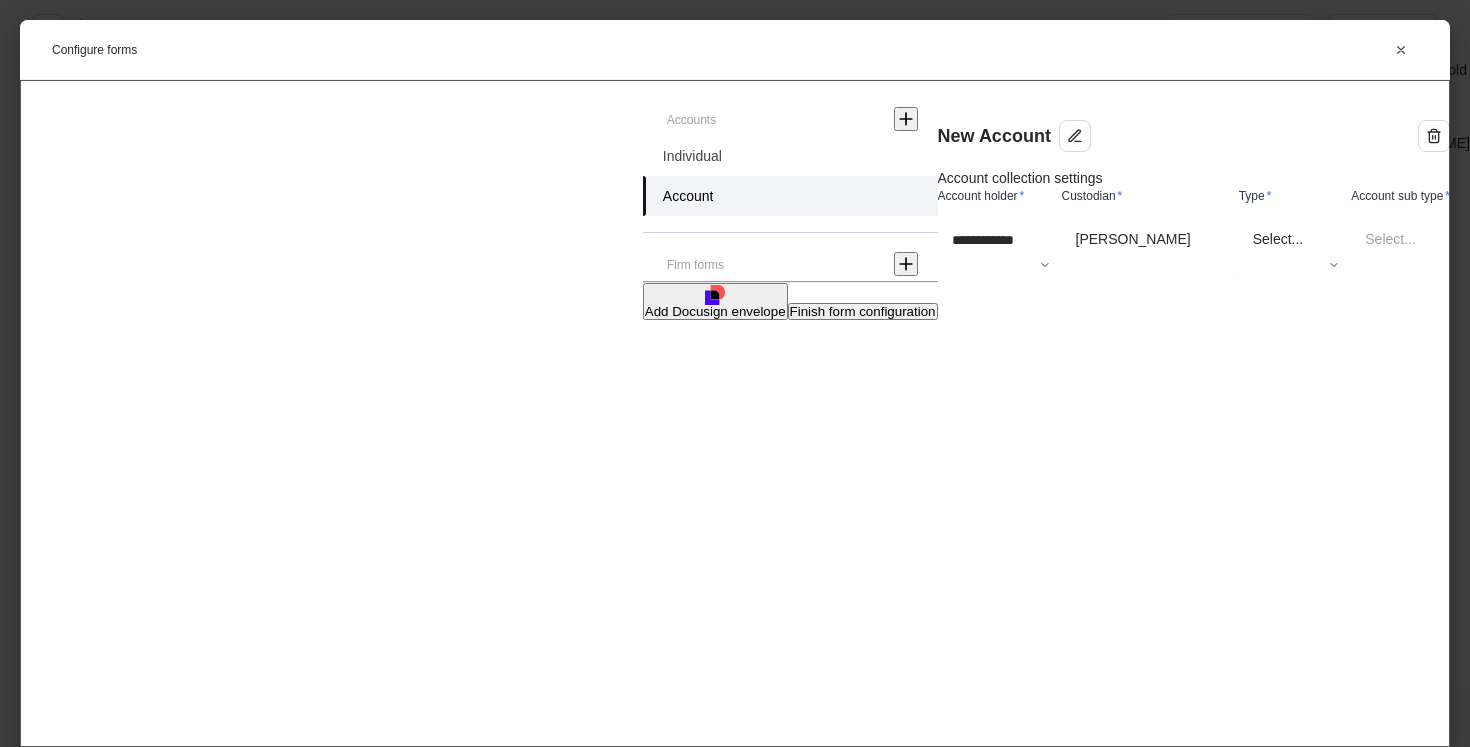 click on "**********" at bounding box center [735, 483] 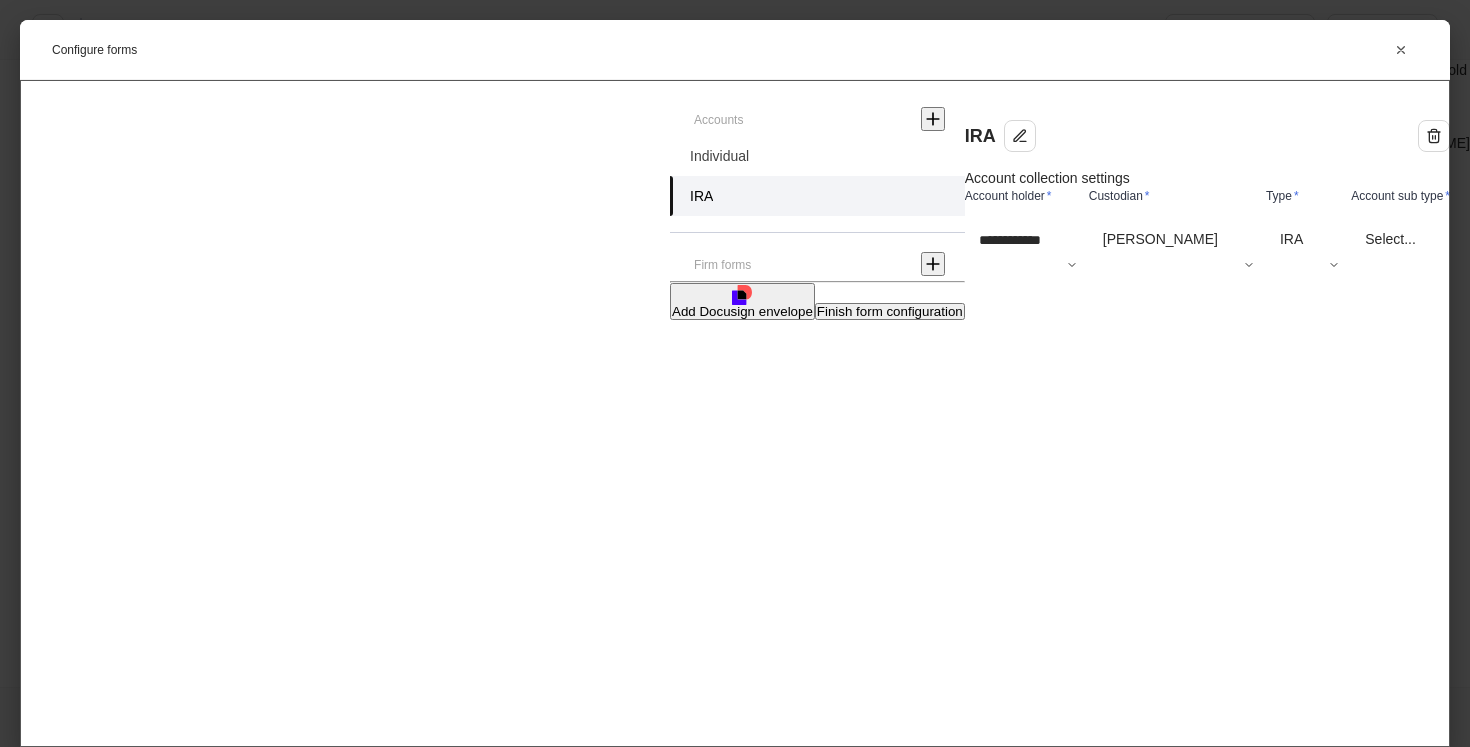 click on "**********" at bounding box center (735, 373) 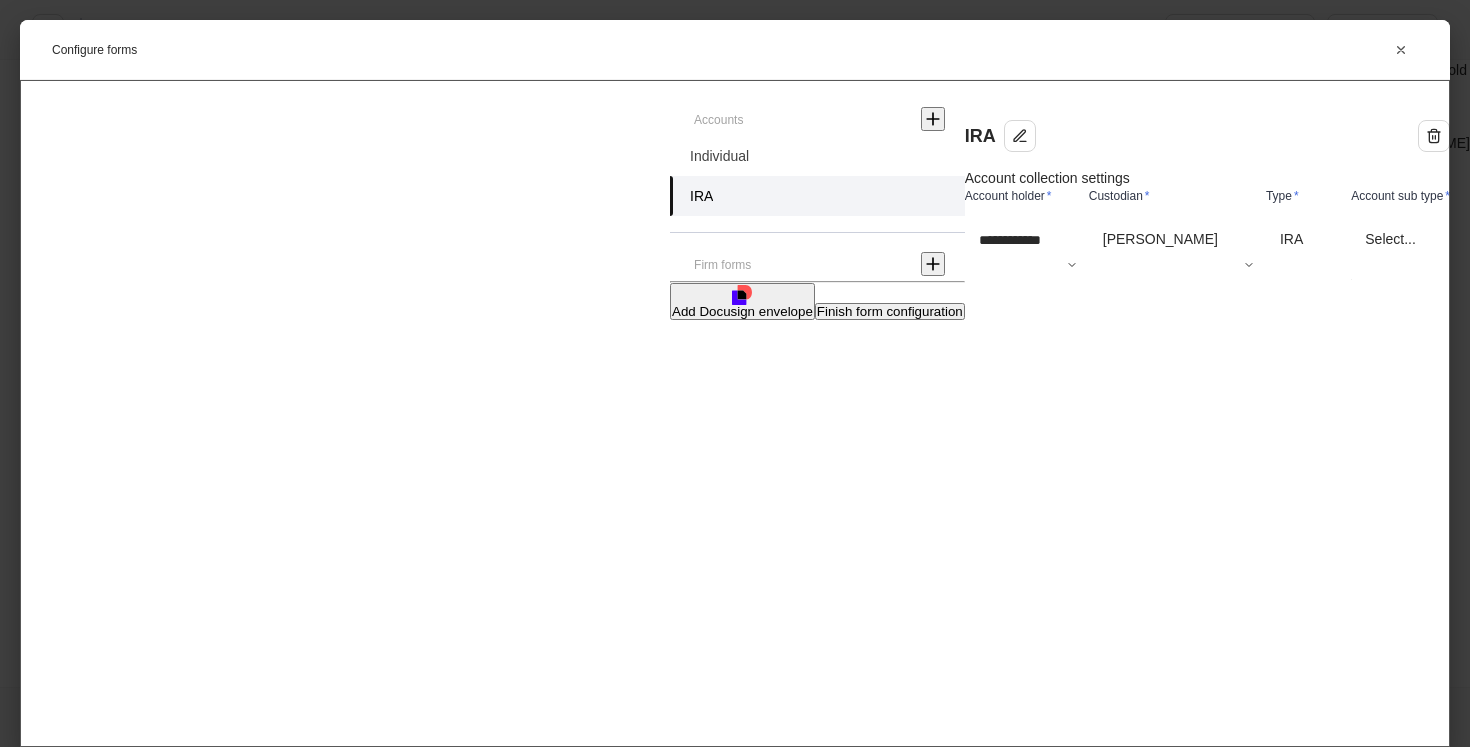 click on "Traditional IRA" at bounding box center [735, 877] 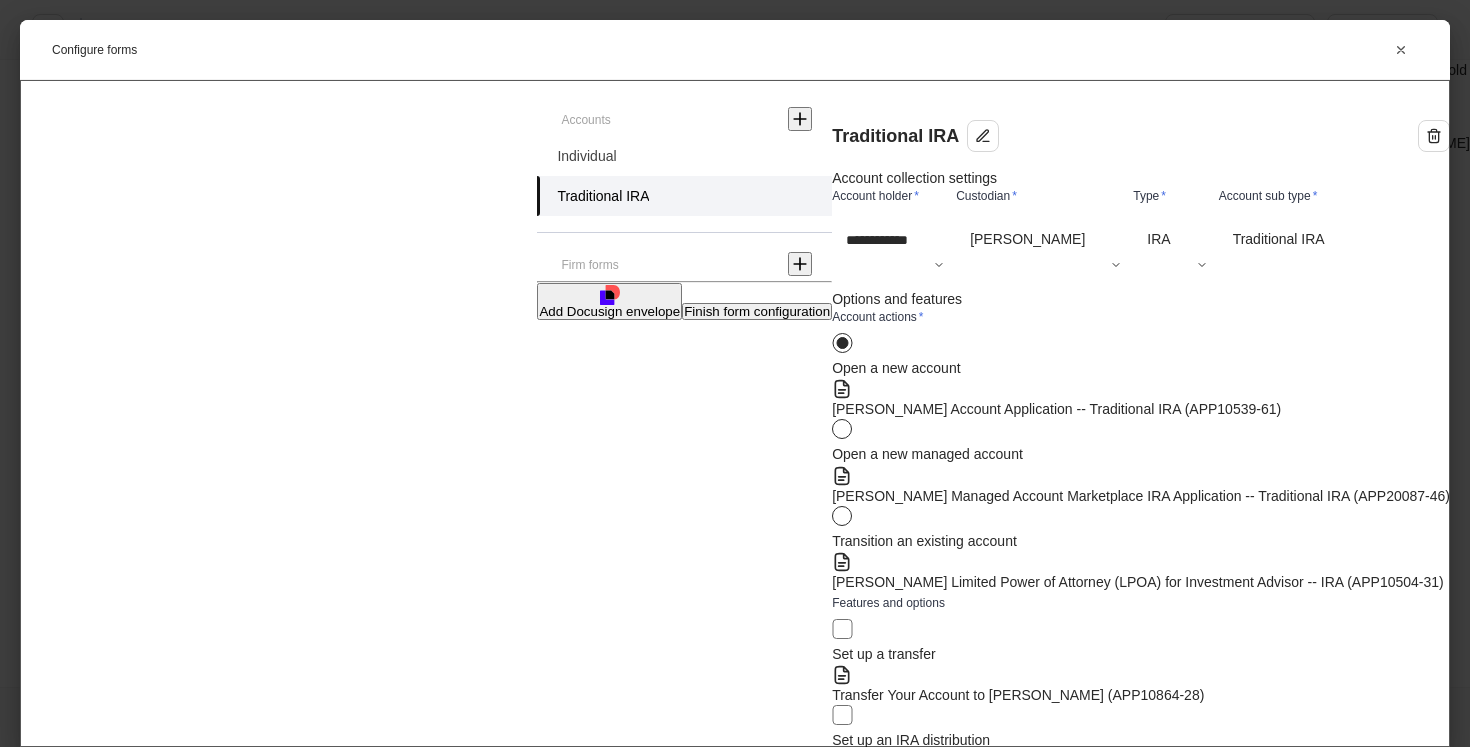 scroll, scrollTop: 339, scrollLeft: 0, axis: vertical 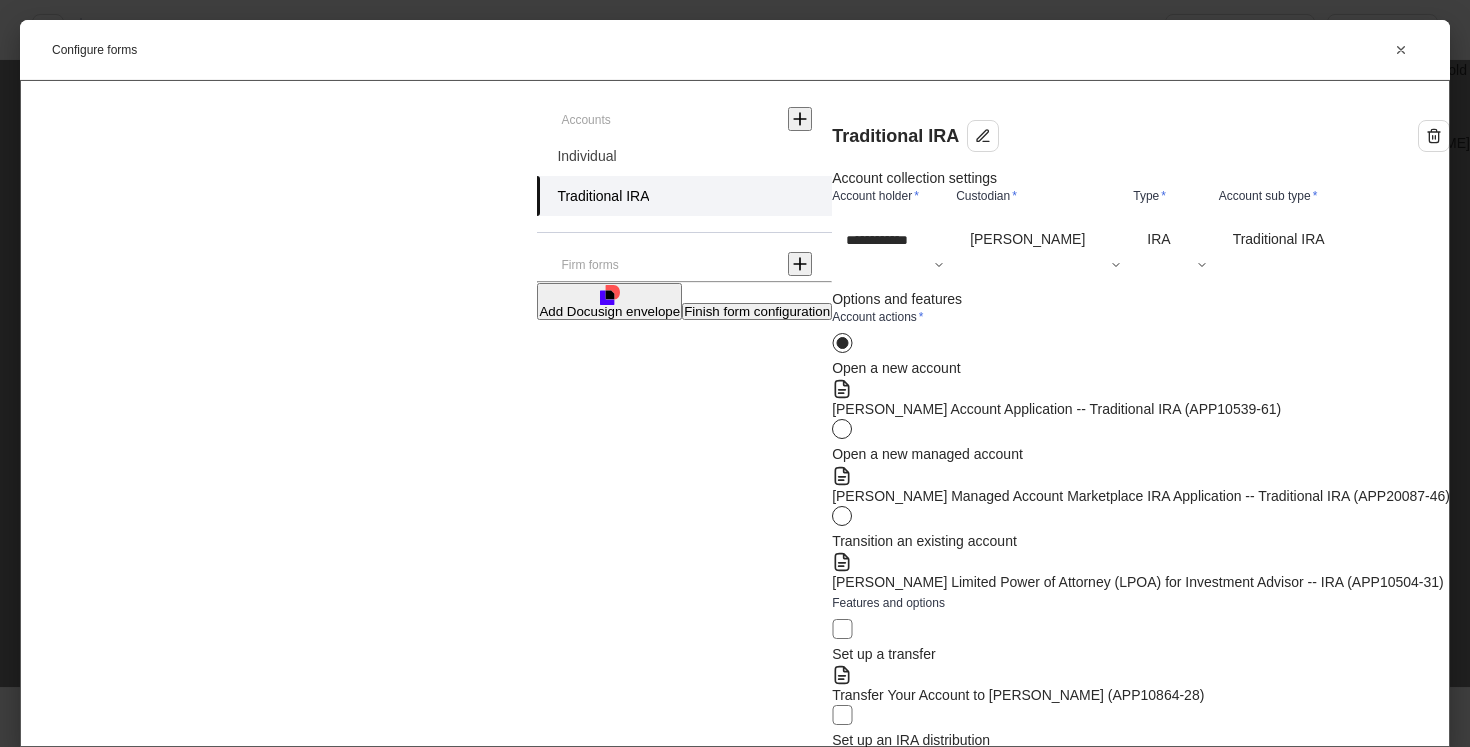 click on "Save envelope" at bounding box center [969, 1181] 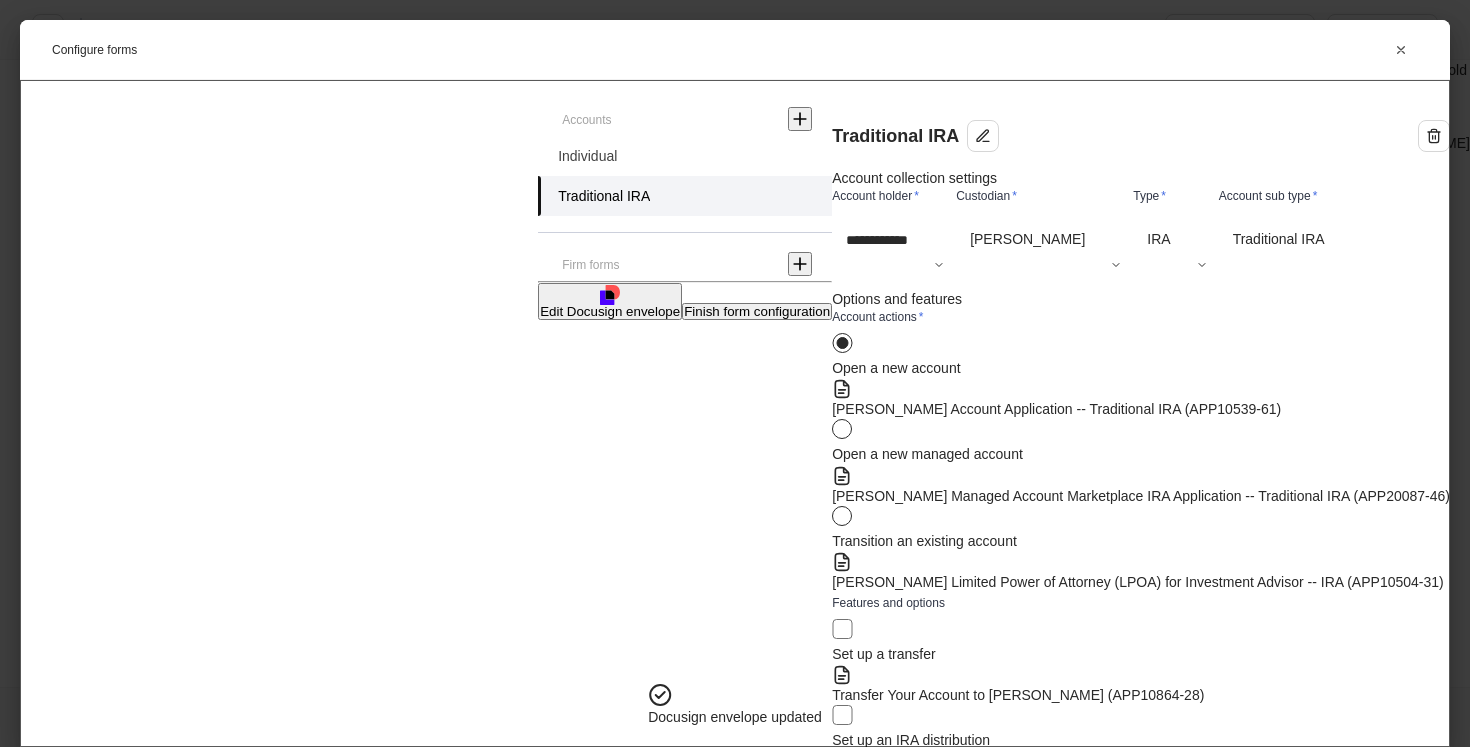 click on "Finish form configuration" at bounding box center [757, 311] 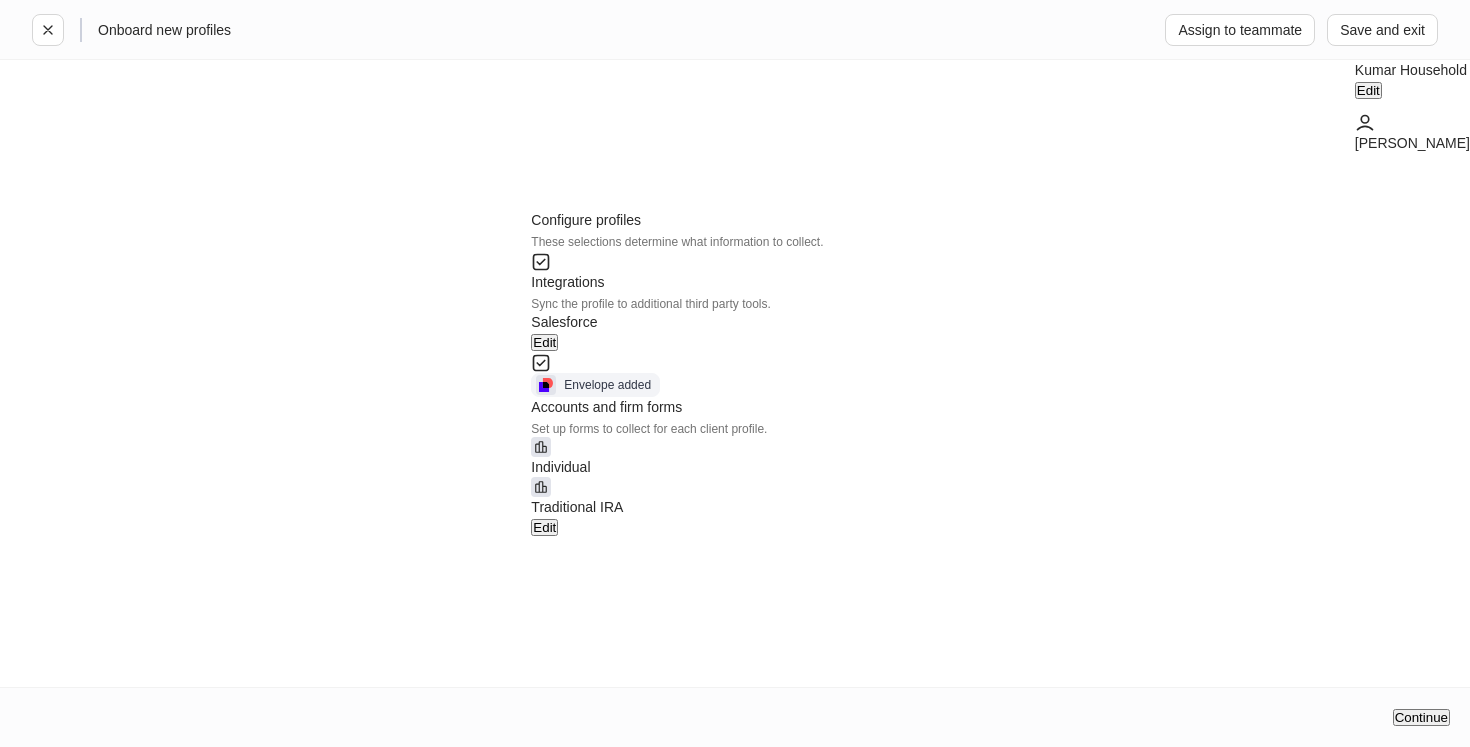 click on "Continue" at bounding box center [1421, 717] 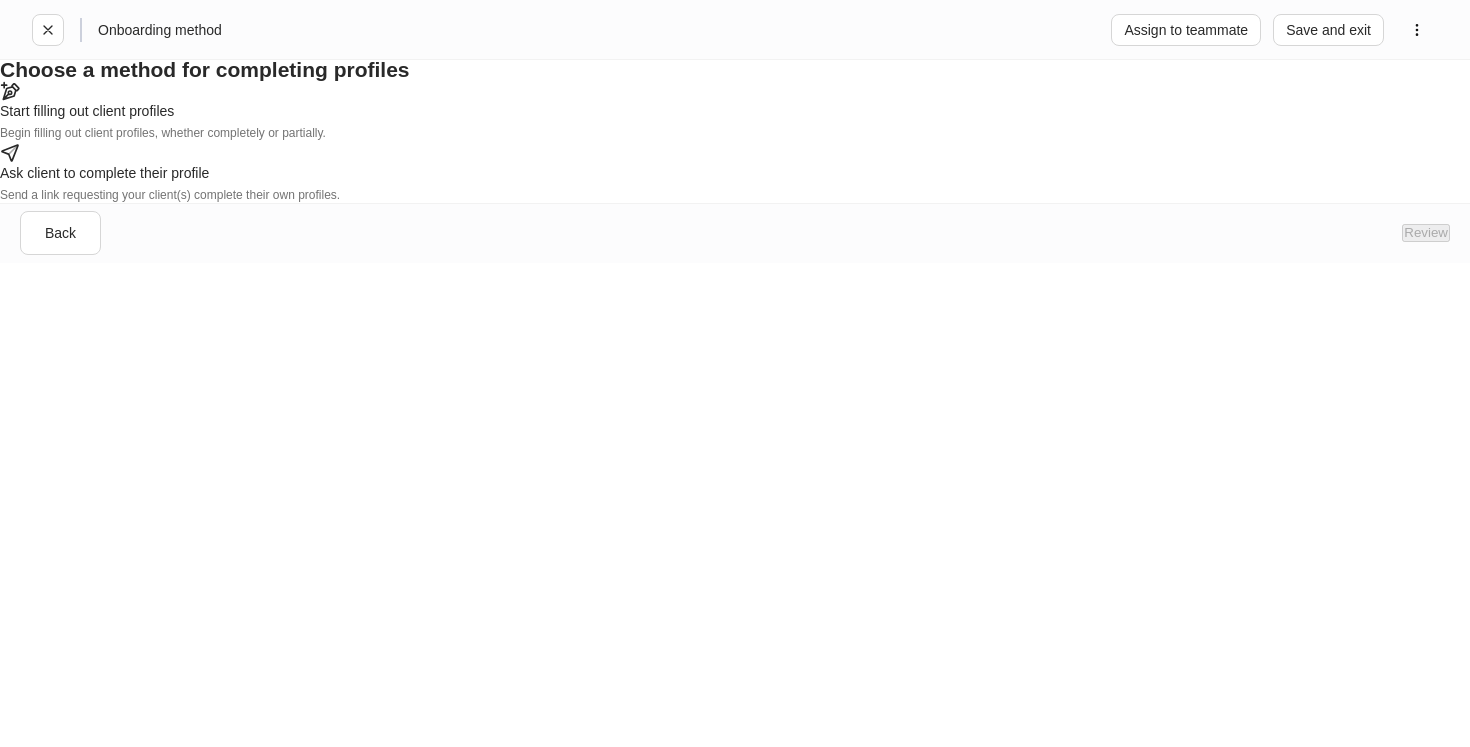 click on "Begin filling out client profiles, whether completely or partially." at bounding box center (367, 131) 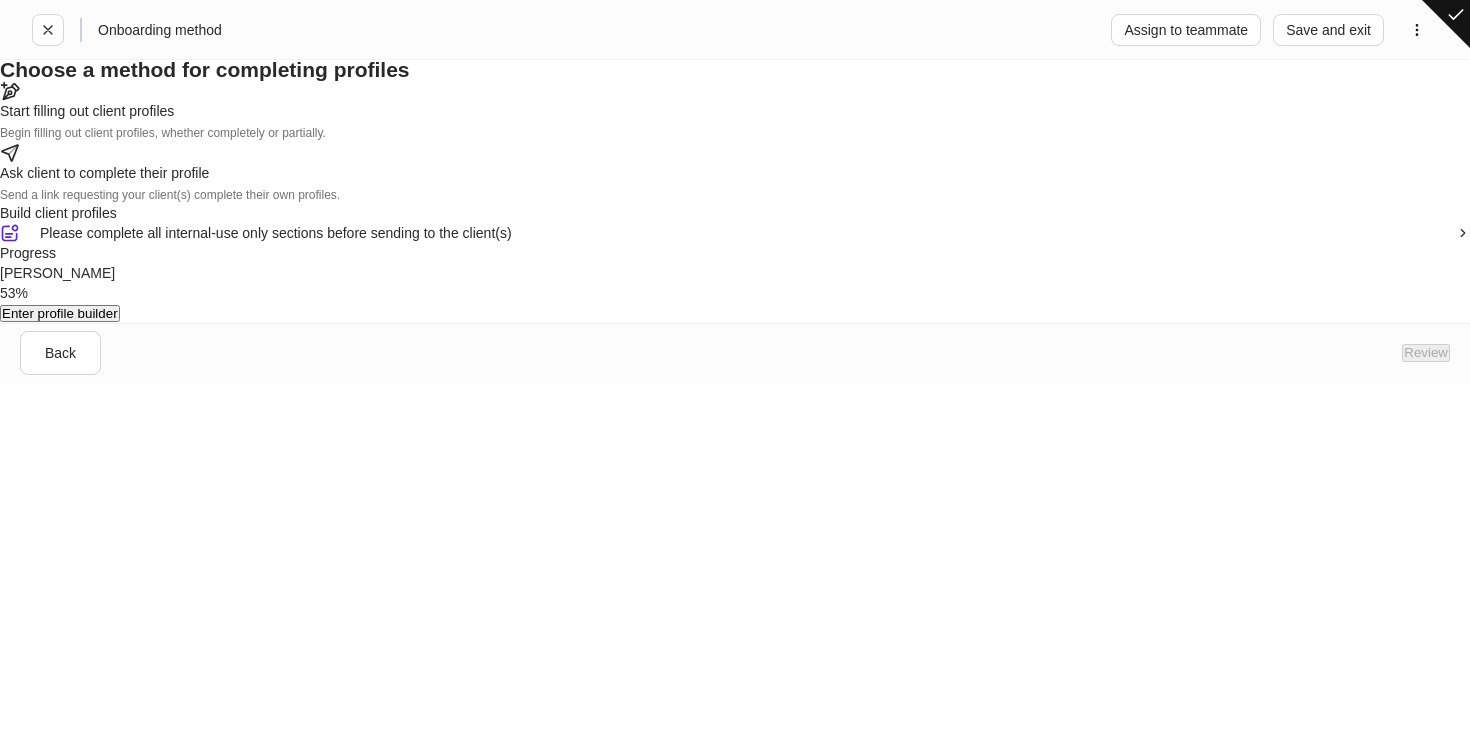 click on "Enter profile builder" at bounding box center [60, 313] 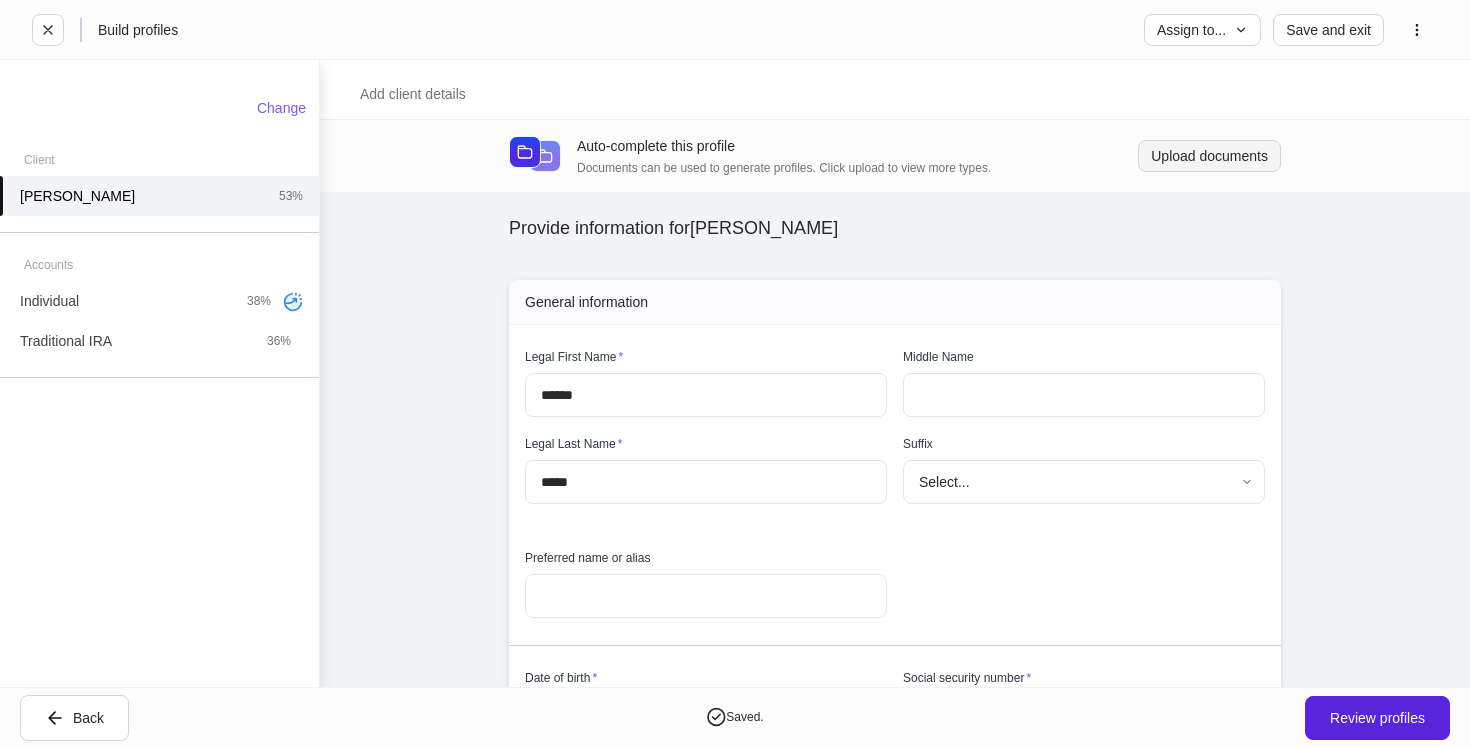 click on "Upload documents" at bounding box center (1209, 156) 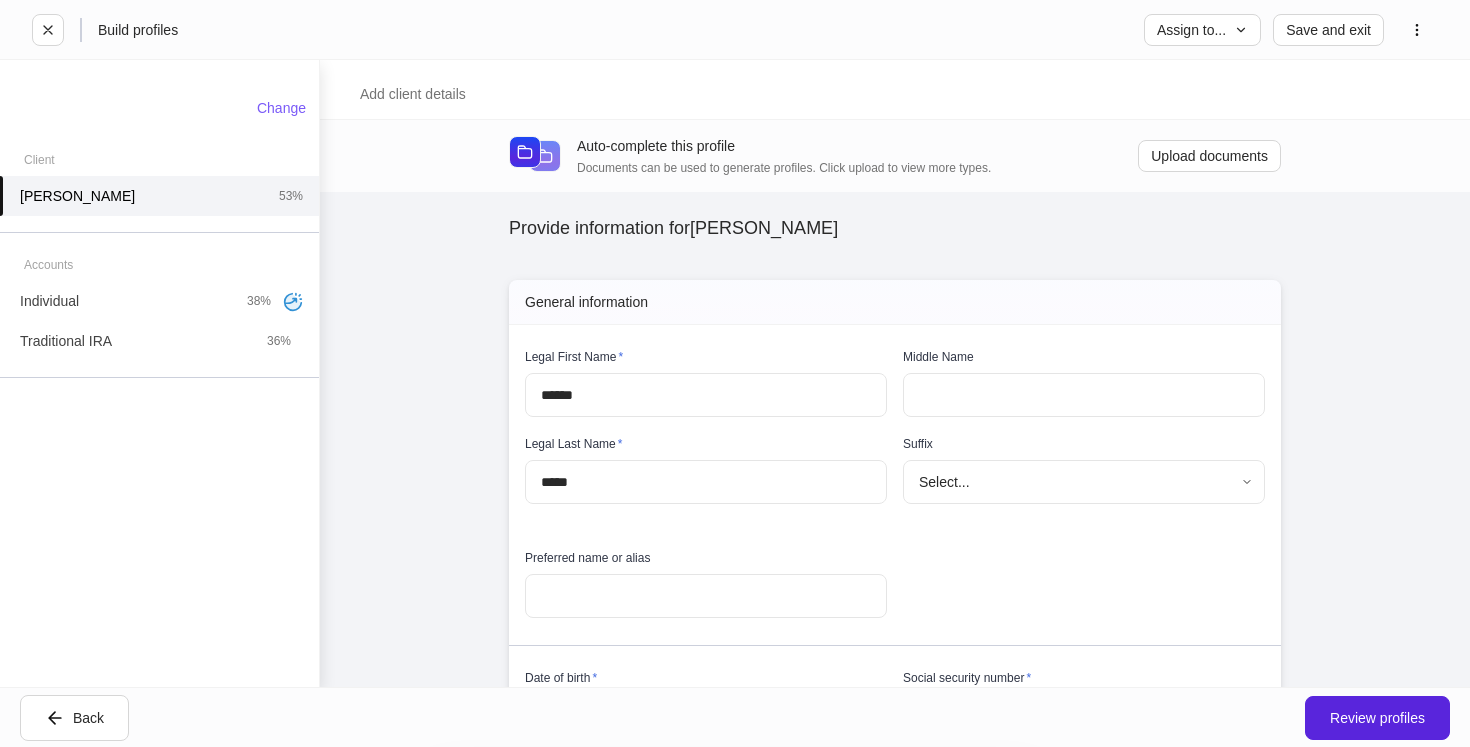 click 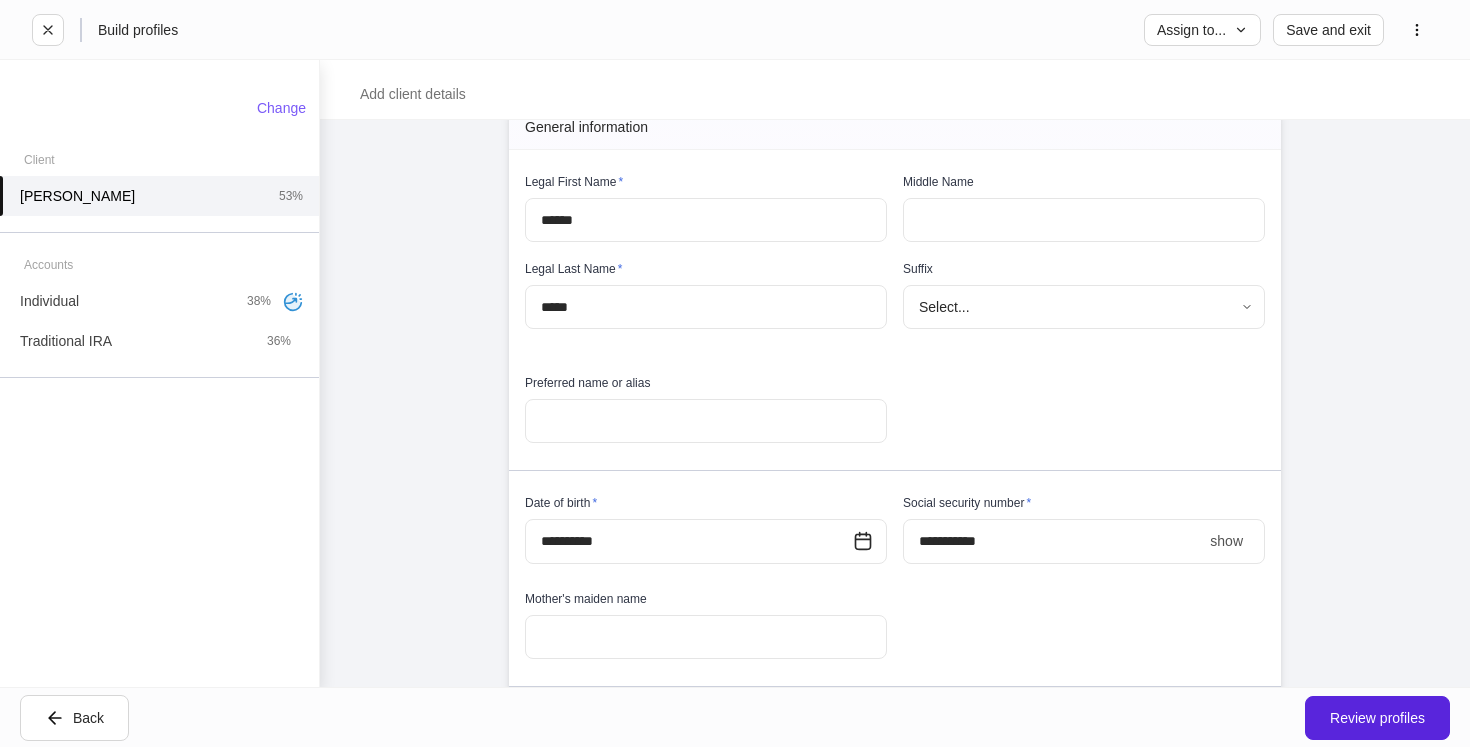 scroll, scrollTop: 180, scrollLeft: 0, axis: vertical 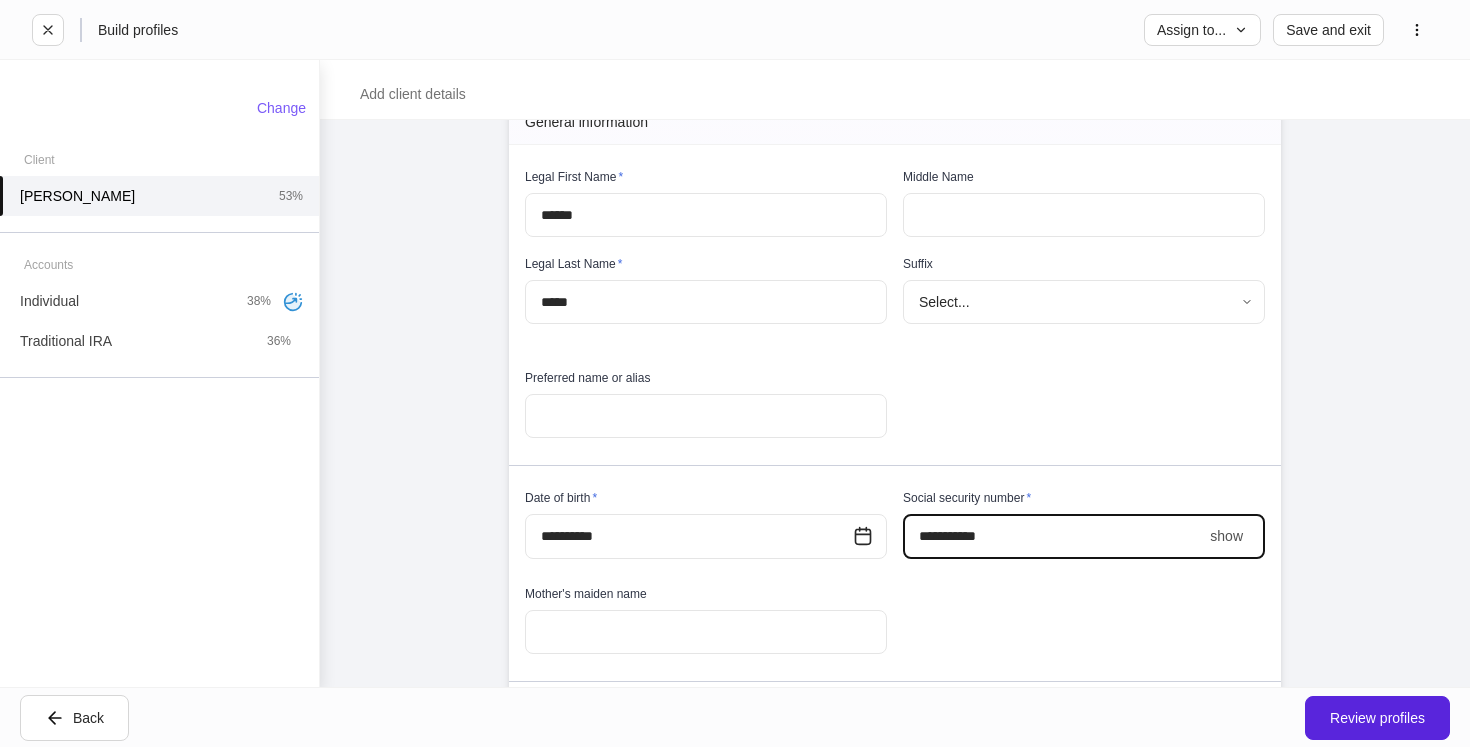 click on "****" at bounding box center [1052, 536] 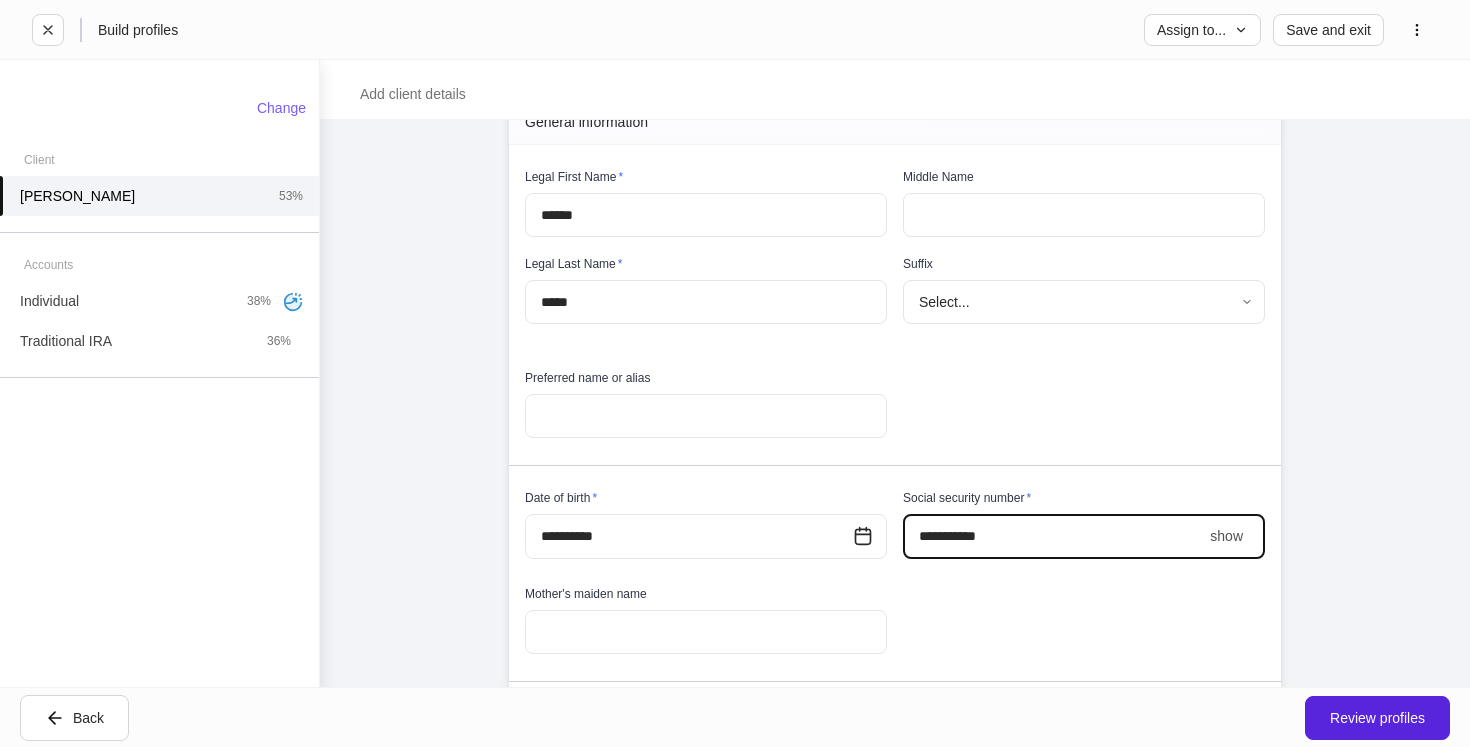 click on "show" at bounding box center [1226, 536] 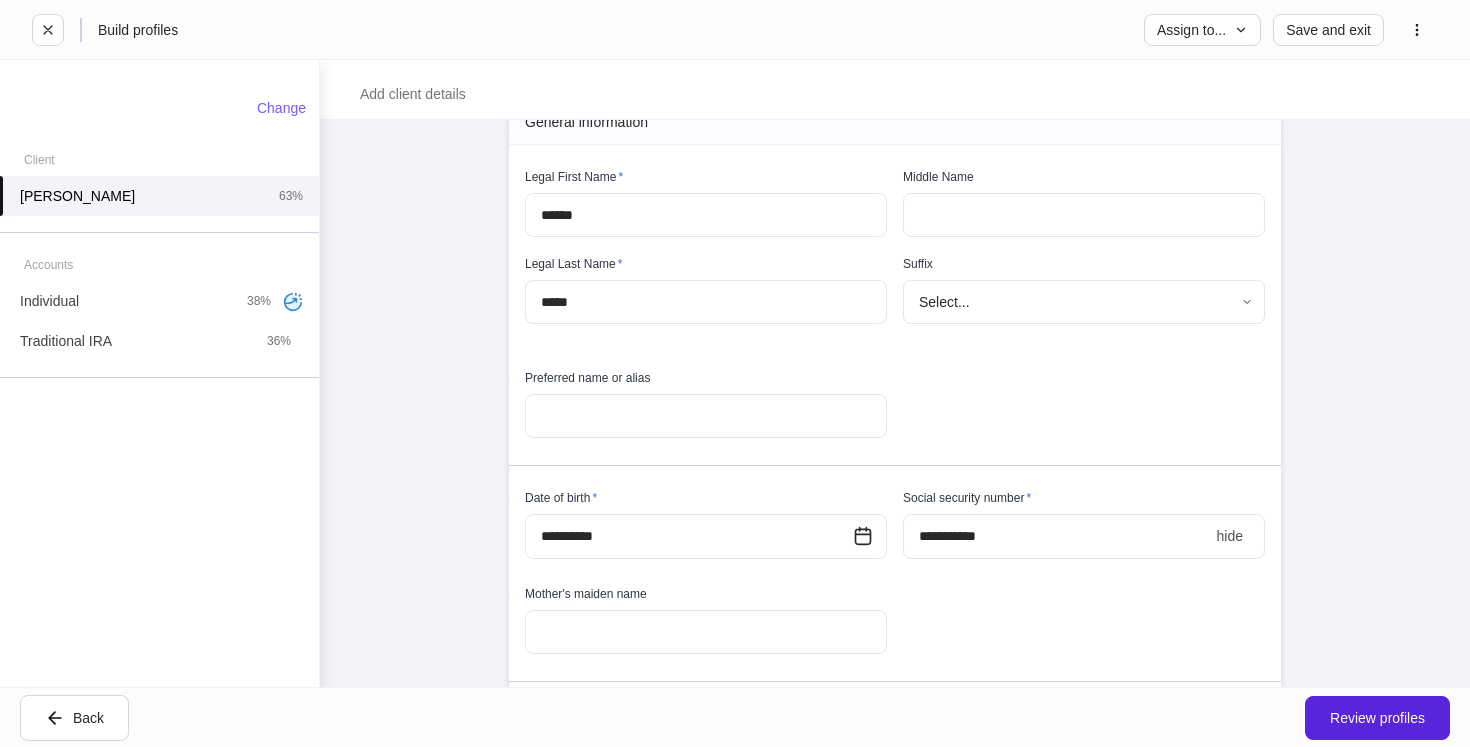 click on "**********" at bounding box center (1056, 536) 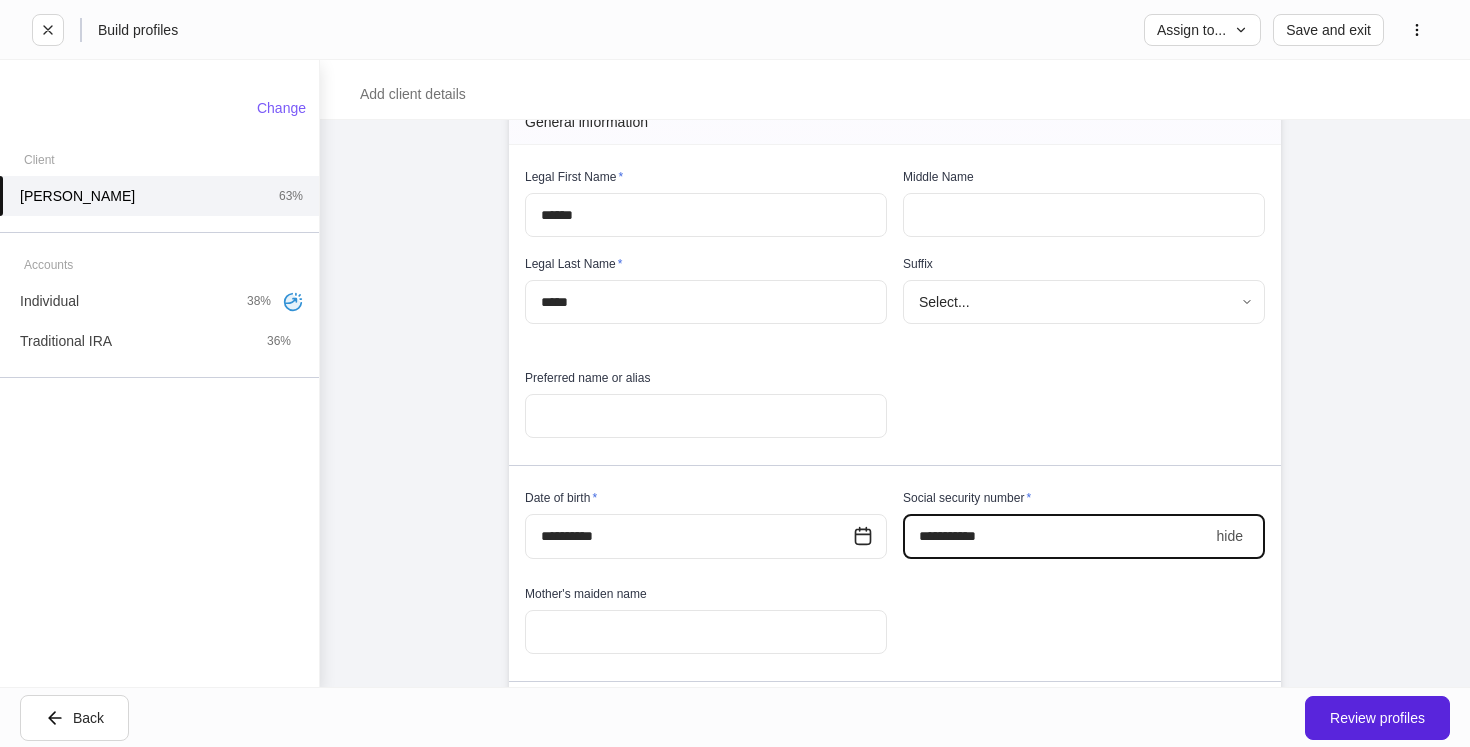 type on "**********" 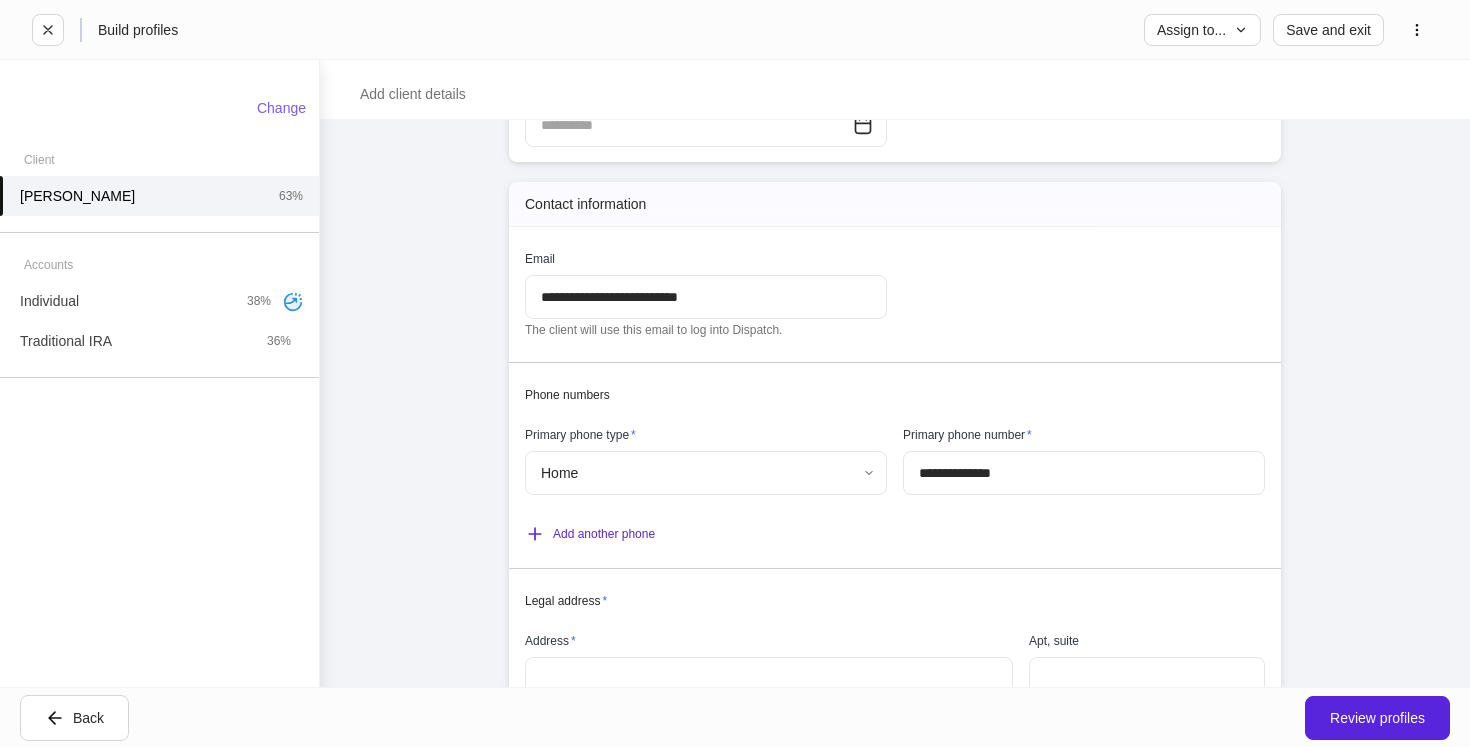 scroll, scrollTop: 1119, scrollLeft: 0, axis: vertical 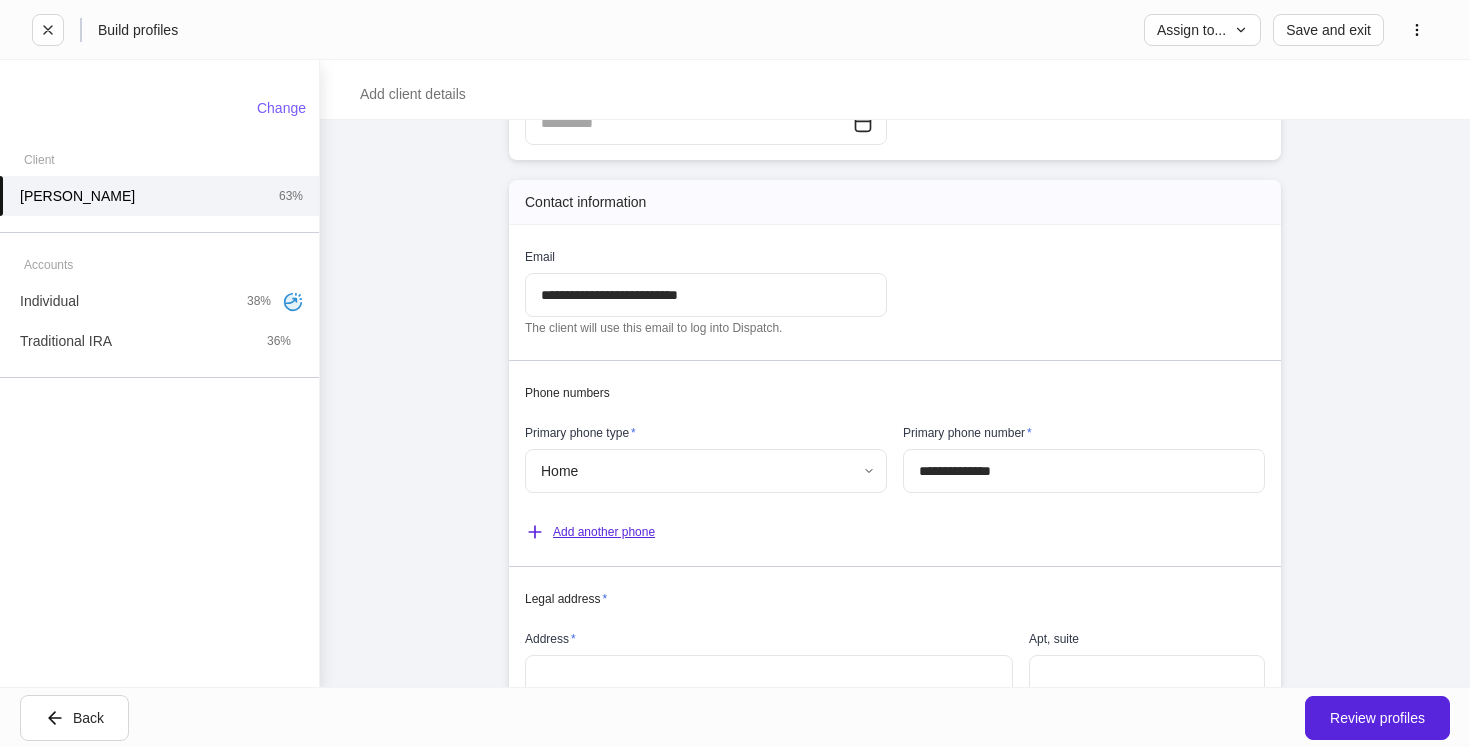 click on "Add another phone" at bounding box center [590, 532] 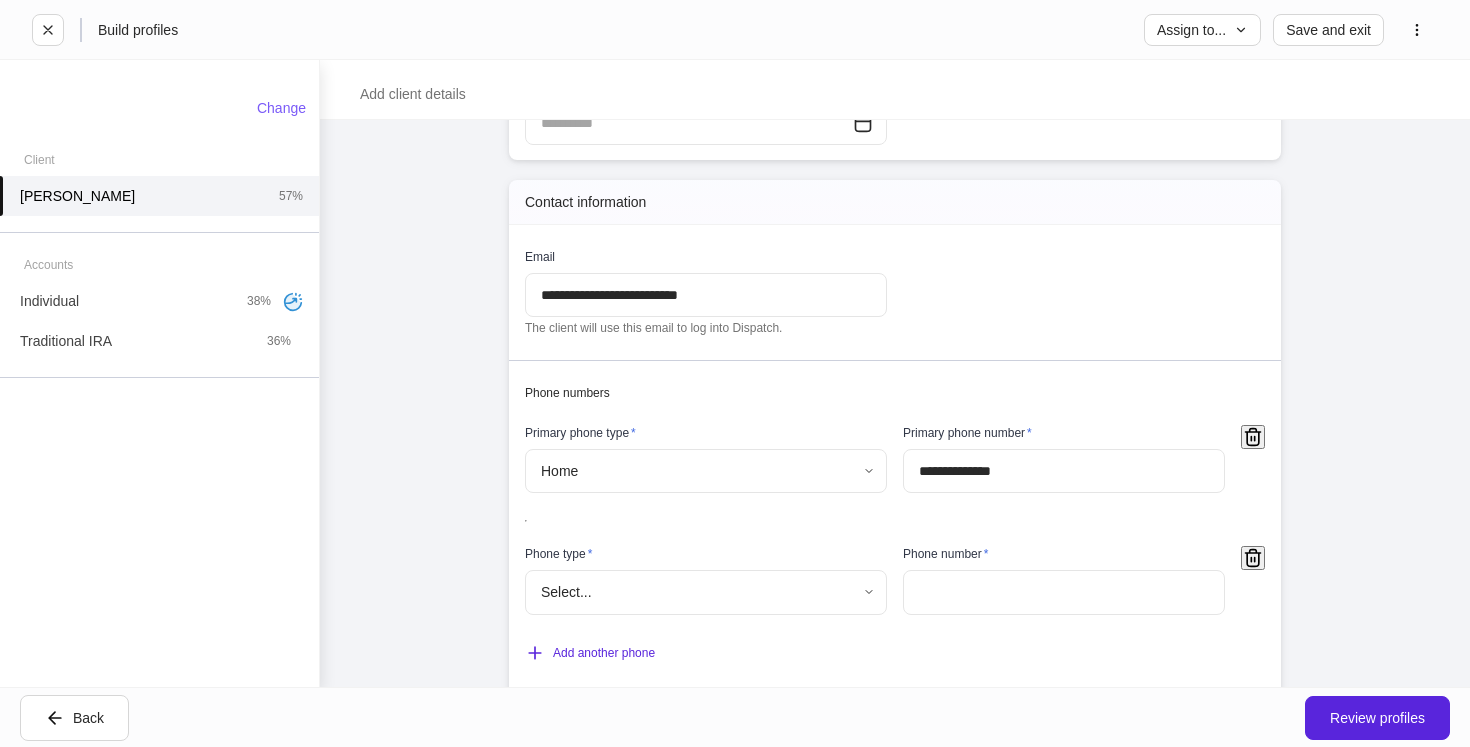 click on "**********" at bounding box center (735, 373) 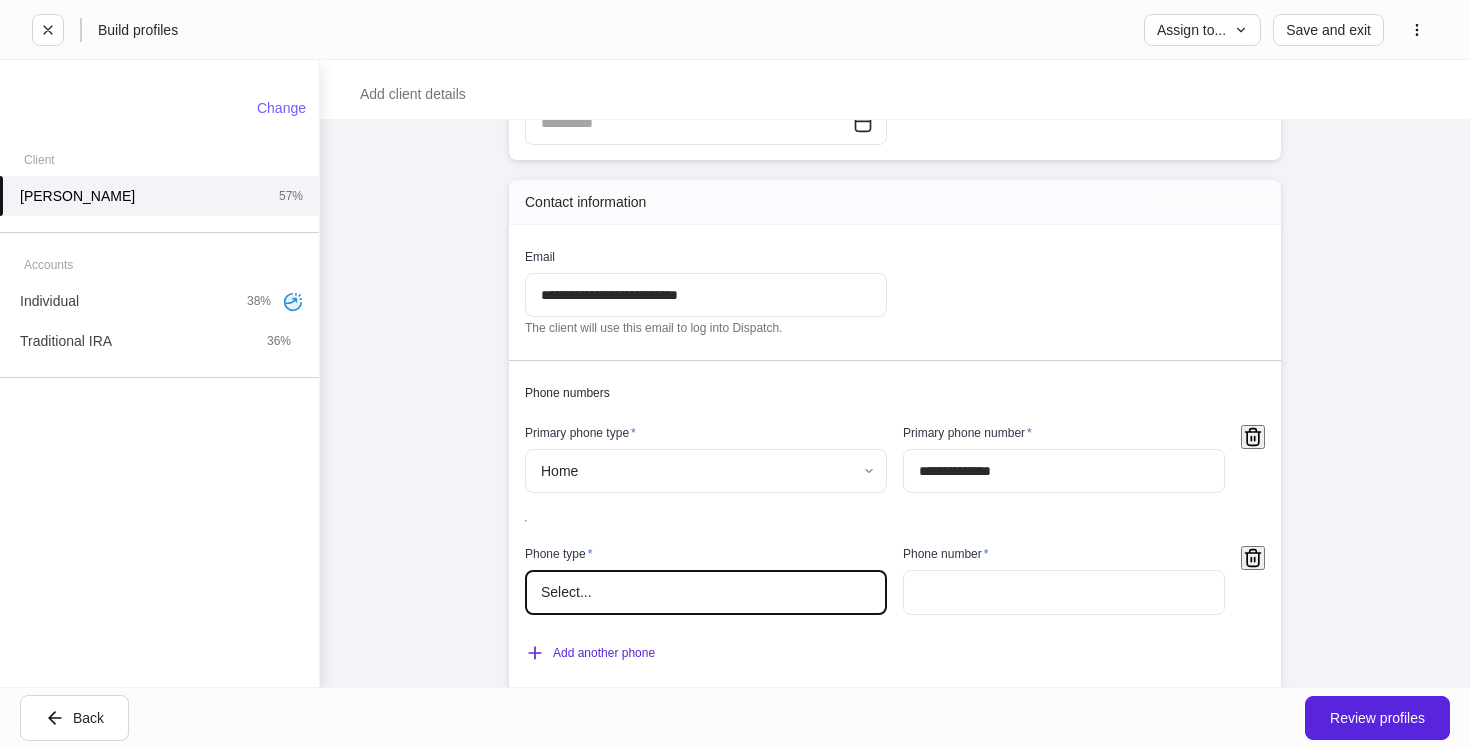 click on "Mobile" at bounding box center [735, 817] 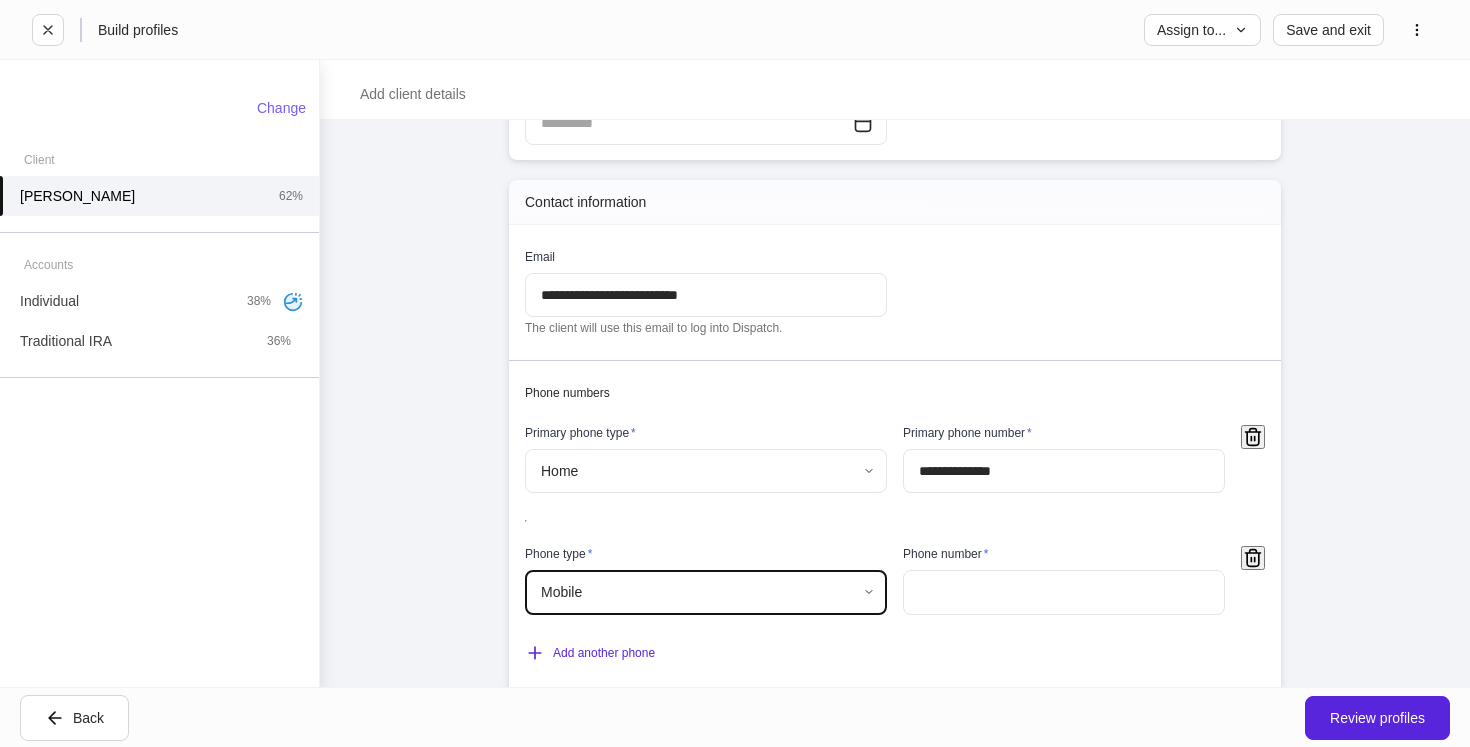 click at bounding box center [1064, 592] 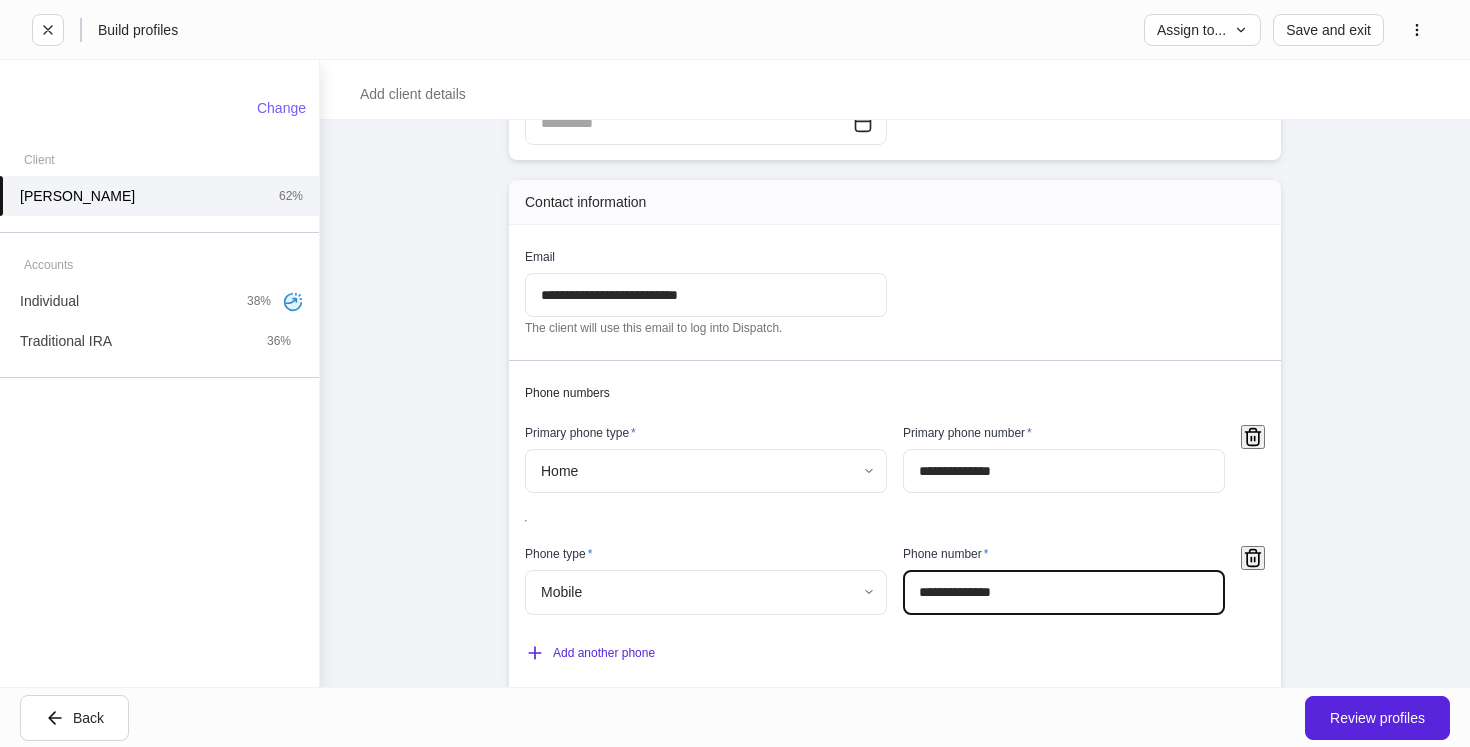 type on "**********" 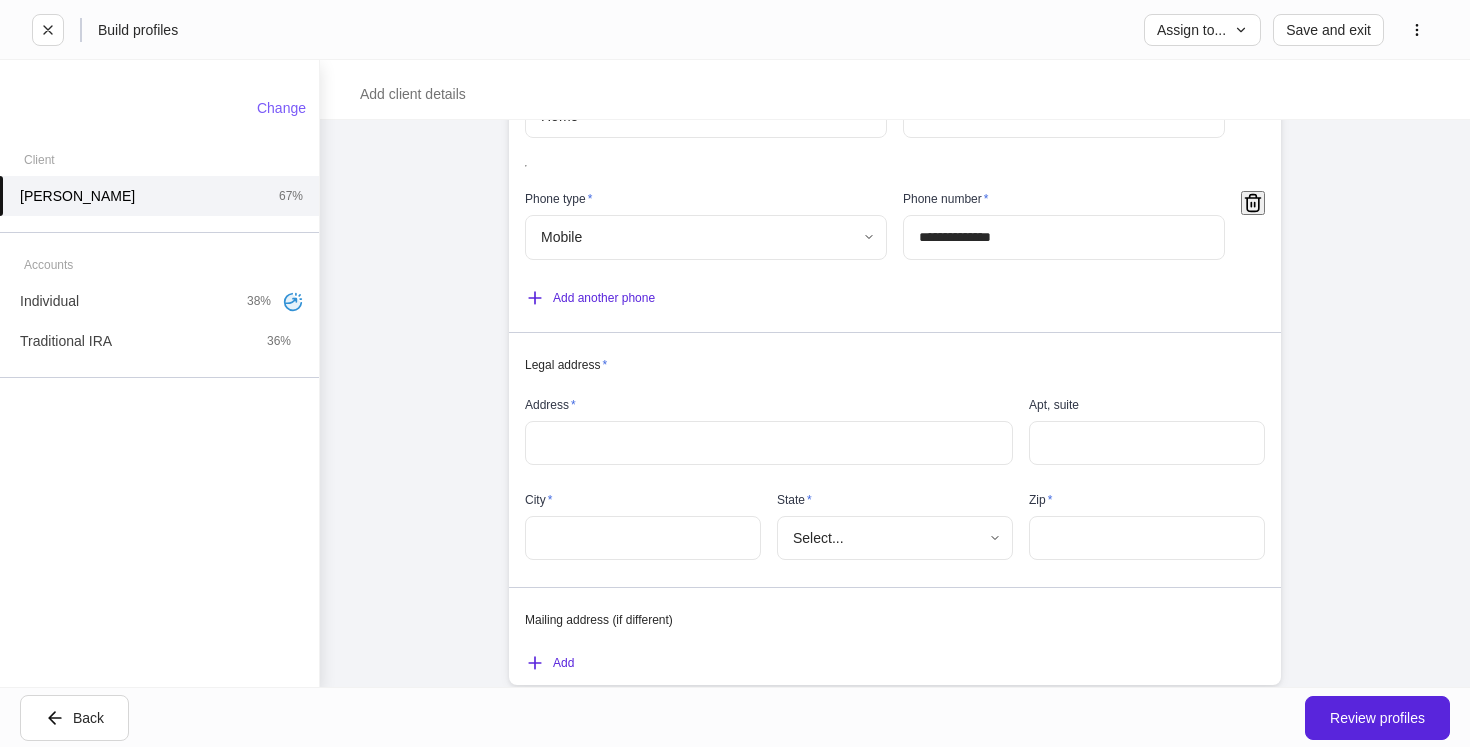scroll, scrollTop: 1496, scrollLeft: 0, axis: vertical 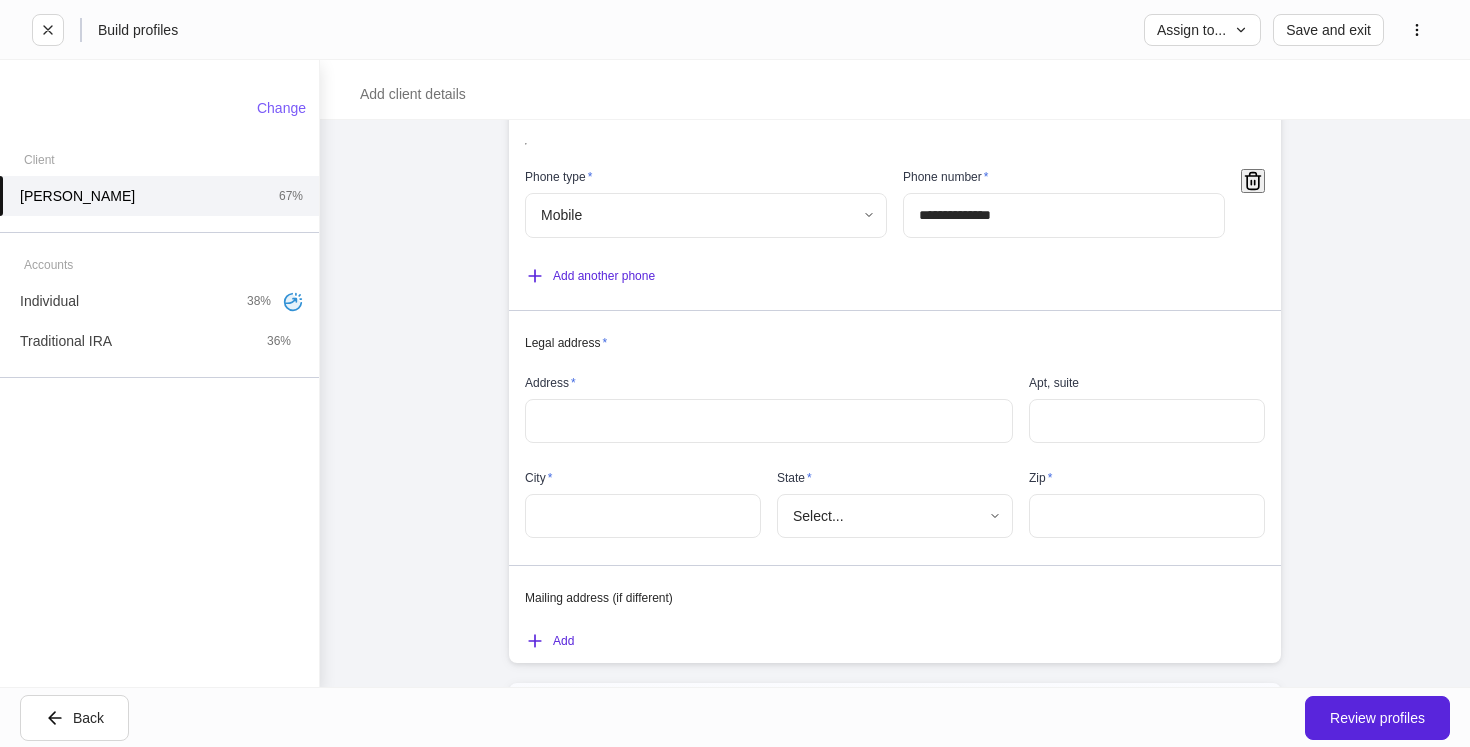 click at bounding box center (769, 421) 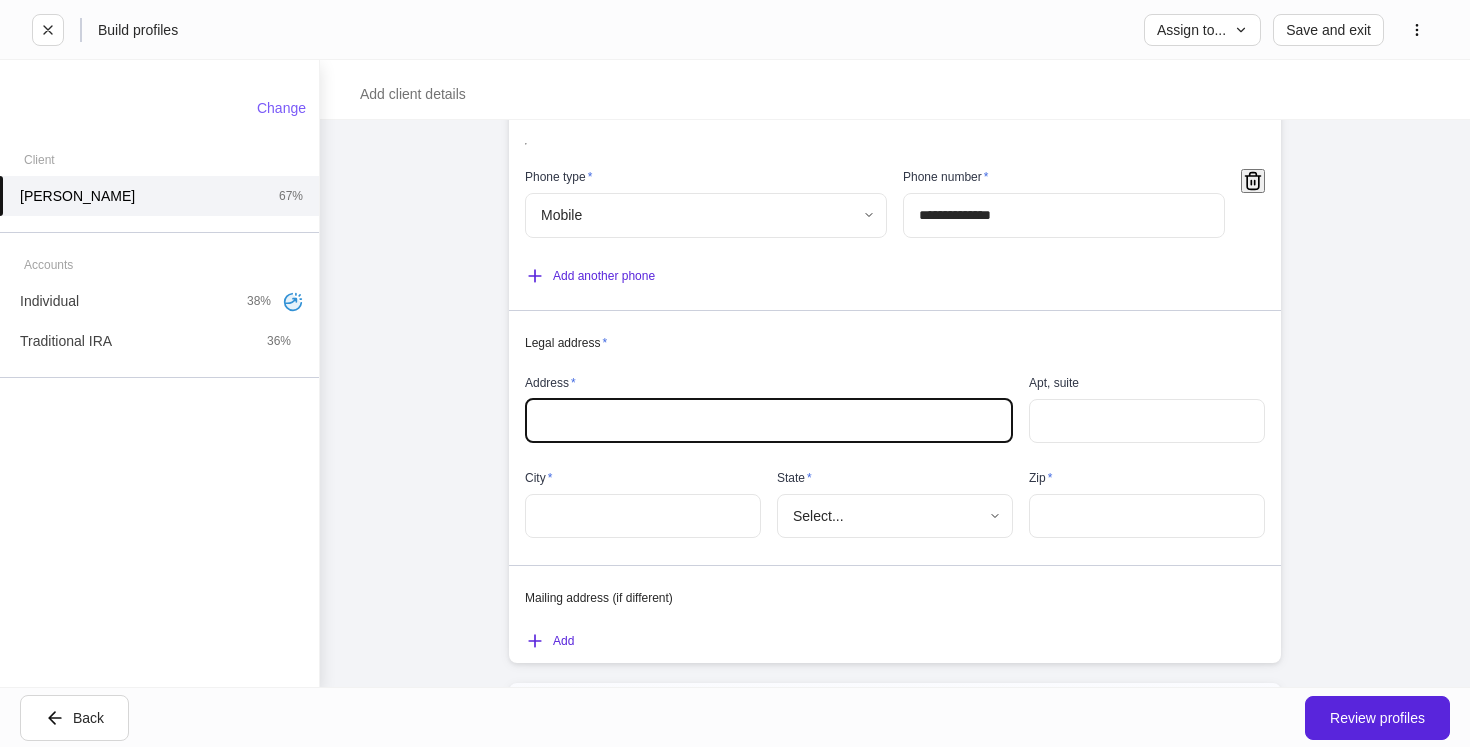 click on "**********" at bounding box center (895, 403) 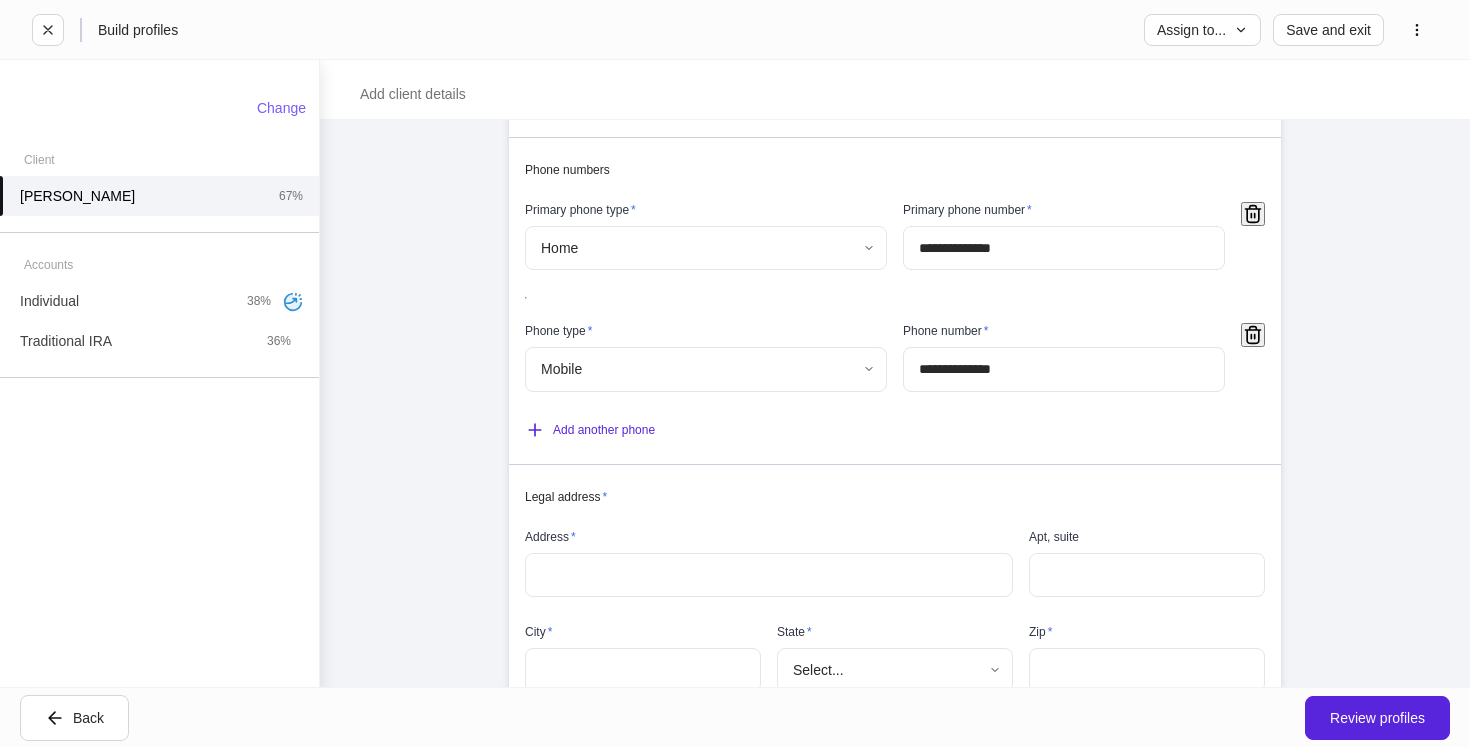 scroll, scrollTop: 1333, scrollLeft: 0, axis: vertical 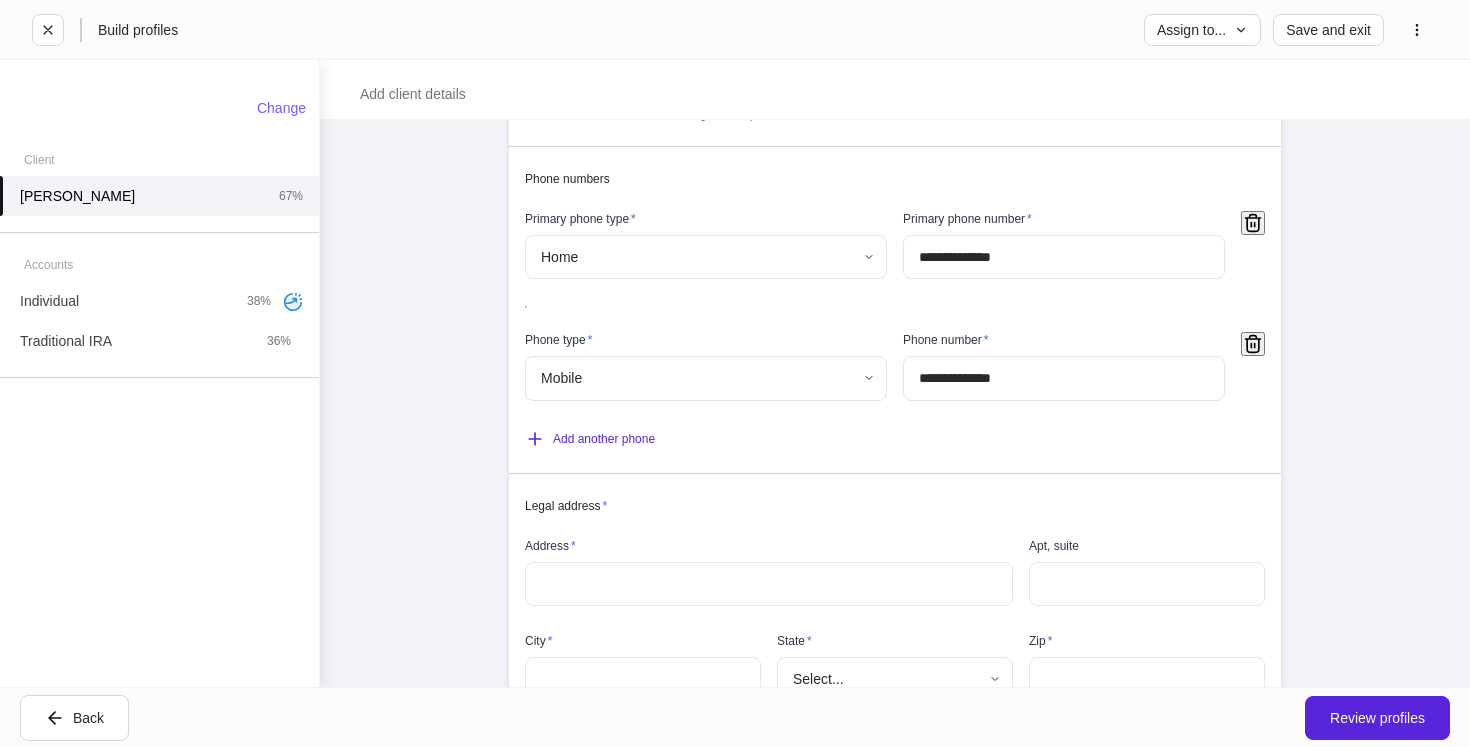 click at bounding box center [769, 584] 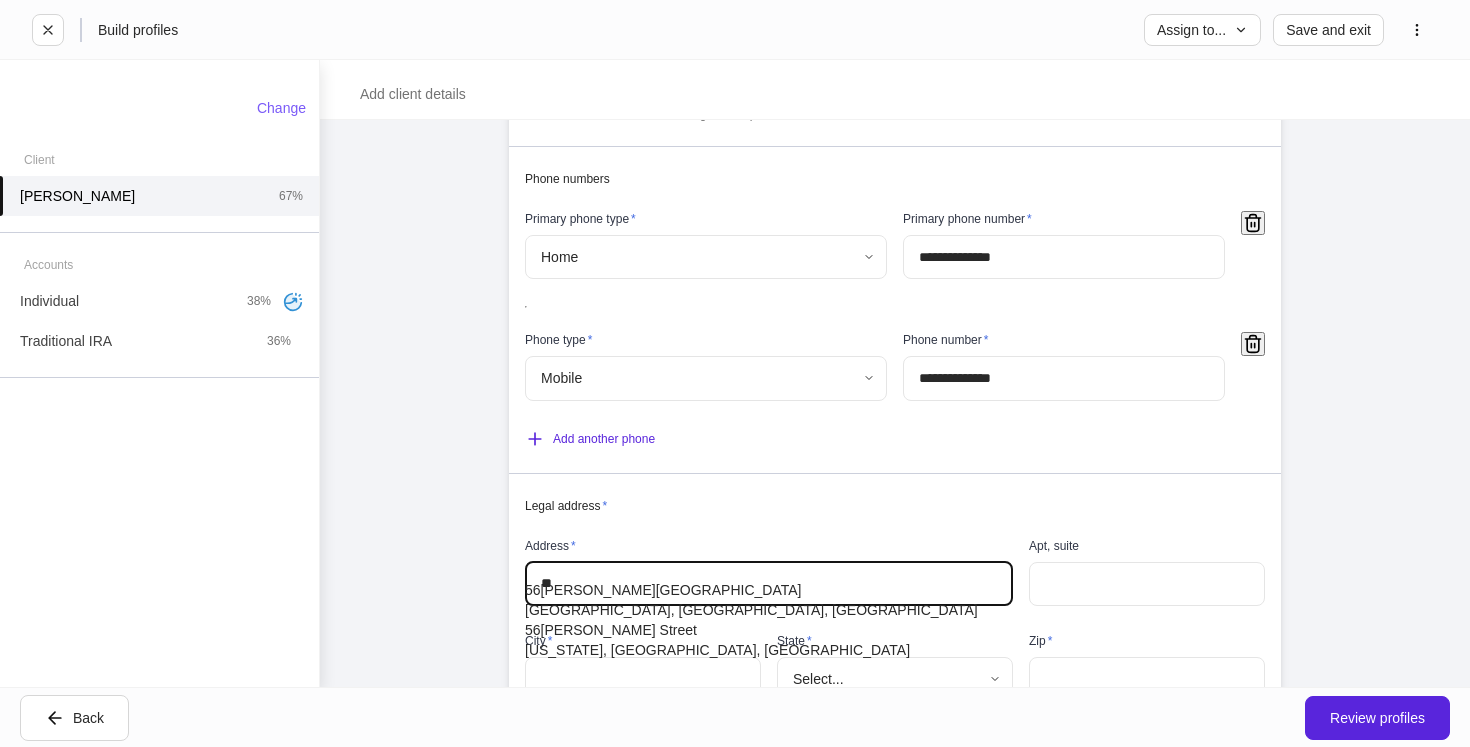 click on "[GEOGRAPHIC_DATA], [GEOGRAPHIC_DATA], [GEOGRAPHIC_DATA]" at bounding box center [769, 610] 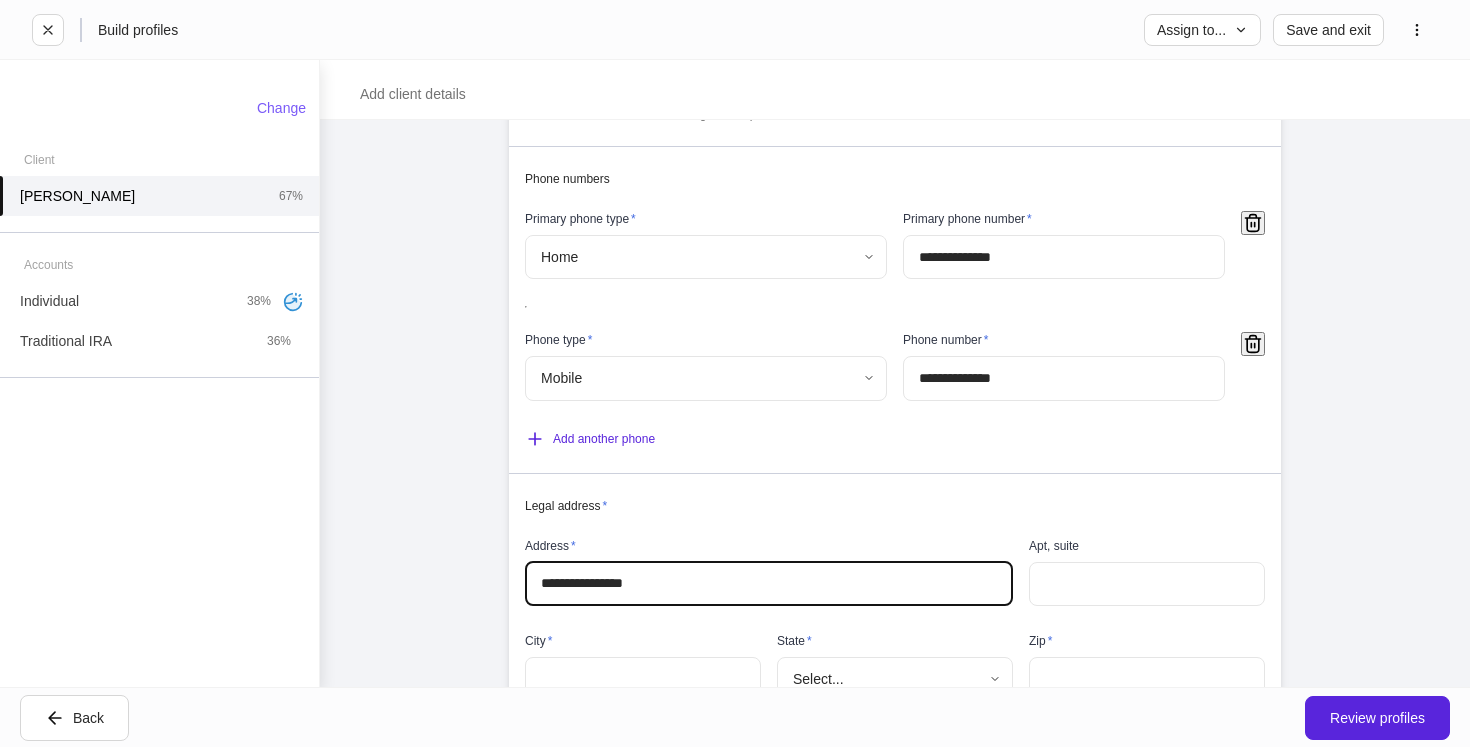 type on "********" 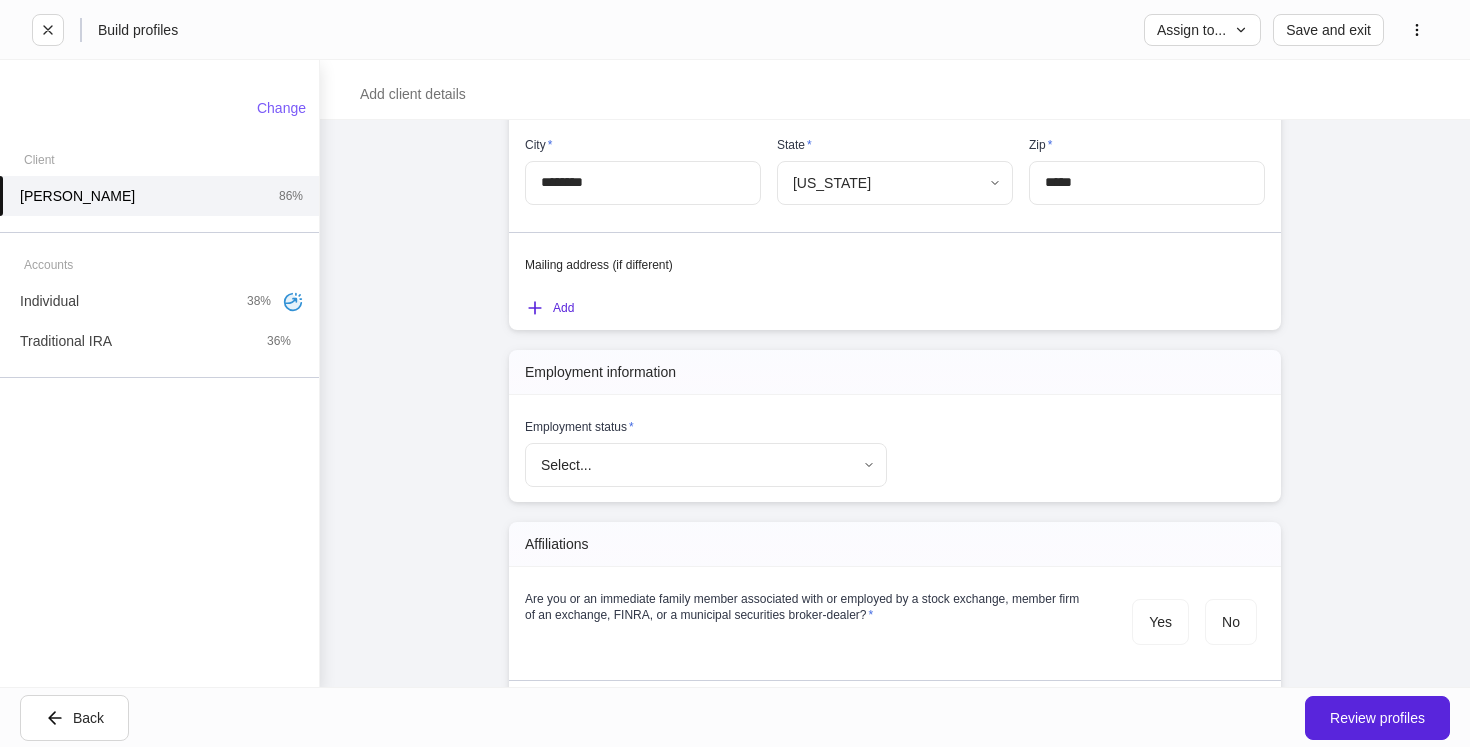 scroll, scrollTop: 1843, scrollLeft: 0, axis: vertical 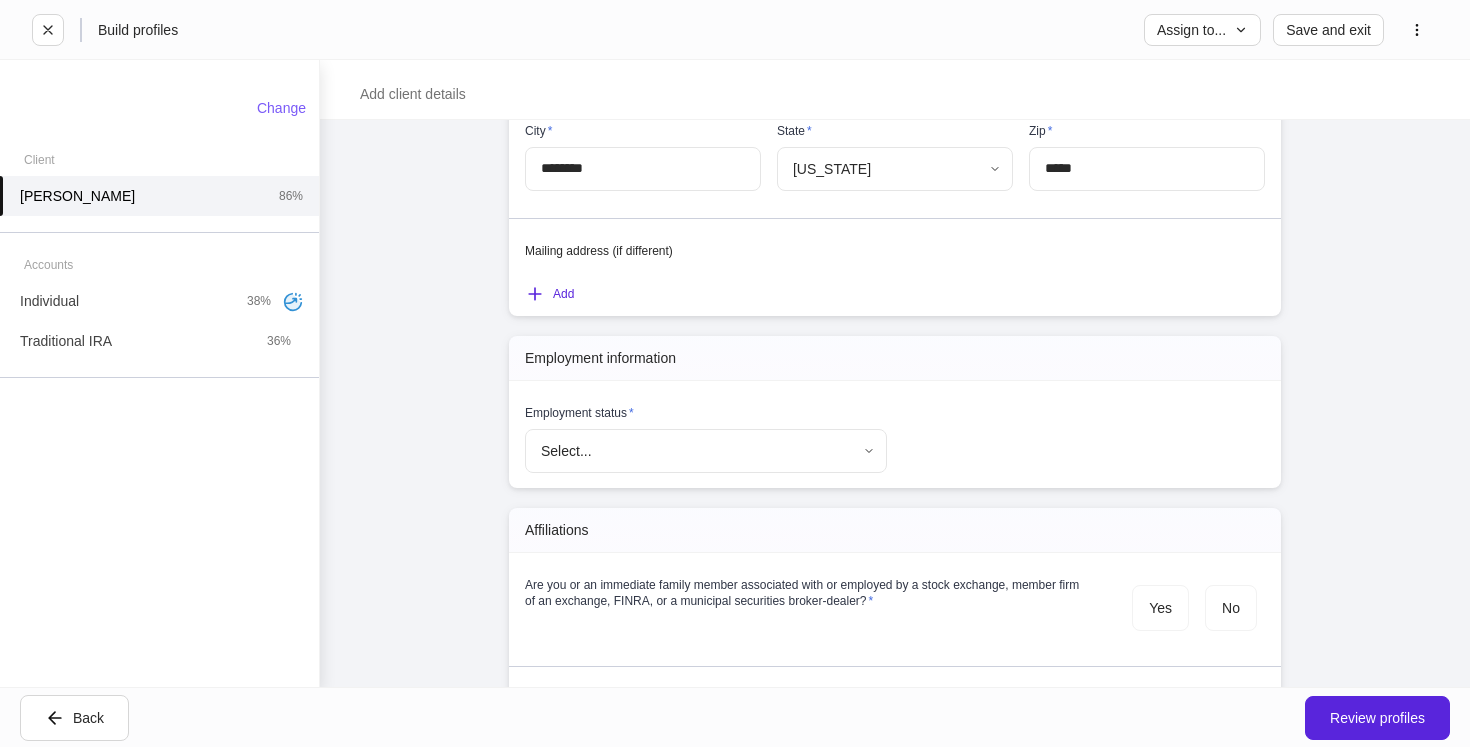 type on "**********" 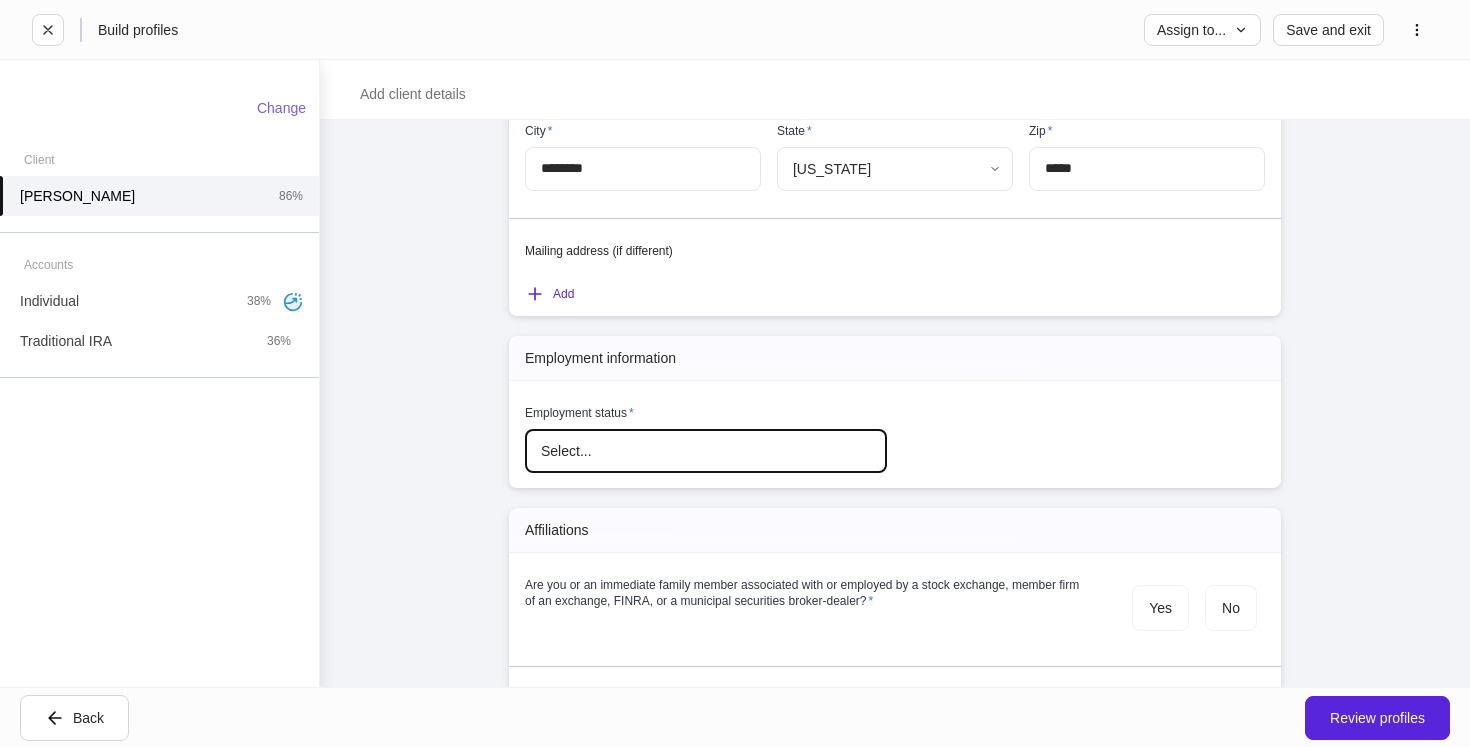 click on "Retired" at bounding box center [735, 837] 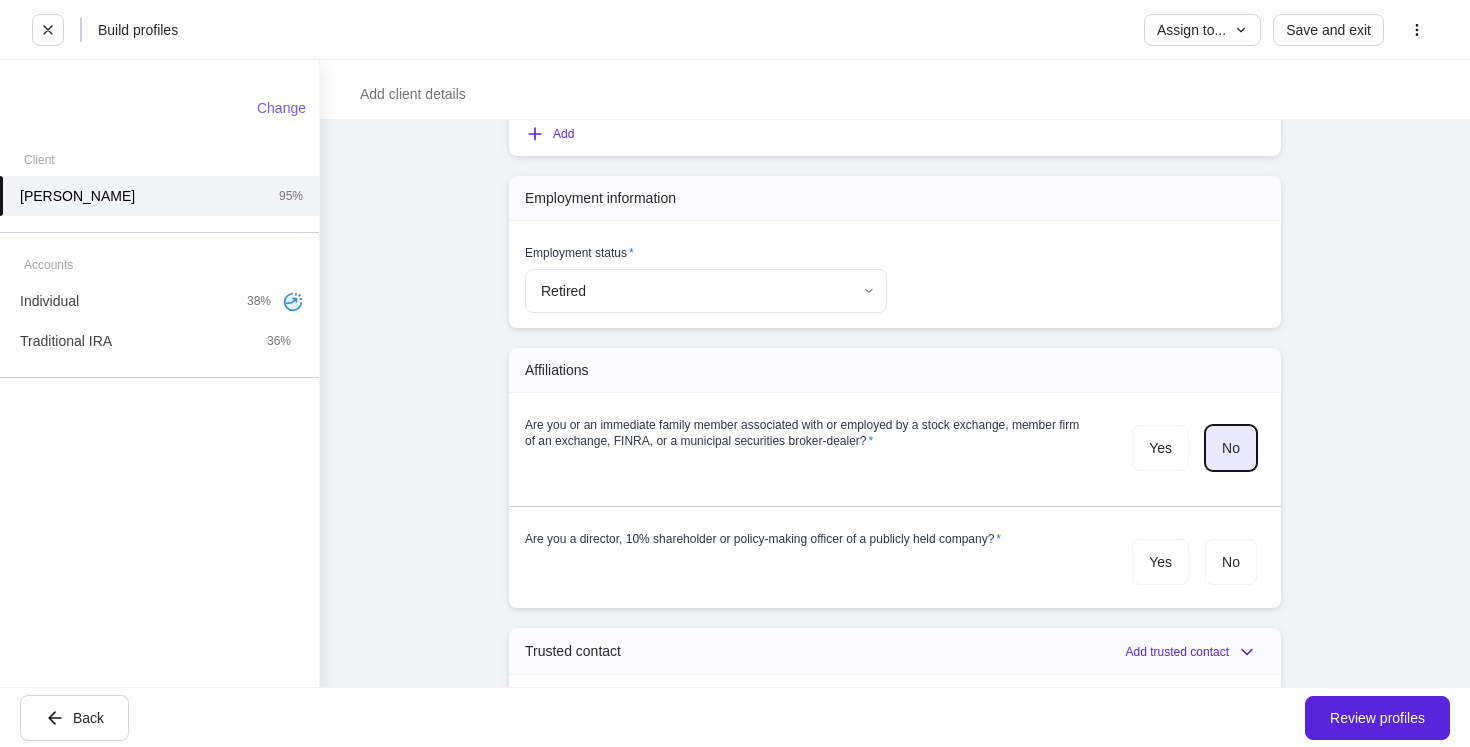 scroll, scrollTop: 2007, scrollLeft: 0, axis: vertical 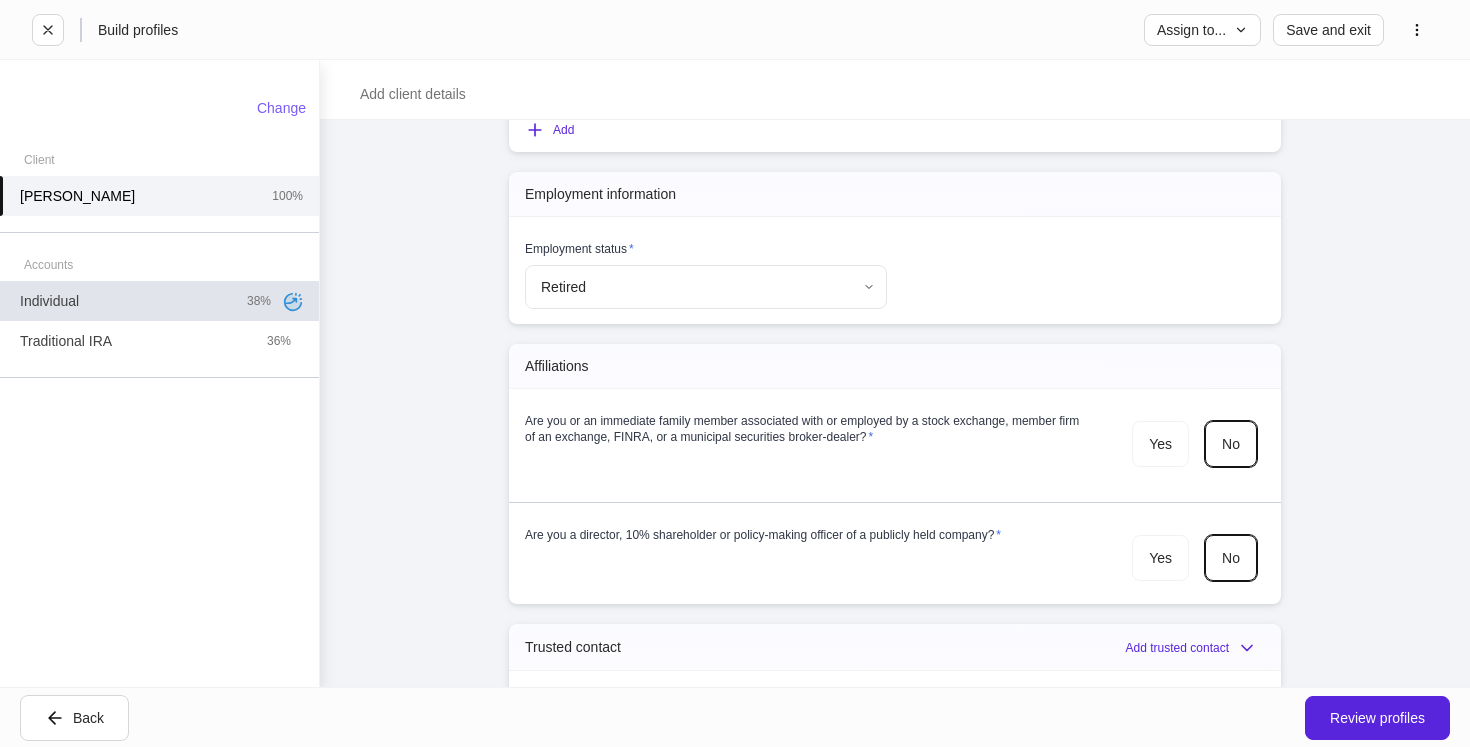 click on "Individual 38%" at bounding box center [159, 301] 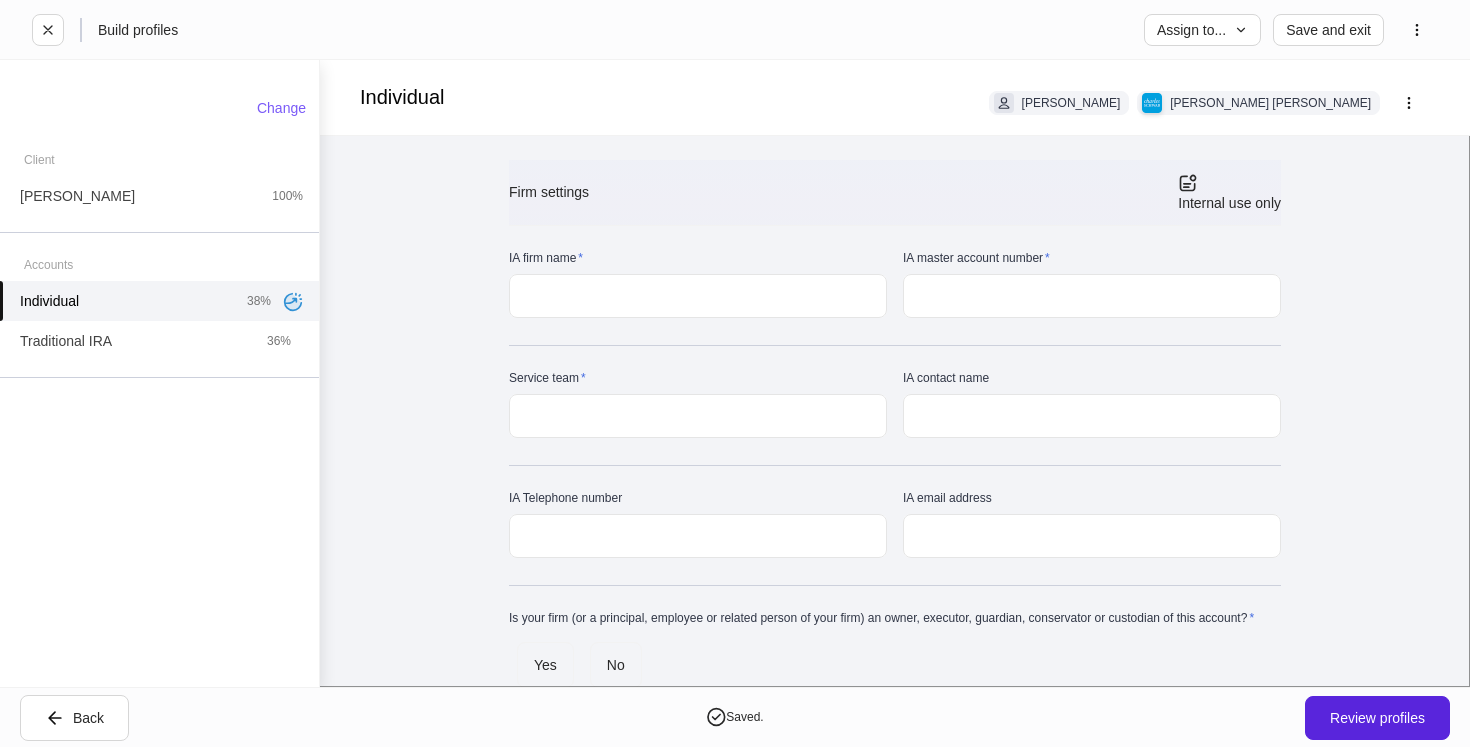 scroll, scrollTop: 13, scrollLeft: 0, axis: vertical 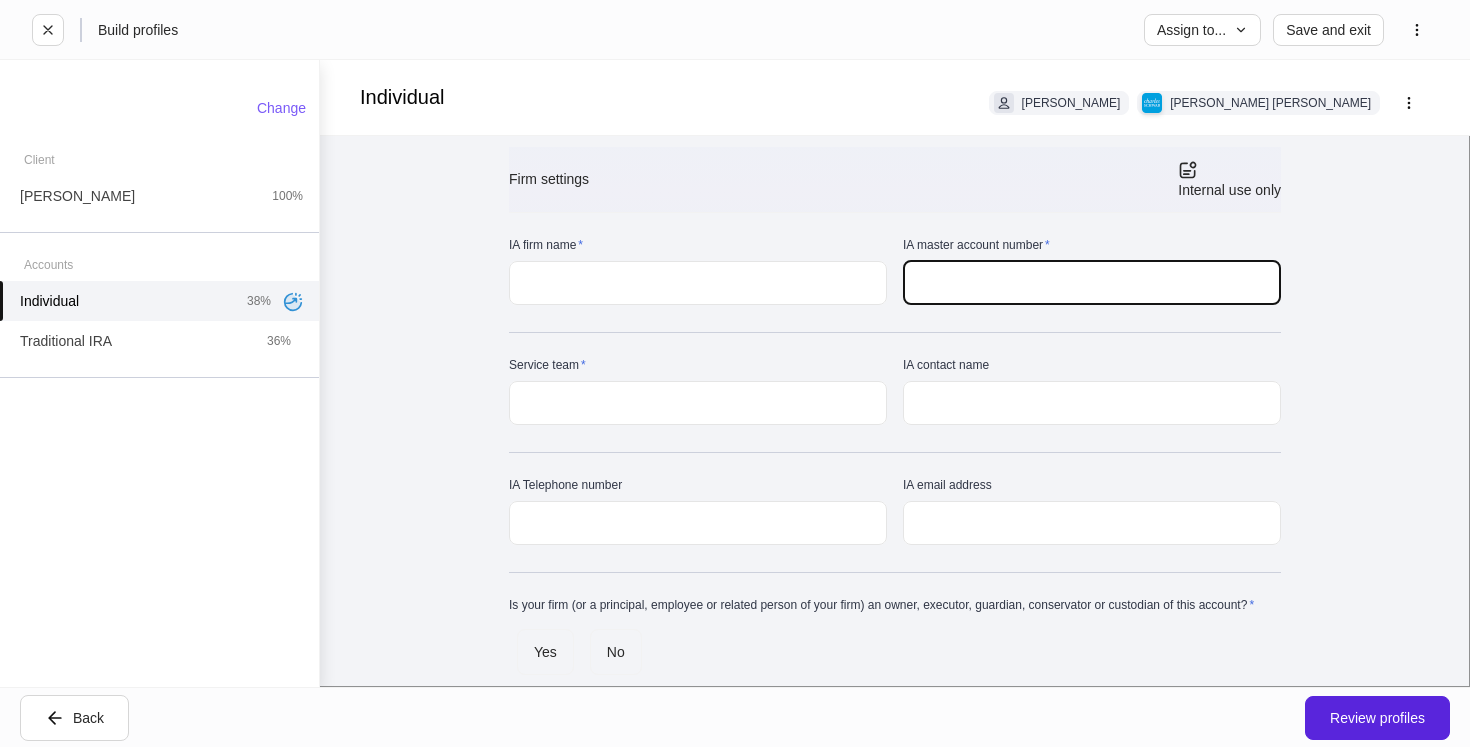 click at bounding box center [1092, 283] 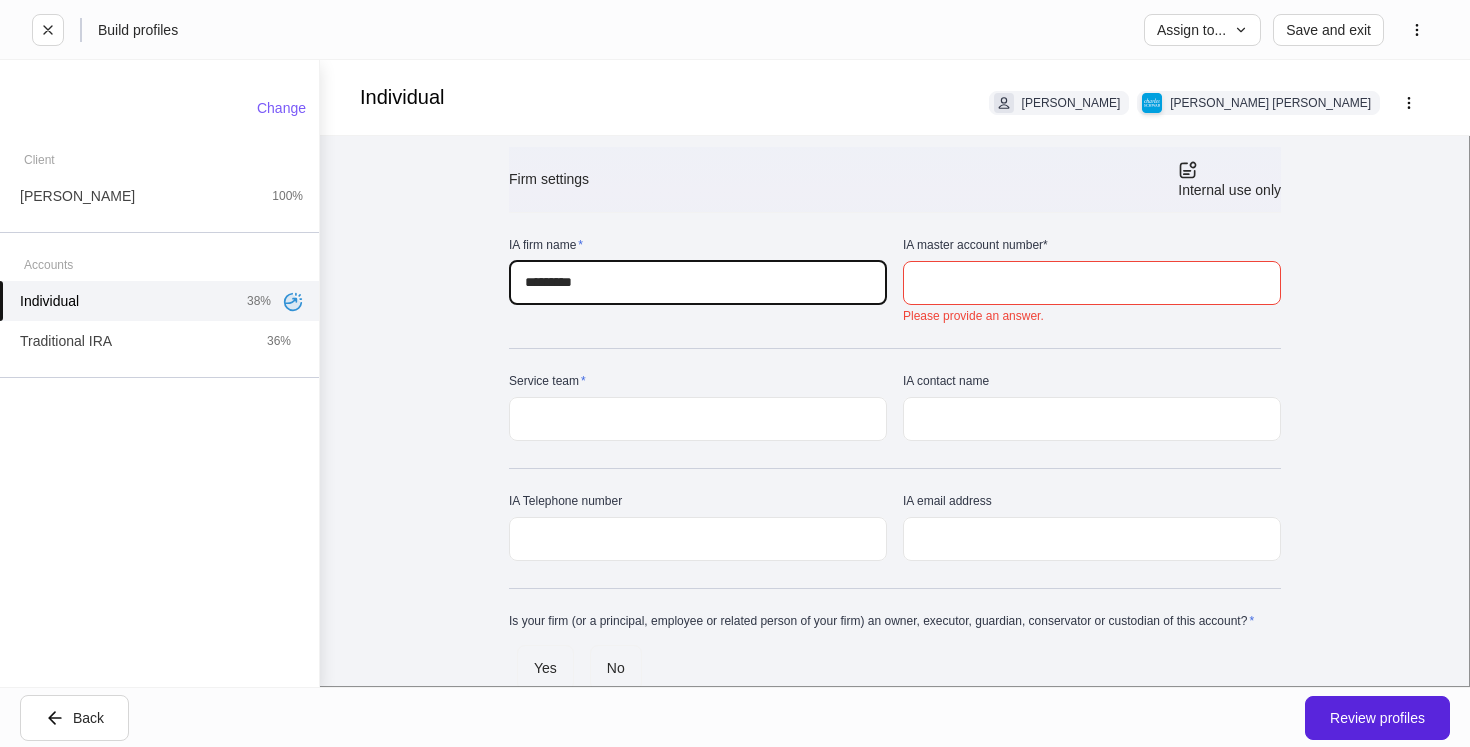 type on "********" 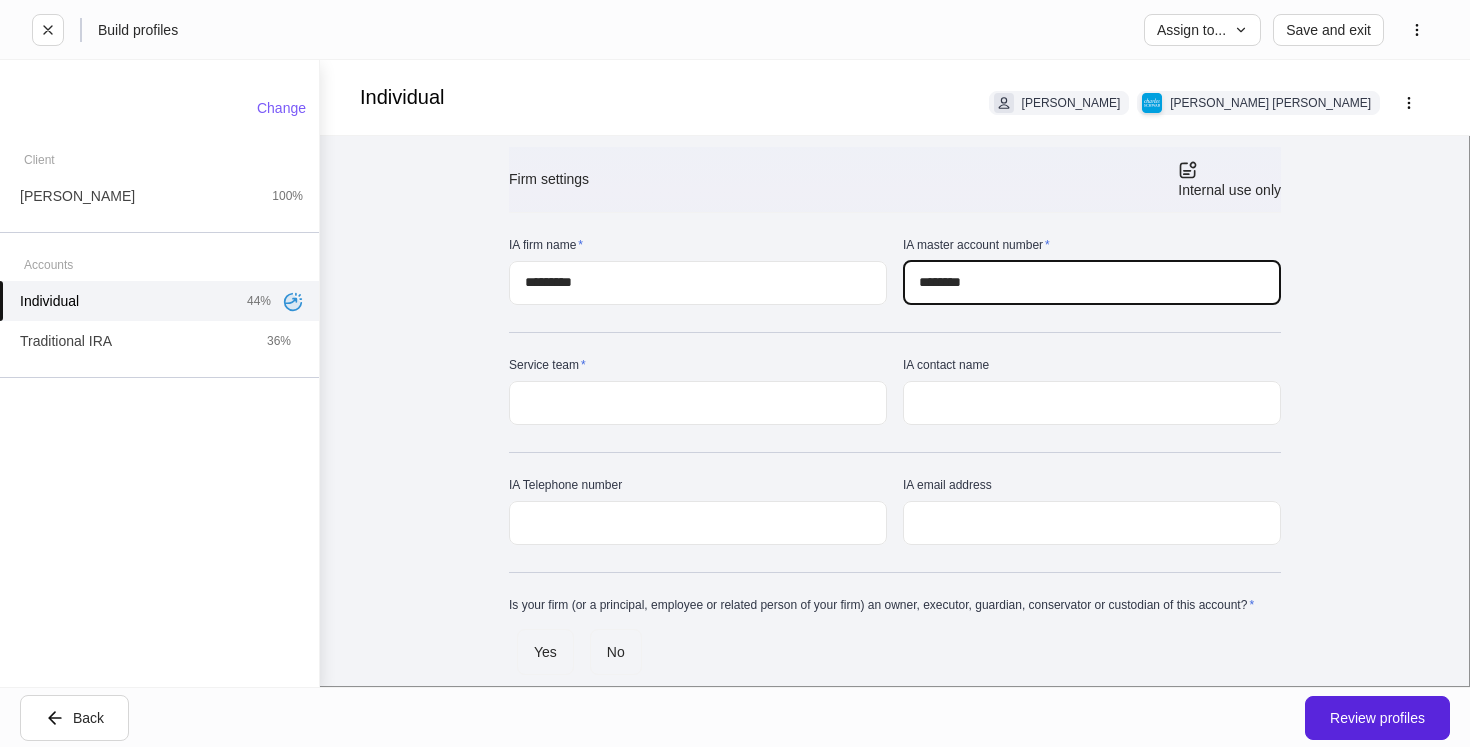 type on "********" 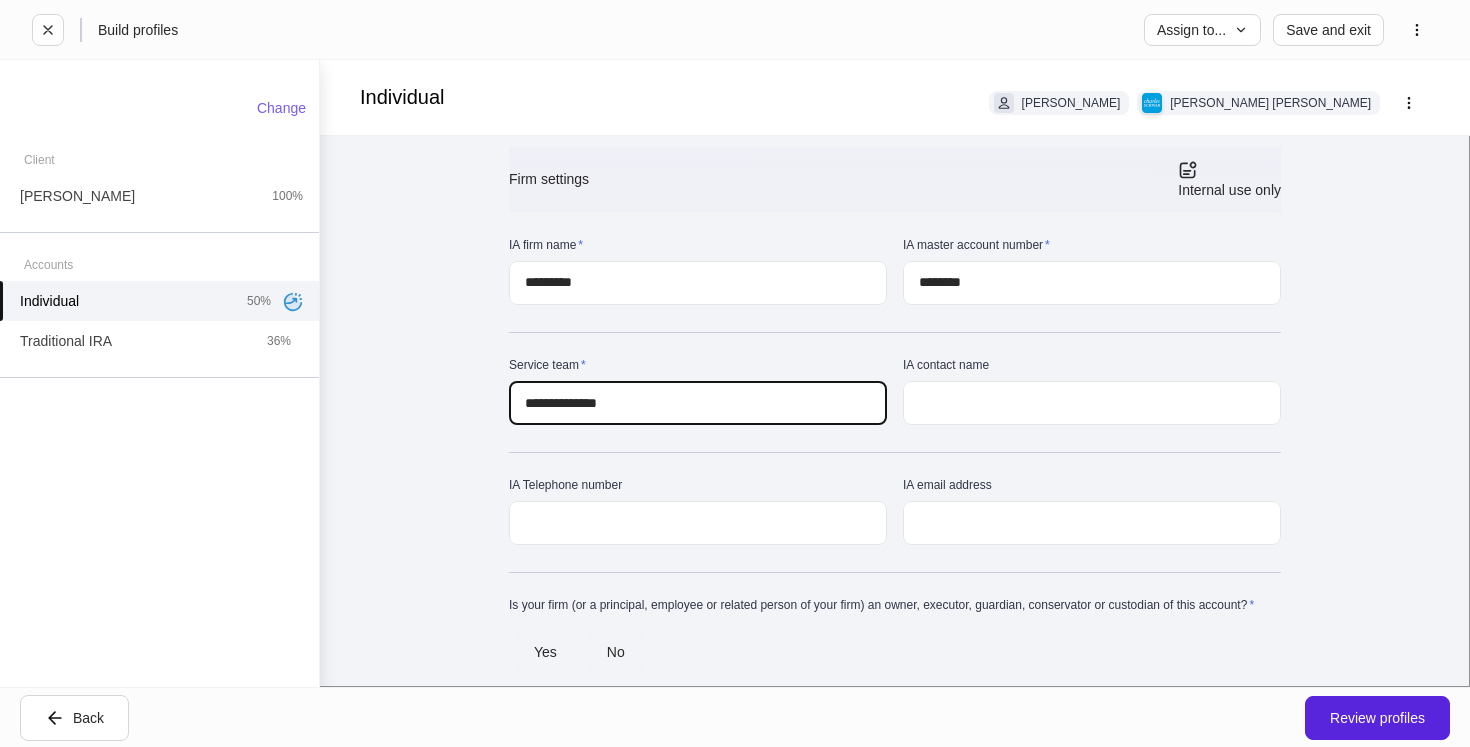 scroll, scrollTop: 106, scrollLeft: 0, axis: vertical 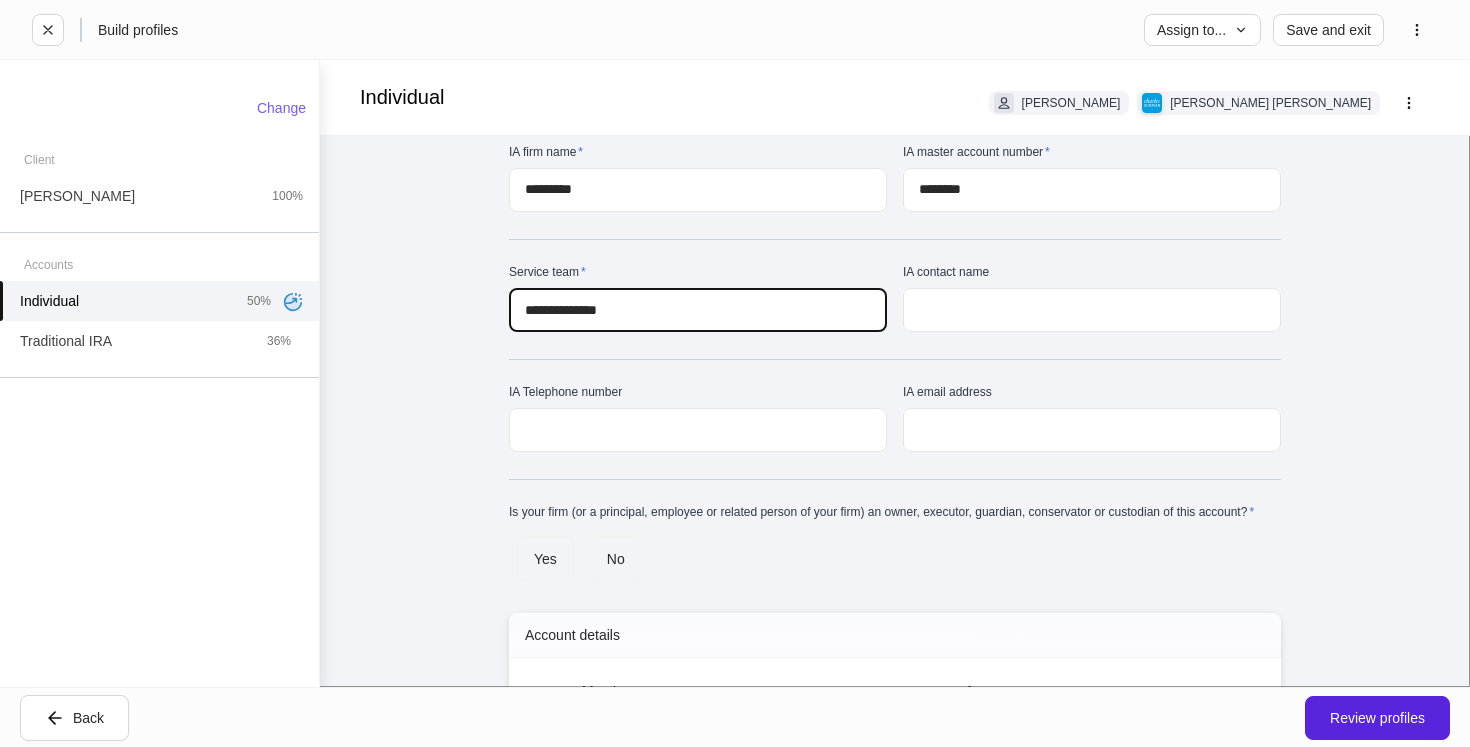 type on "**********" 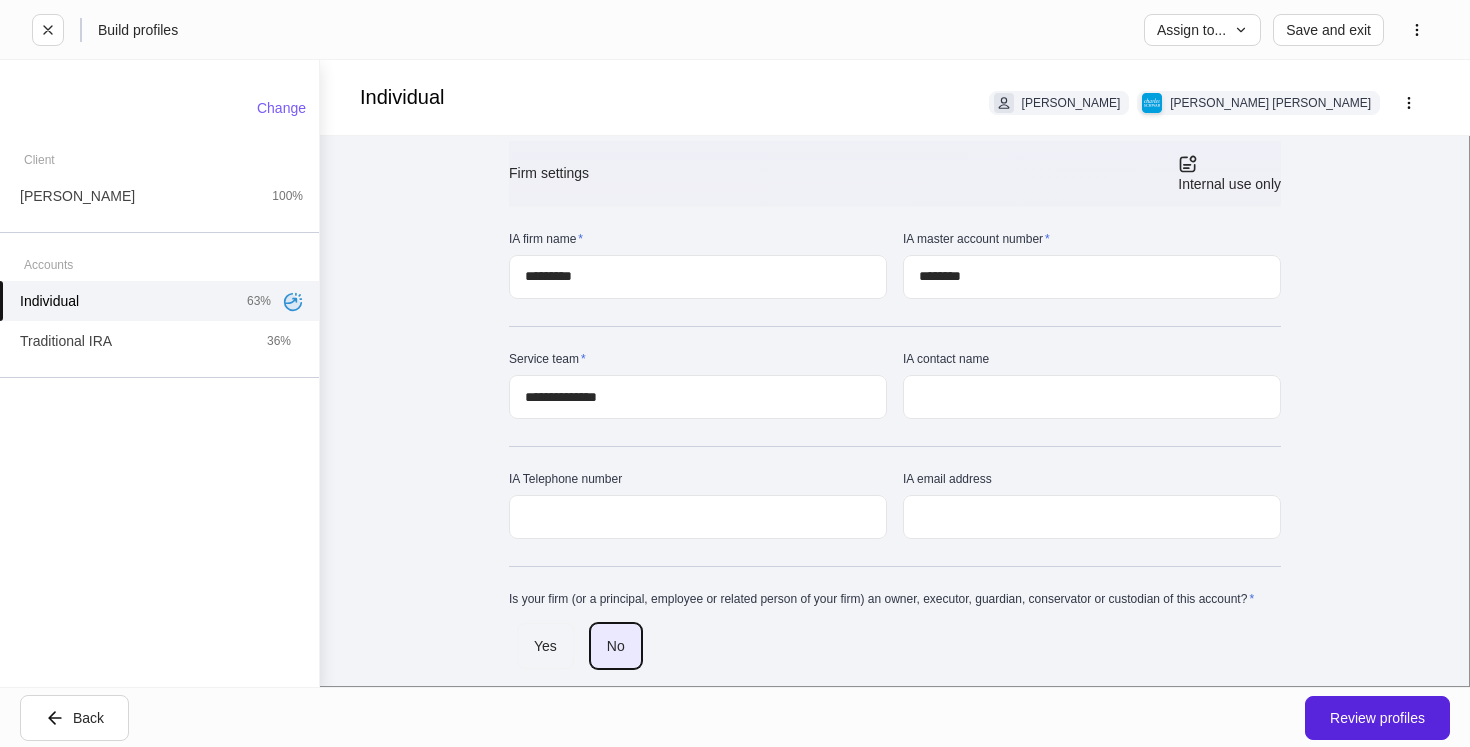 scroll, scrollTop: 15, scrollLeft: 0, axis: vertical 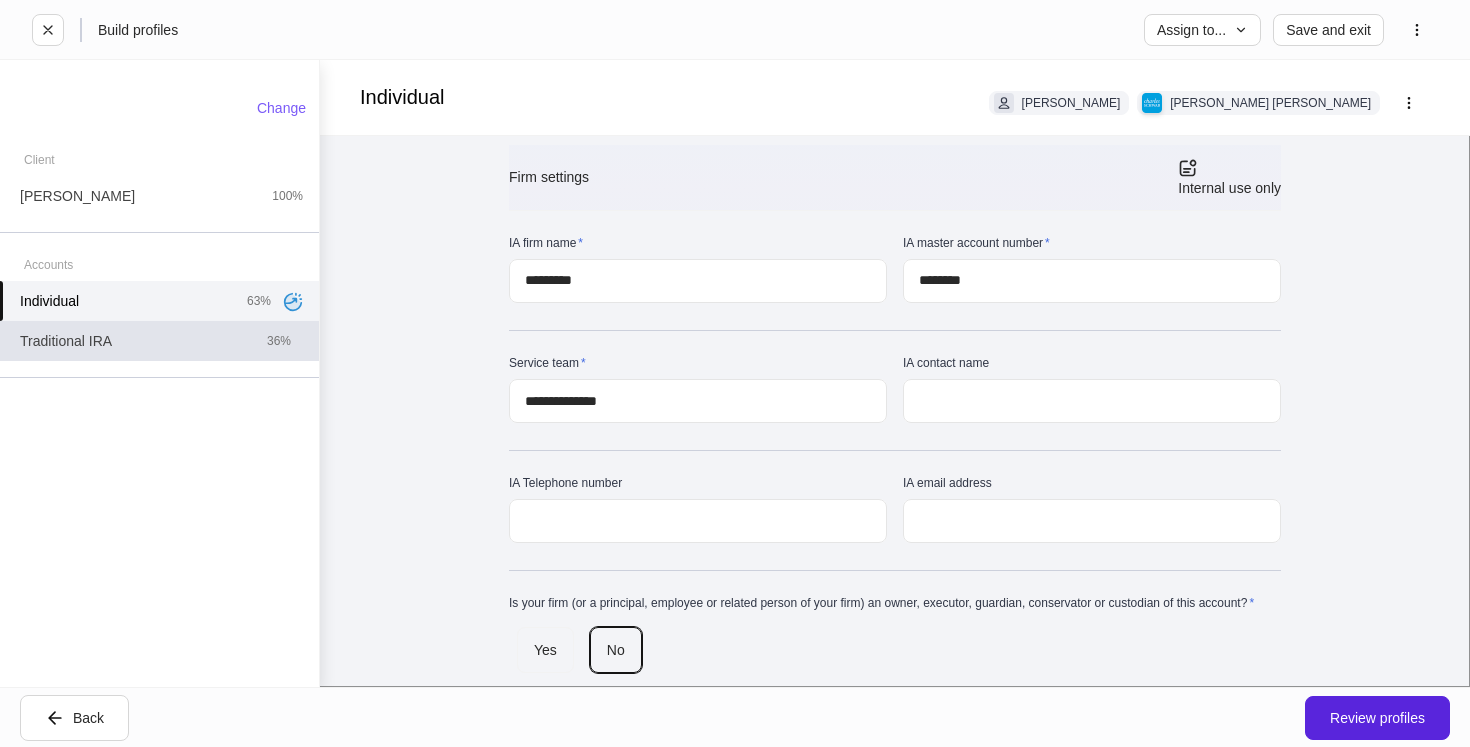 click 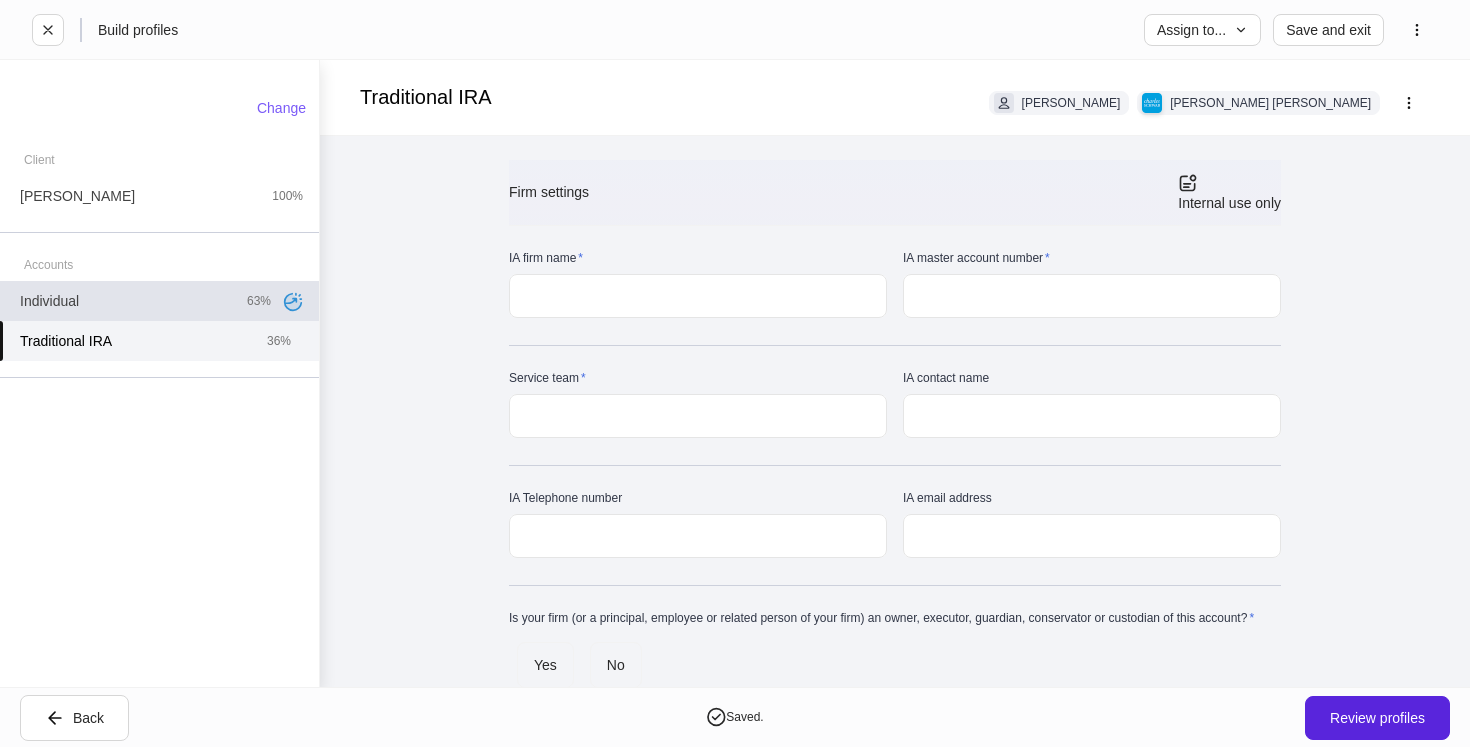 click on "Individual 63%" at bounding box center [159, 301] 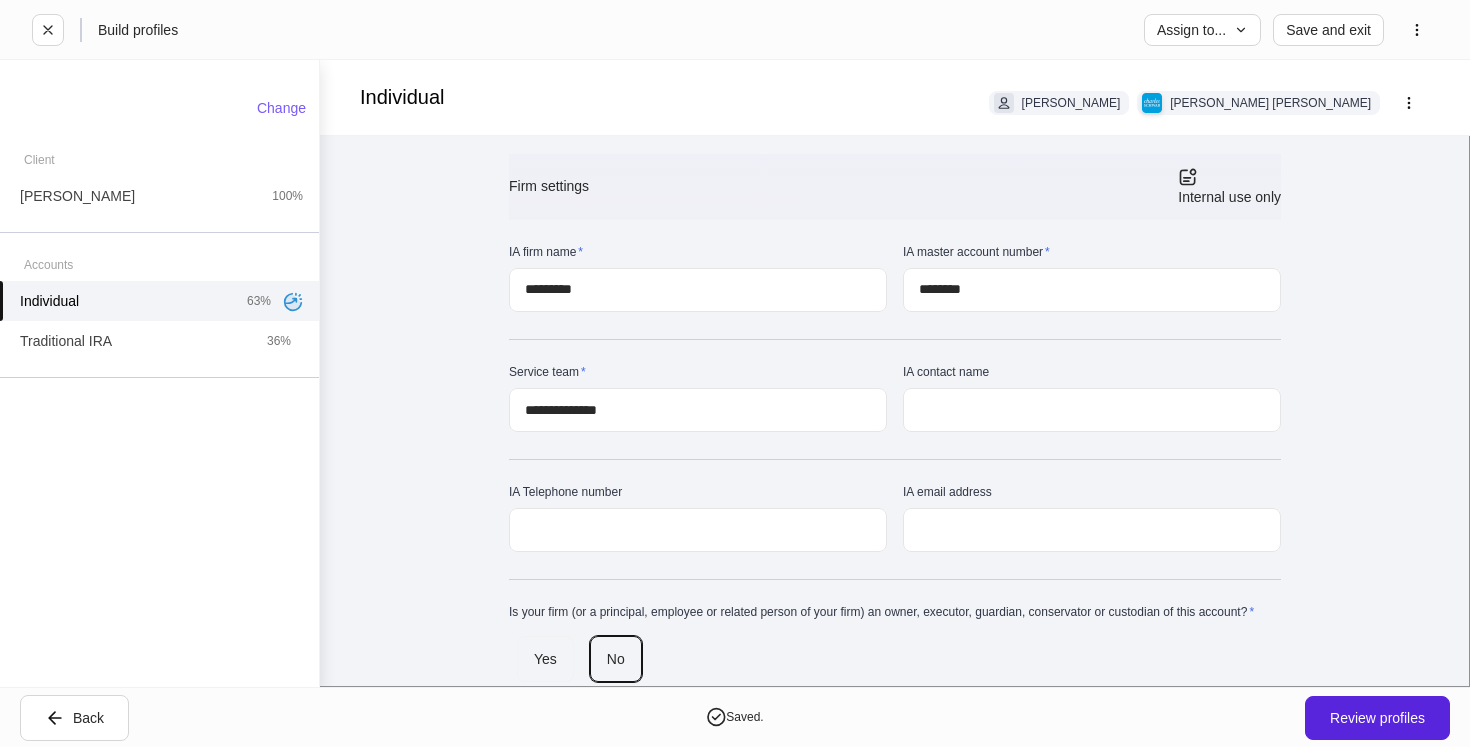 scroll, scrollTop: 7, scrollLeft: 0, axis: vertical 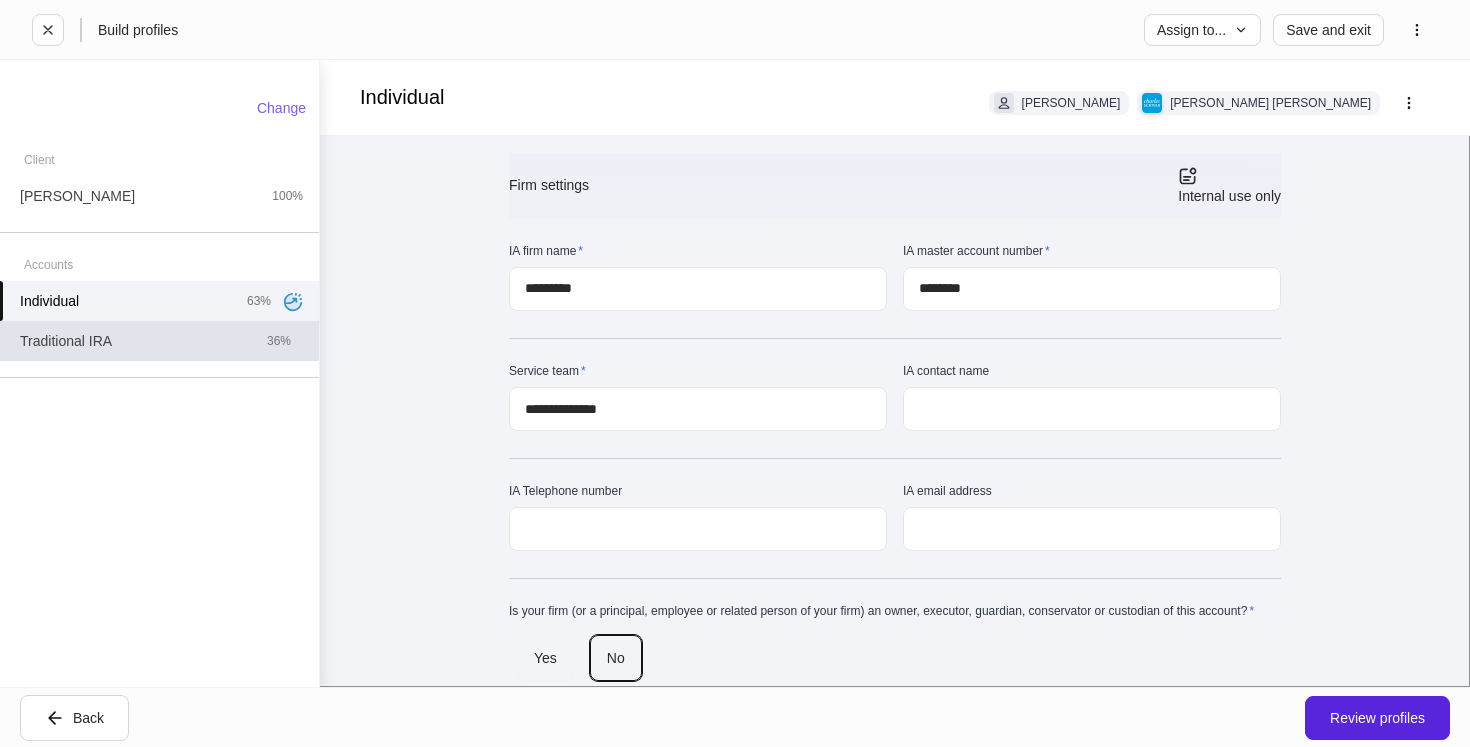click on "36%" at bounding box center (279, 341) 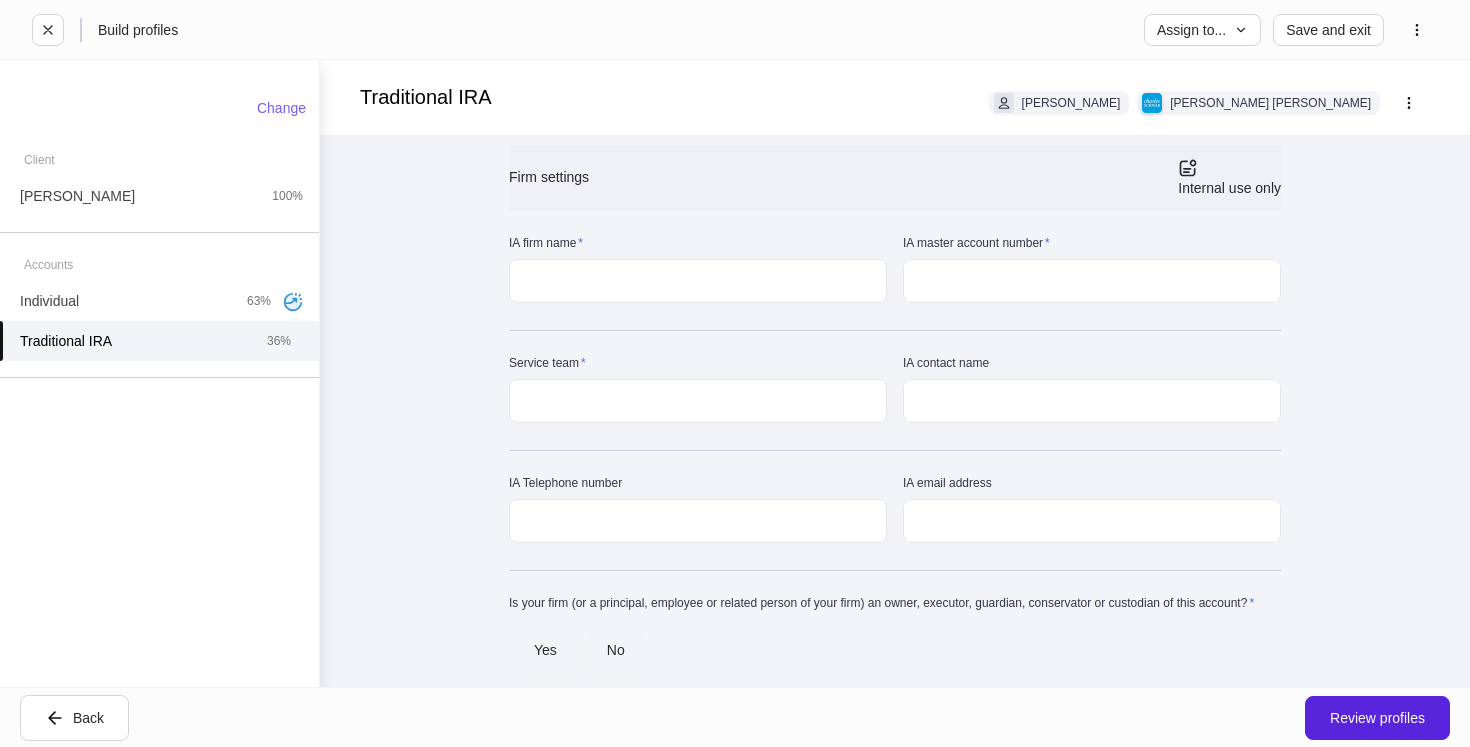 scroll, scrollTop: 21, scrollLeft: 0, axis: vertical 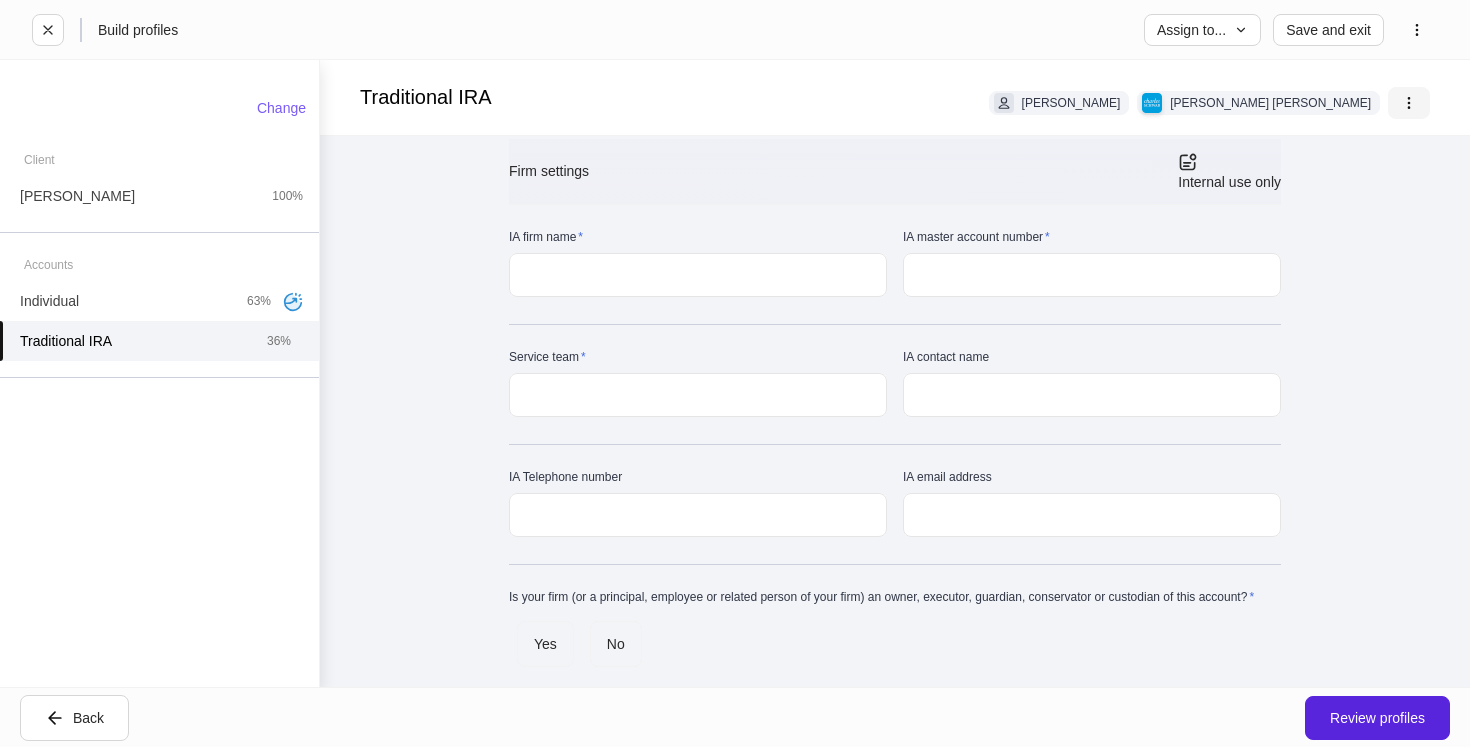 click at bounding box center [1409, 103] 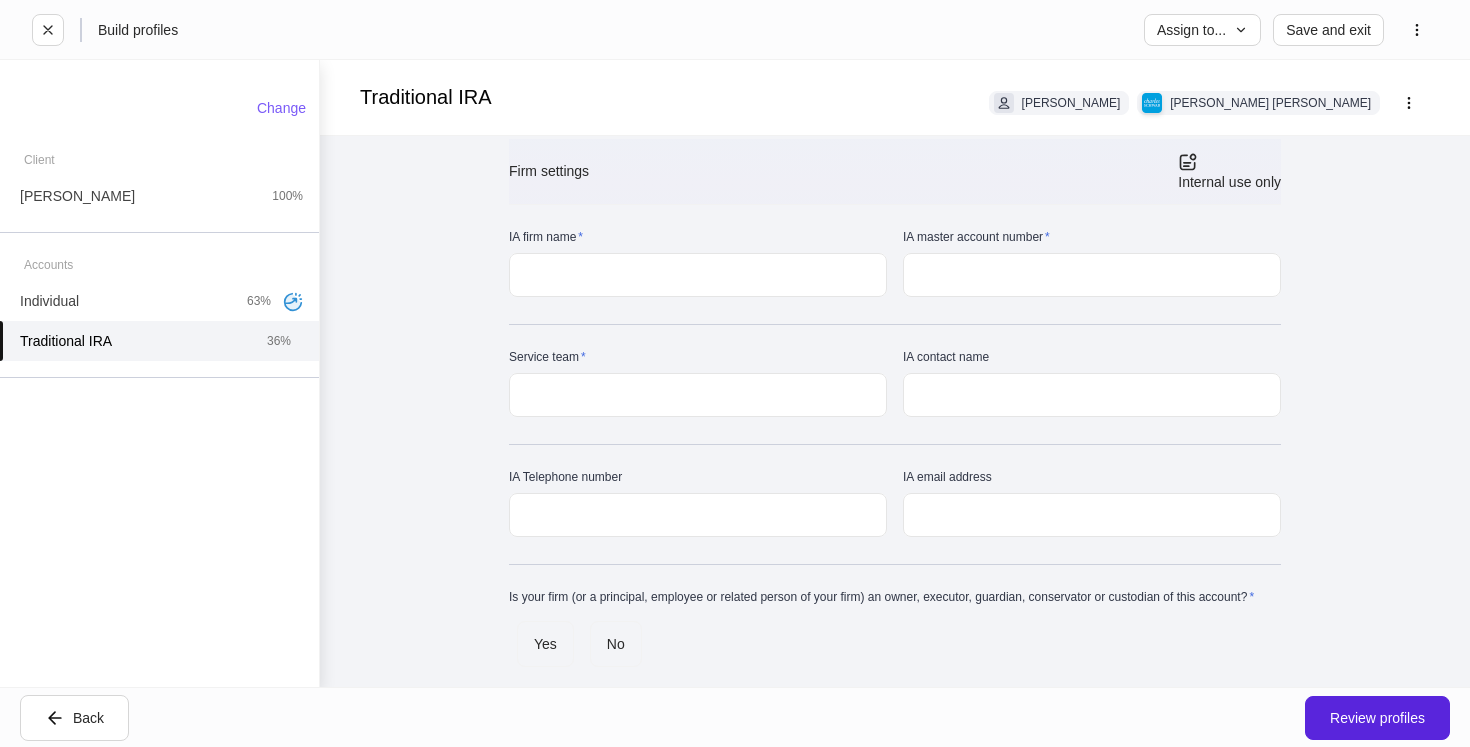 click on "Copy data from..." at bounding box center (735, 777) 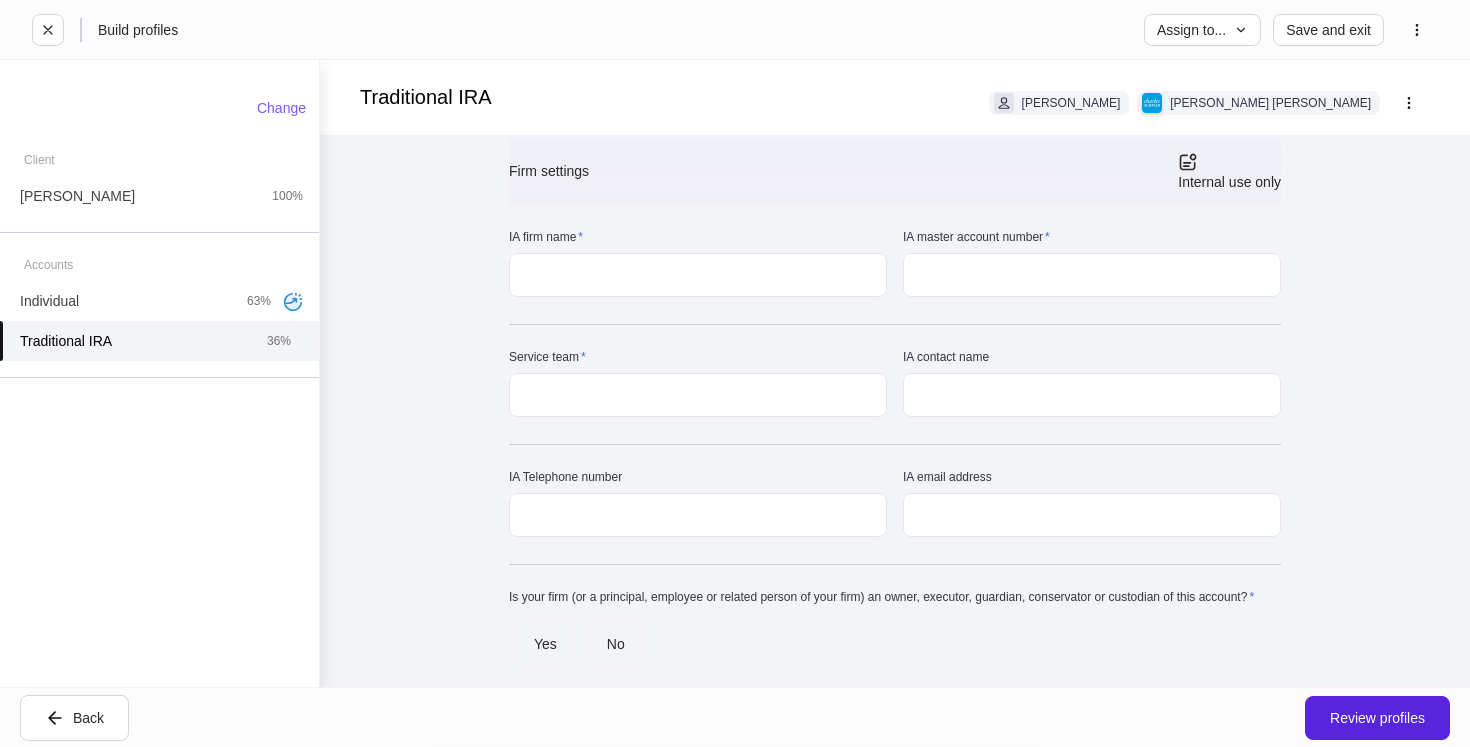 click on "**********" at bounding box center (735, 910) 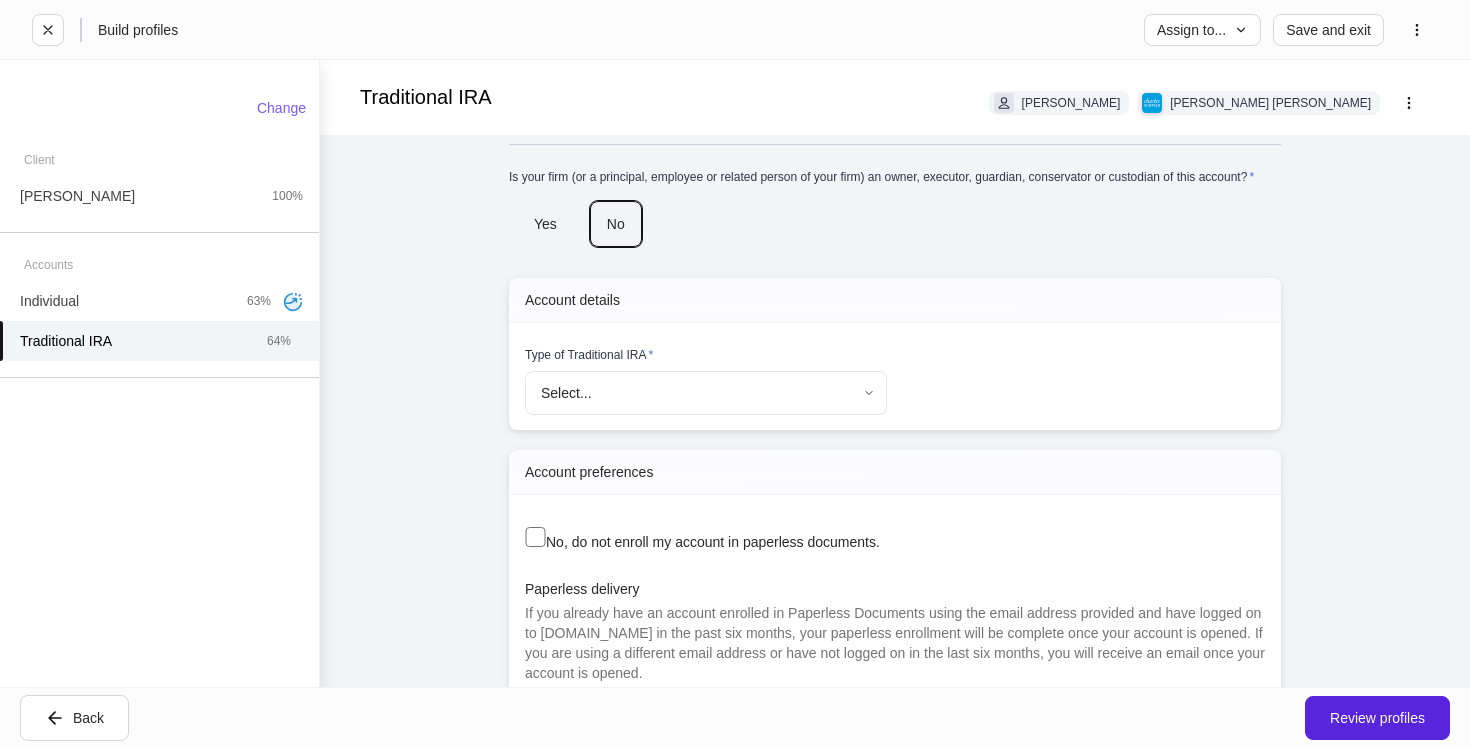 scroll, scrollTop: 439, scrollLeft: 0, axis: vertical 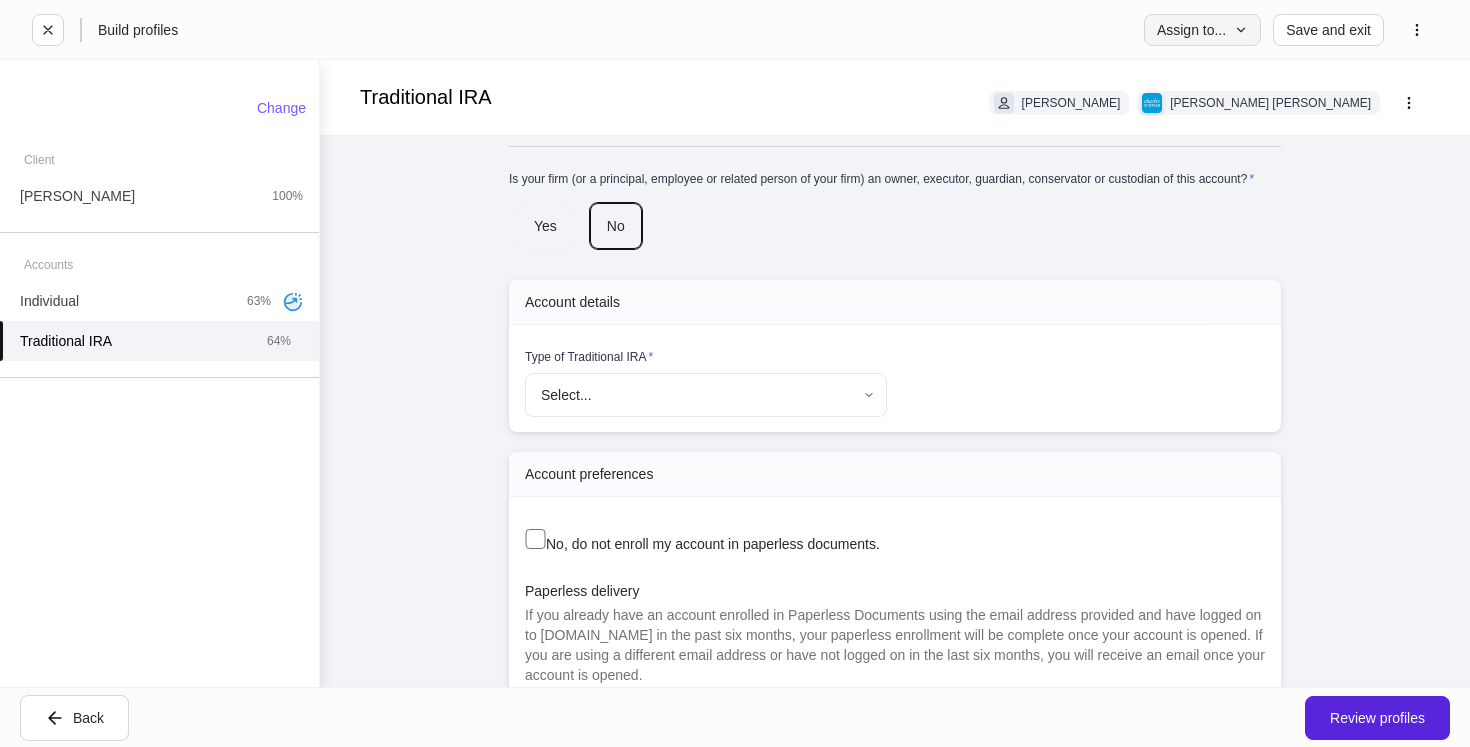 click 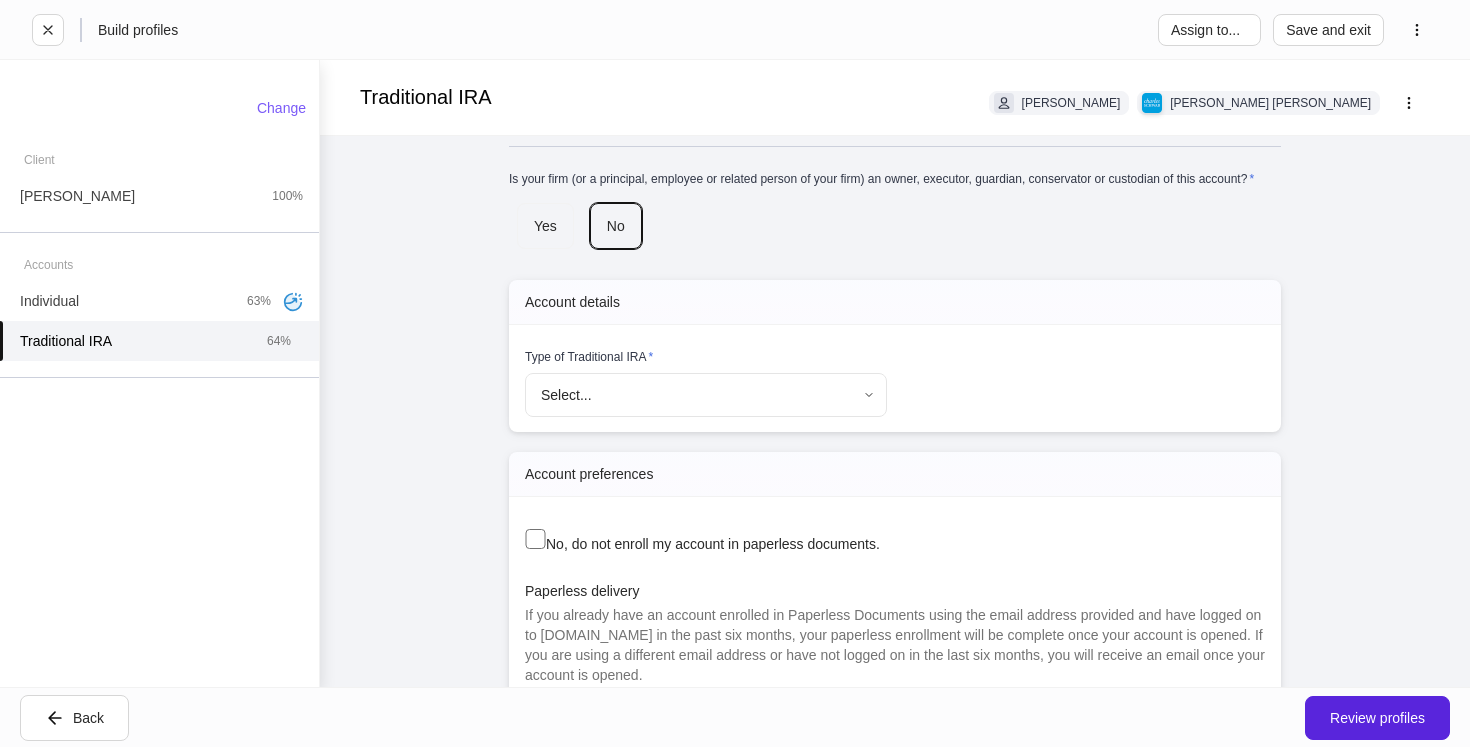 click on "Another team or teammate" at bounding box center [735, 2989] 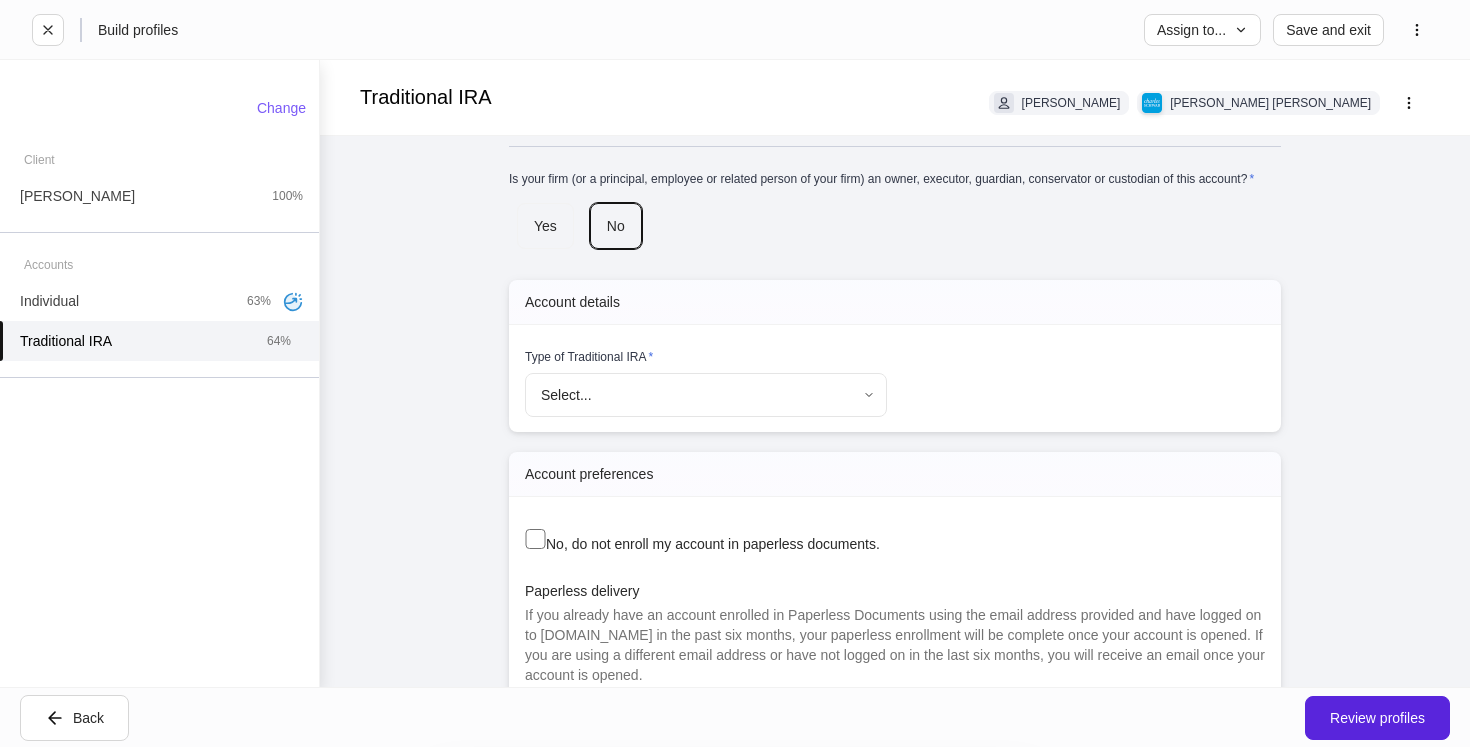 click on "**********" at bounding box center (735, 555) 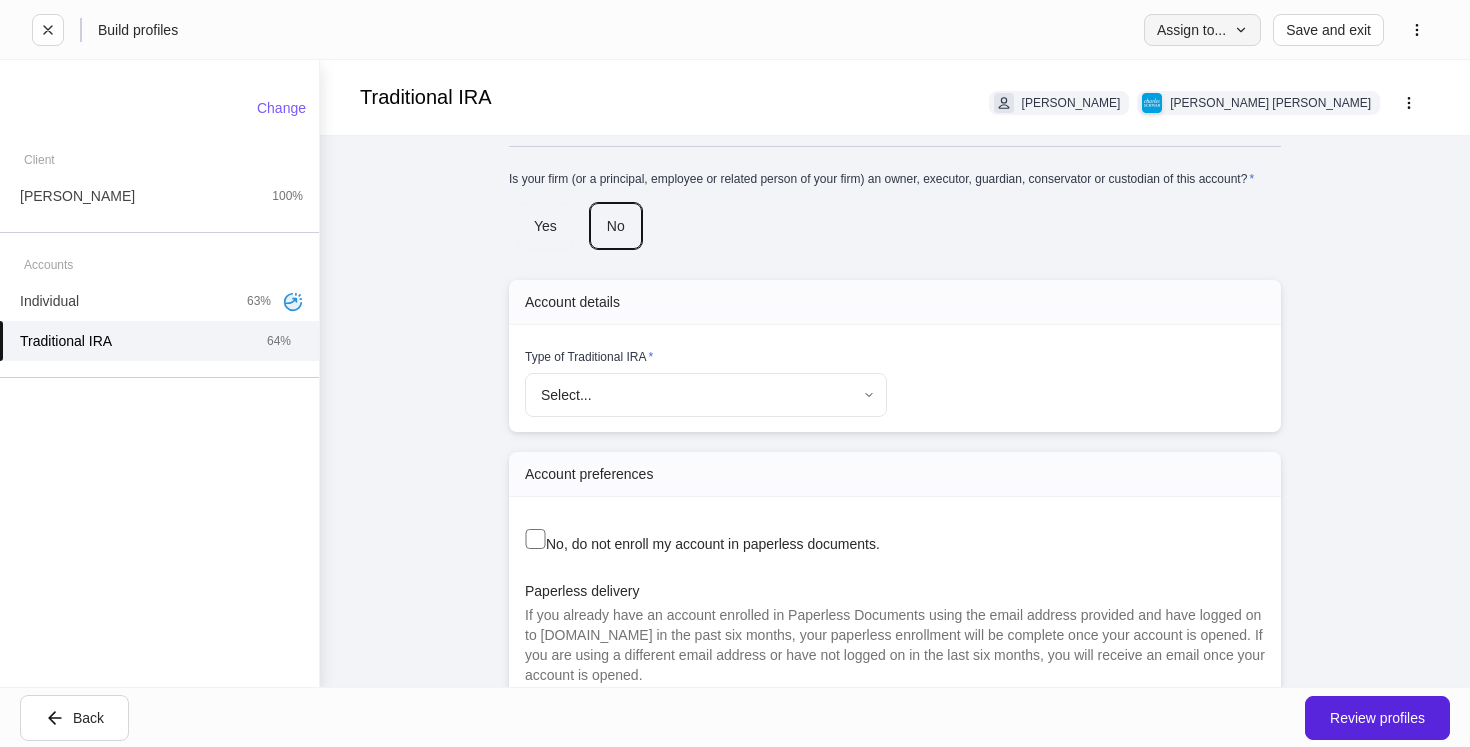 click on "Assign to..." at bounding box center [1202, 30] 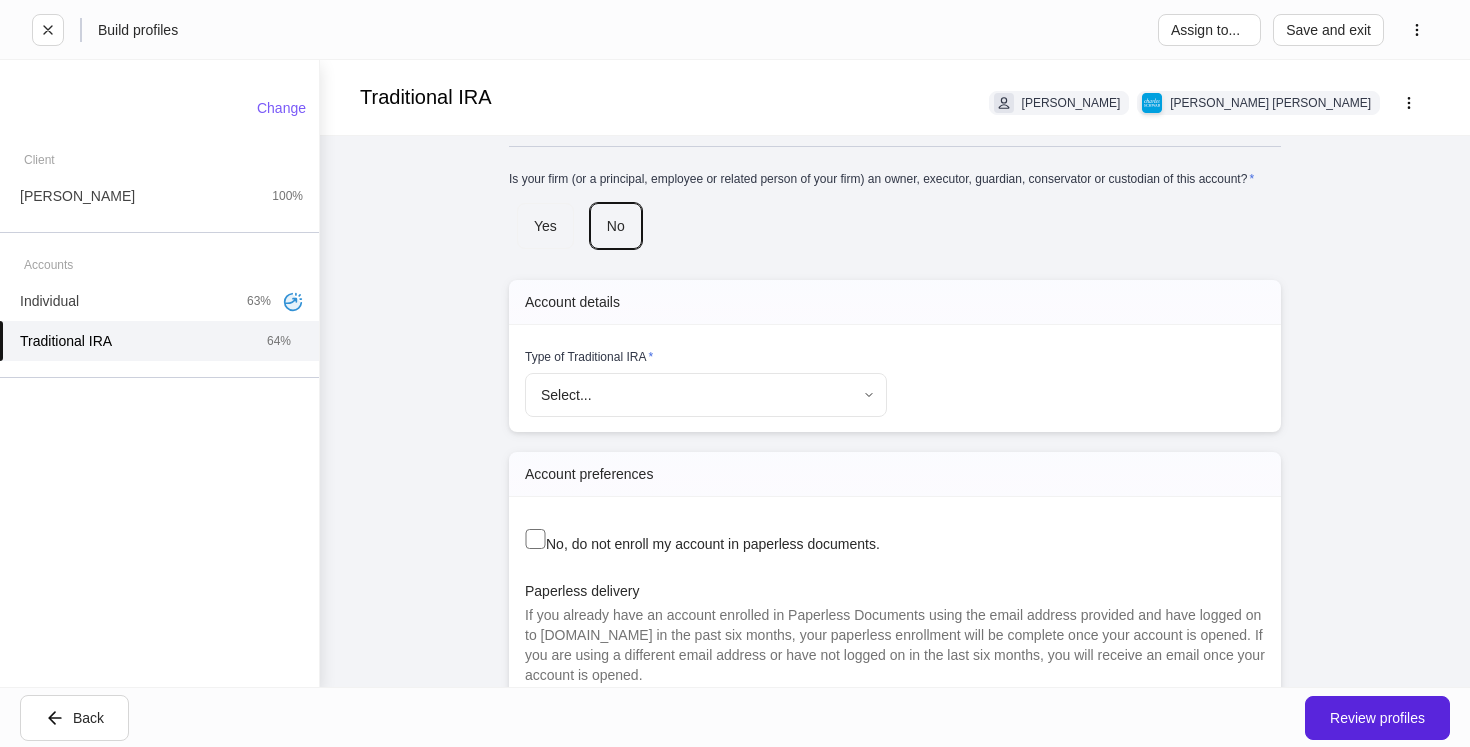 click on "Client(s) to complete" at bounding box center (735, 1494) 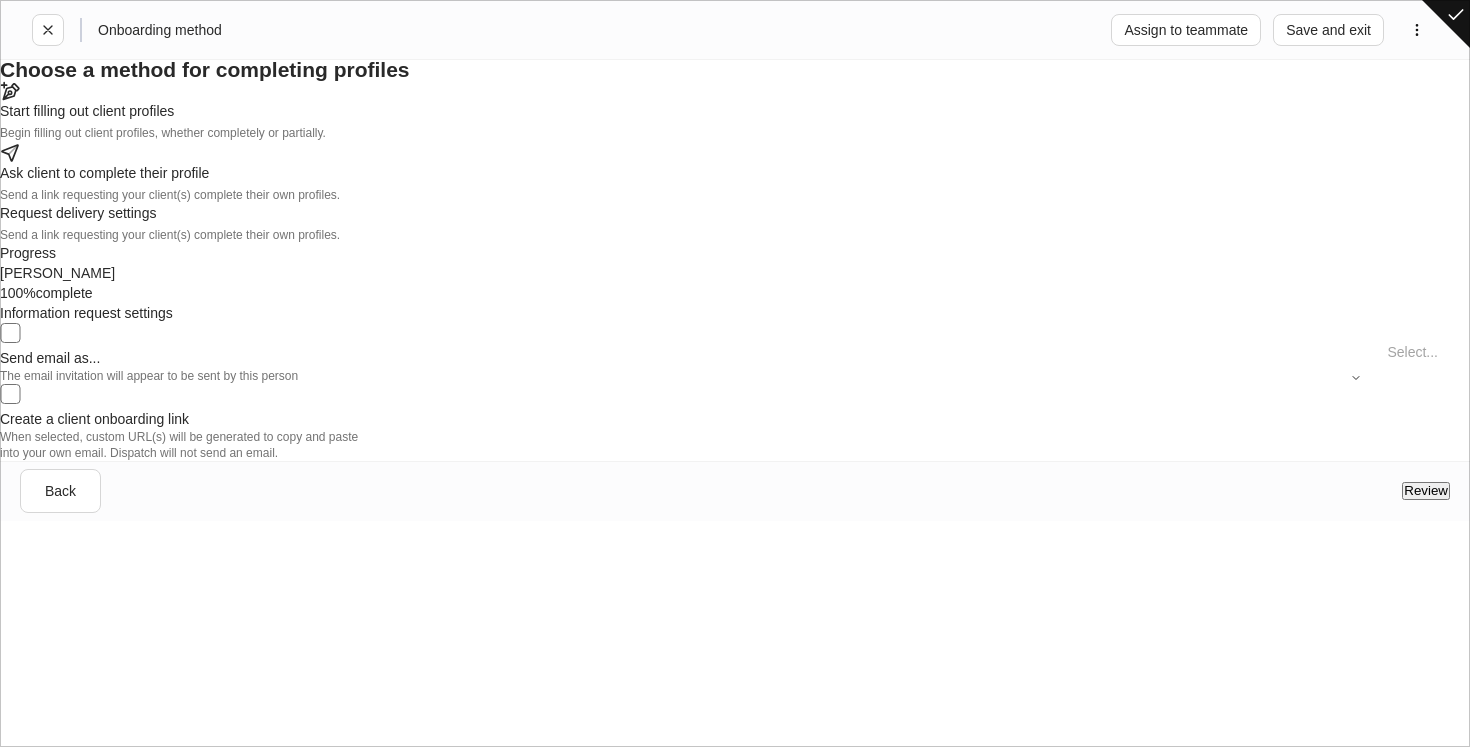 scroll, scrollTop: 119, scrollLeft: 0, axis: vertical 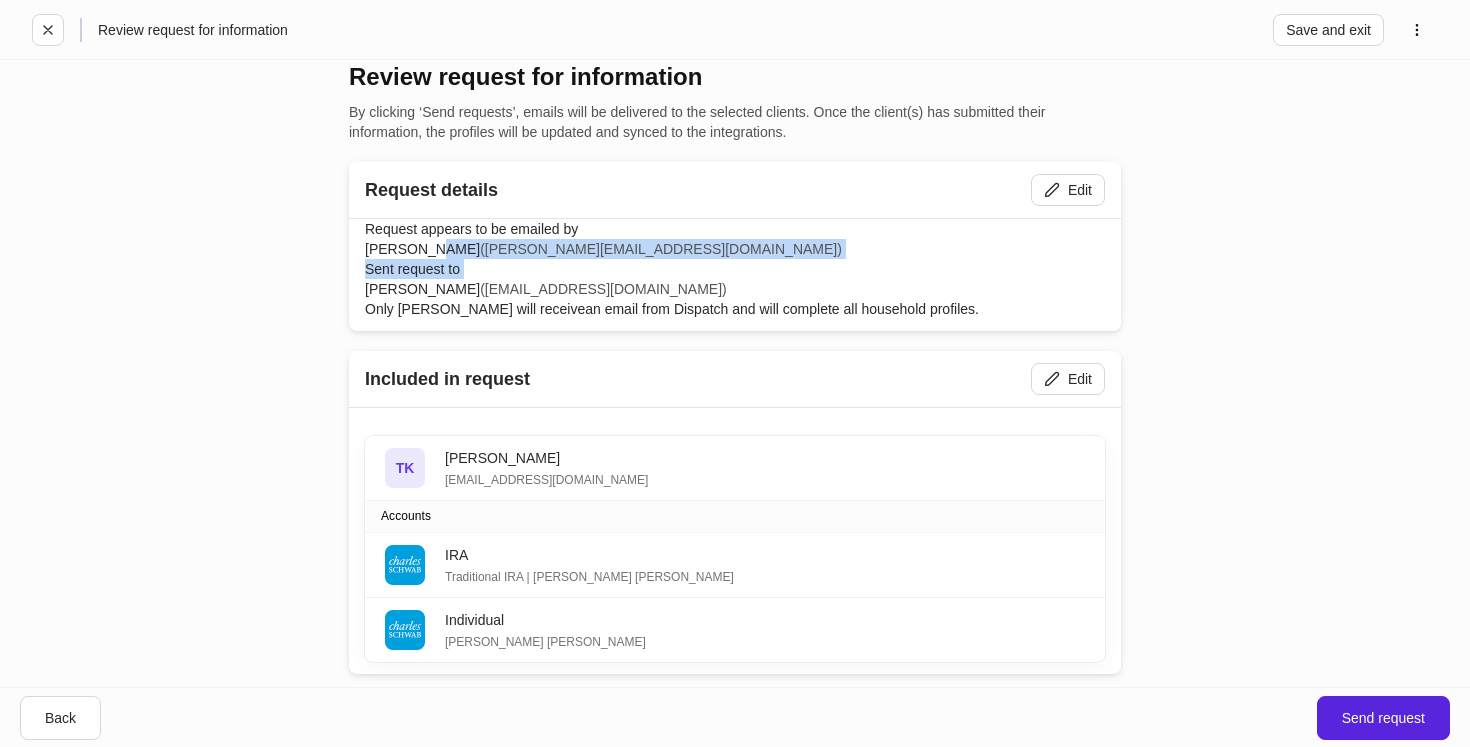 drag, startPoint x: 916, startPoint y: 242, endPoint x: 1092, endPoint y: 265, distance: 177.49648 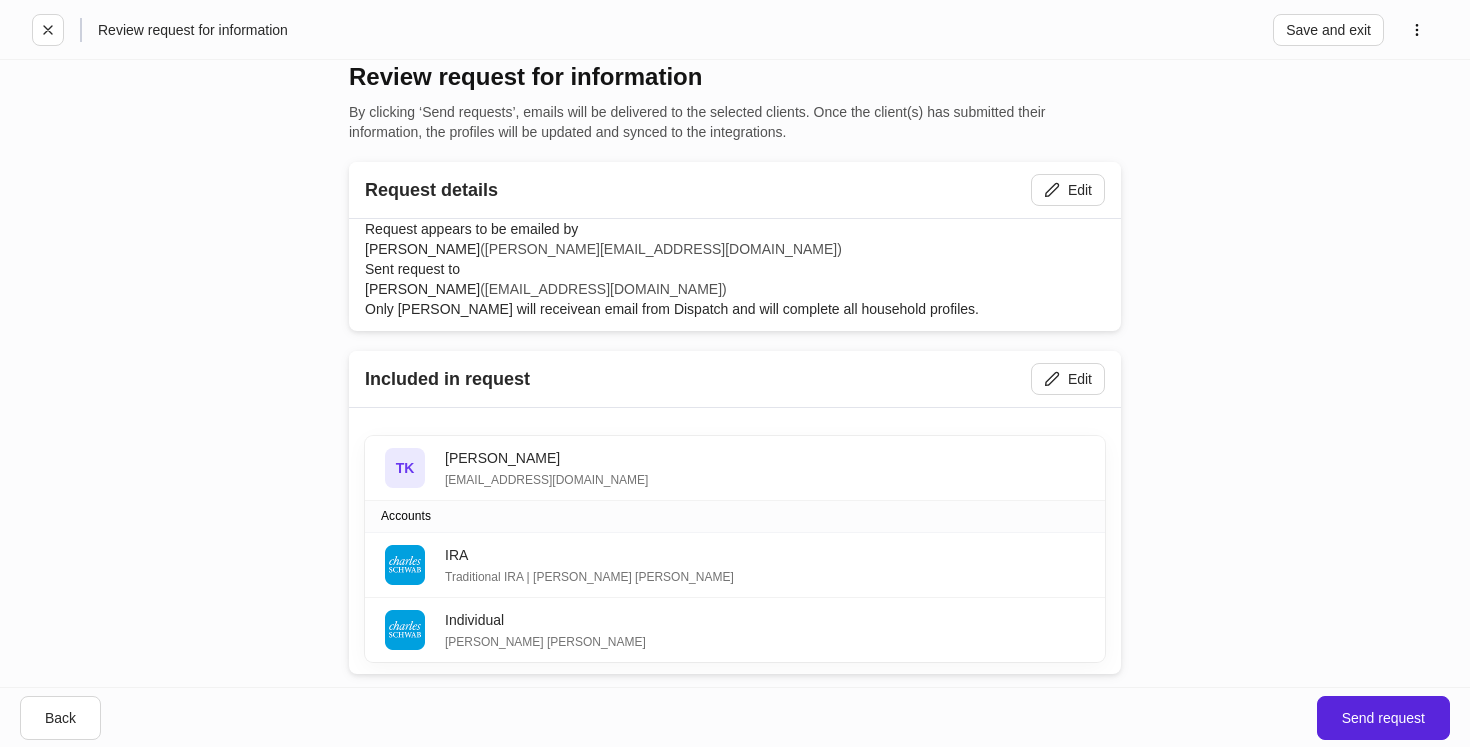click on "( [EMAIL_ADDRESS][DOMAIN_NAME] )" at bounding box center (603, 289) 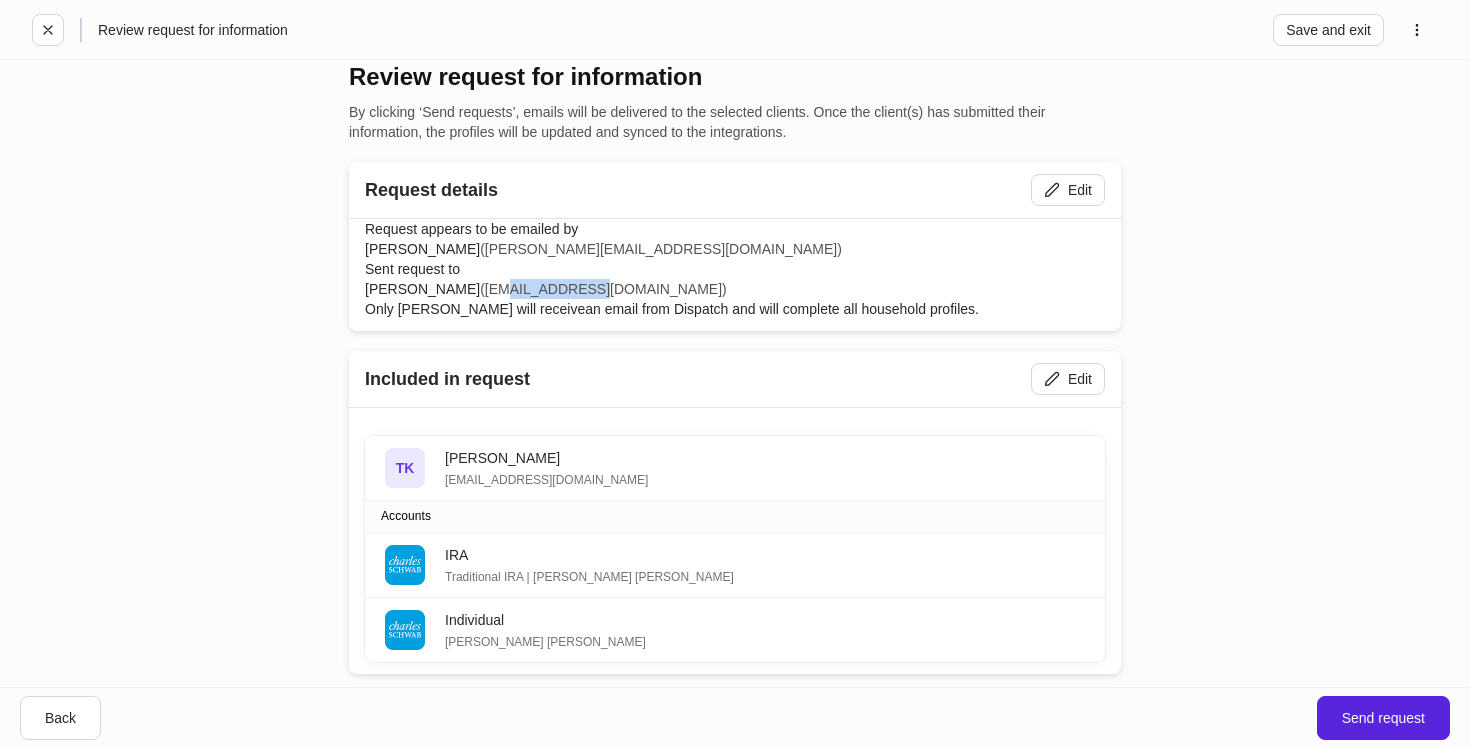 drag, startPoint x: 907, startPoint y: 275, endPoint x: 1011, endPoint y: 284, distance: 104.388695 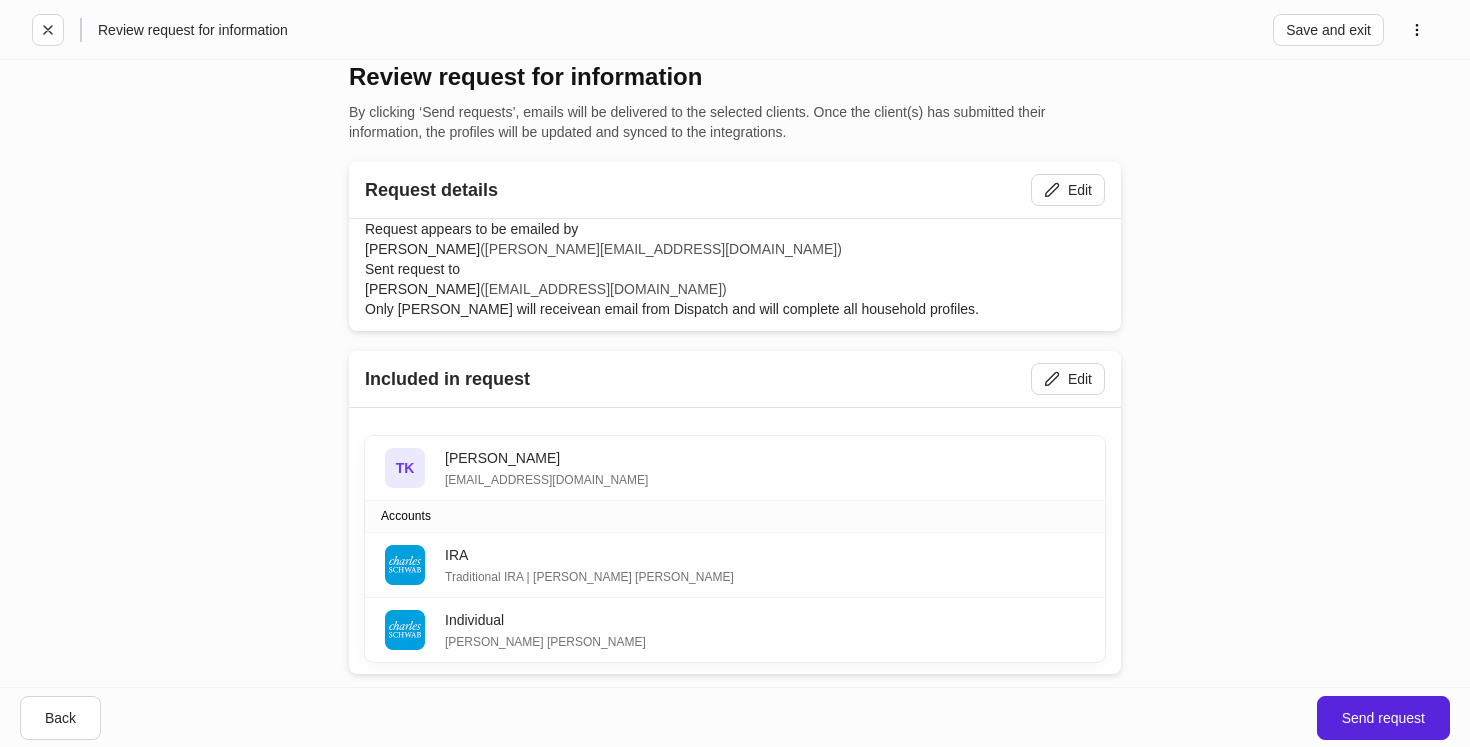 click on "Review request for information By clicking ‘Send requests’, emails will be delivered to the selected clients. Once the client(s) has submitted their information, the profiles will be updated and synced to the integrations. Request details Edit Request appears to be emailed by [PERSON_NAME]  ( [PERSON_NAME][EMAIL_ADDRESS][DOMAIN_NAME] ) Sent request to [PERSON_NAME]  ( [PERSON_NAME][EMAIL_ADDRESS][DOMAIN_NAME] ) Only   [PERSON_NAME]   will receive  an email from Dispatch and will complete all household profiles. Included in request Edit TK [PERSON_NAME] [PERSON_NAME][EMAIL_ADDRESS][DOMAIN_NAME] Accounts IRA Traditional IRA | [PERSON_NAME] [PERSON_NAME] Individual [PERSON_NAME] [PERSON_NAME] Connected integrations Docusign Envelope will be created 2 forms Salesforce Profile information will be synced" at bounding box center (735, 480) 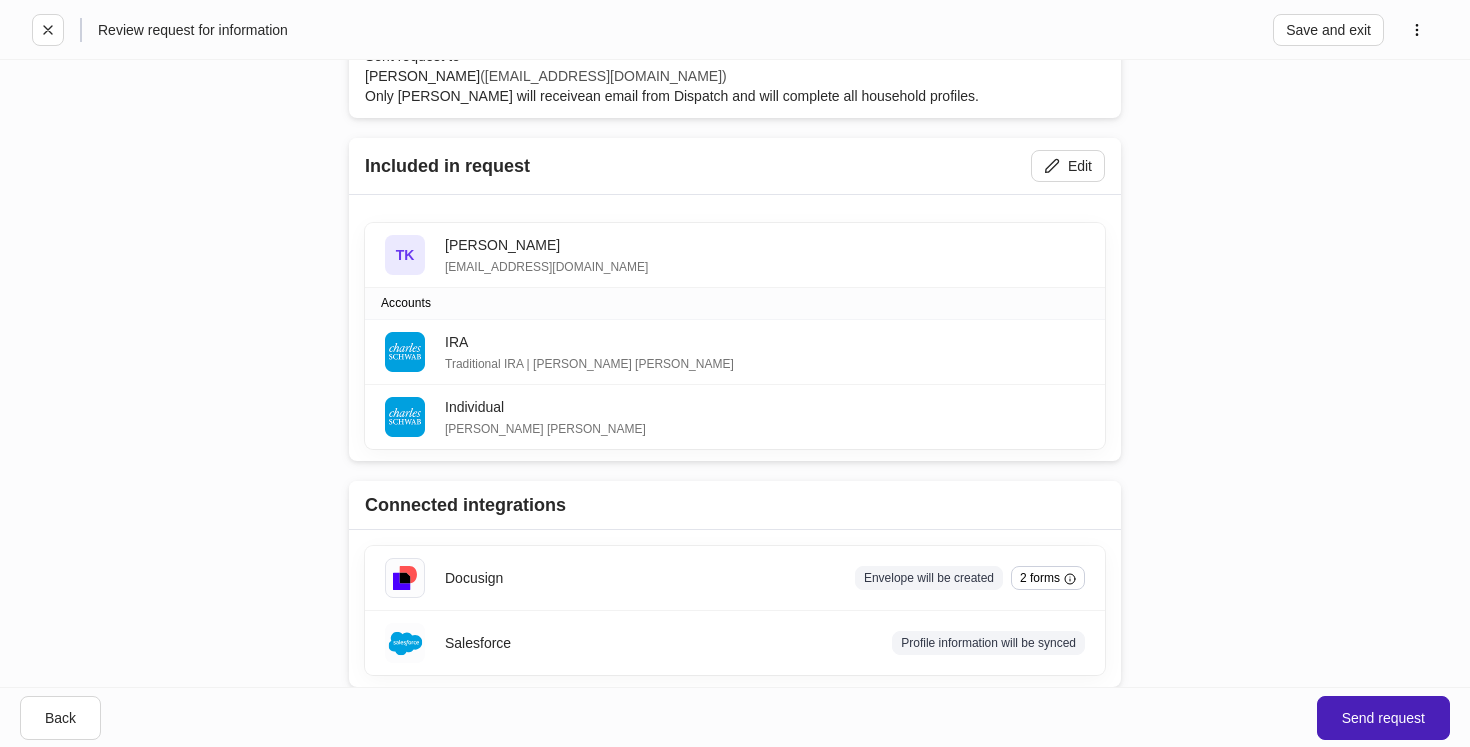 click on "Send request" at bounding box center (1383, 718) 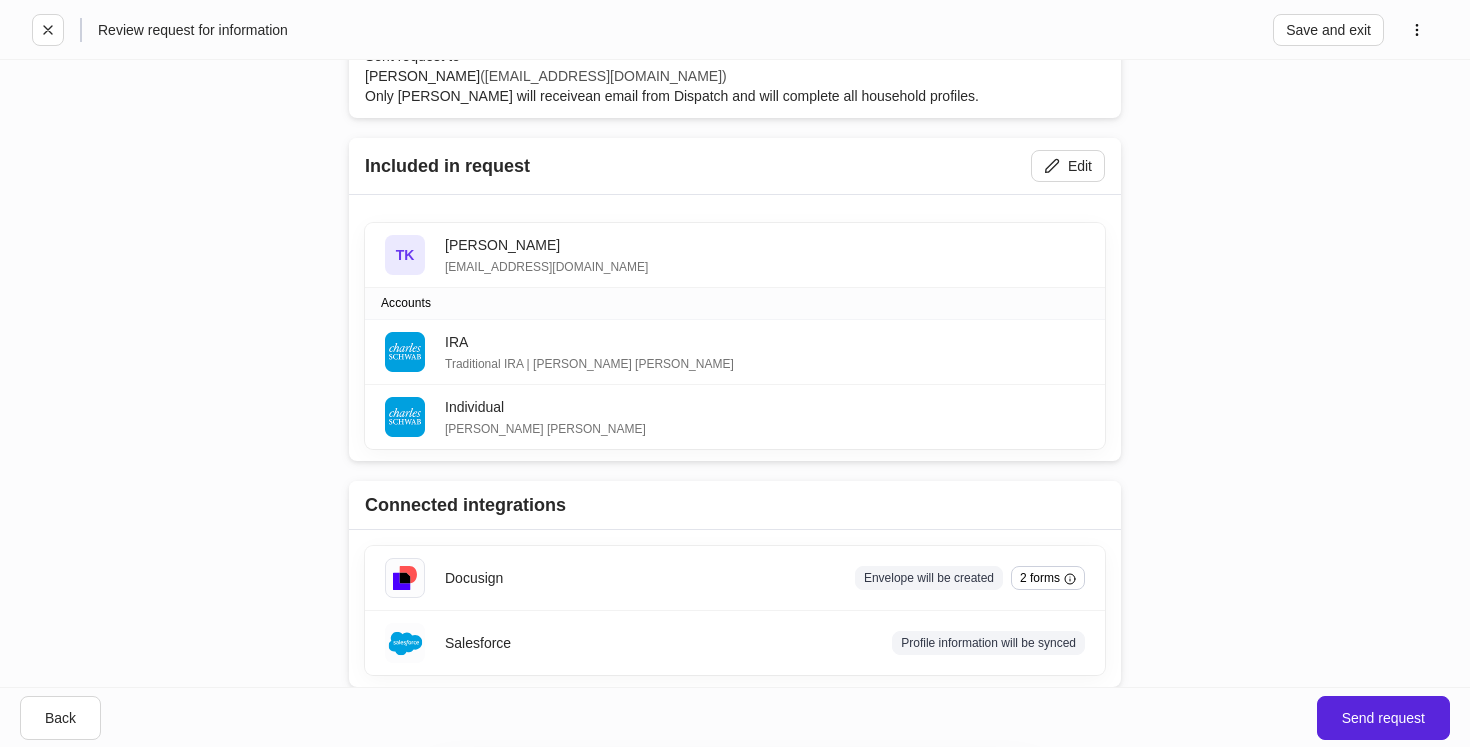 click on "Go to client onboarding" at bounding box center (925, 963) 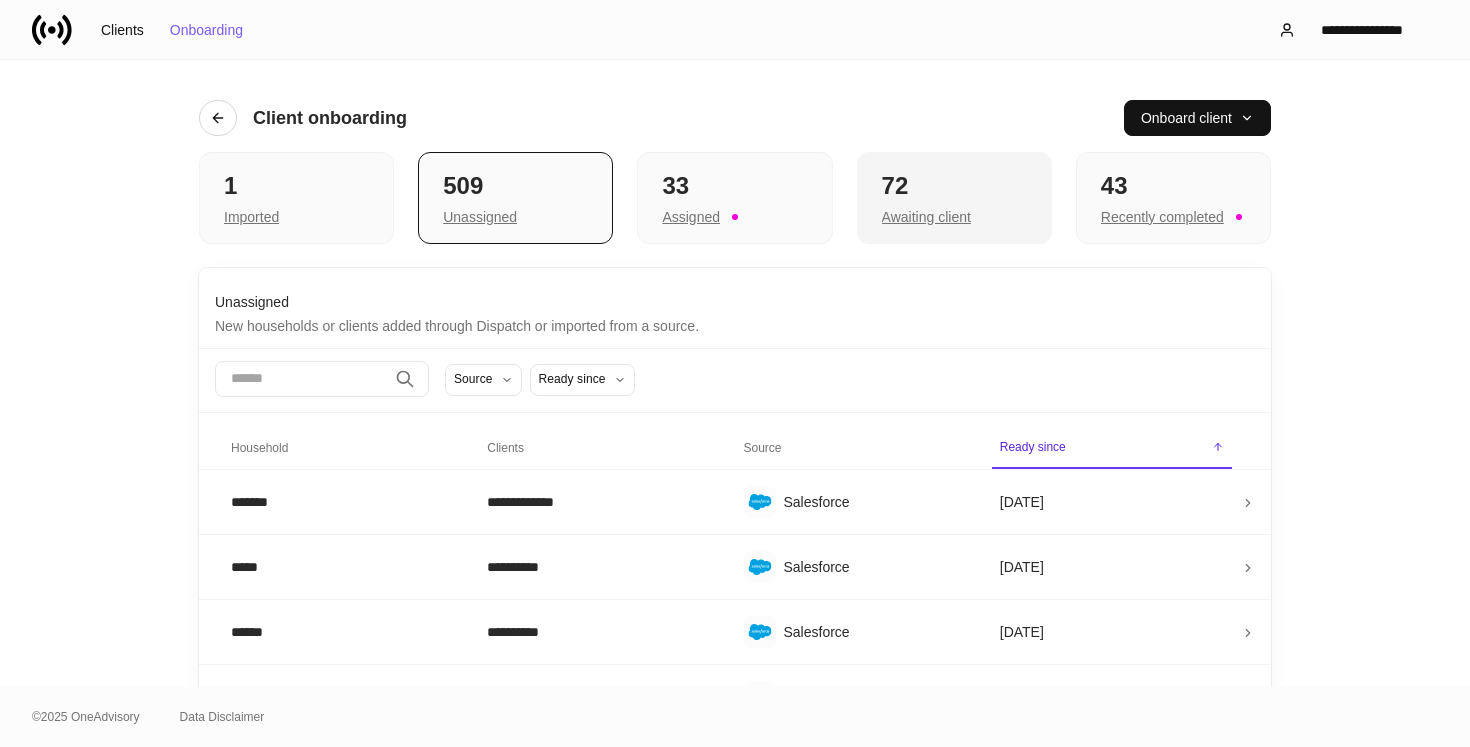 click on "72" at bounding box center (954, 186) 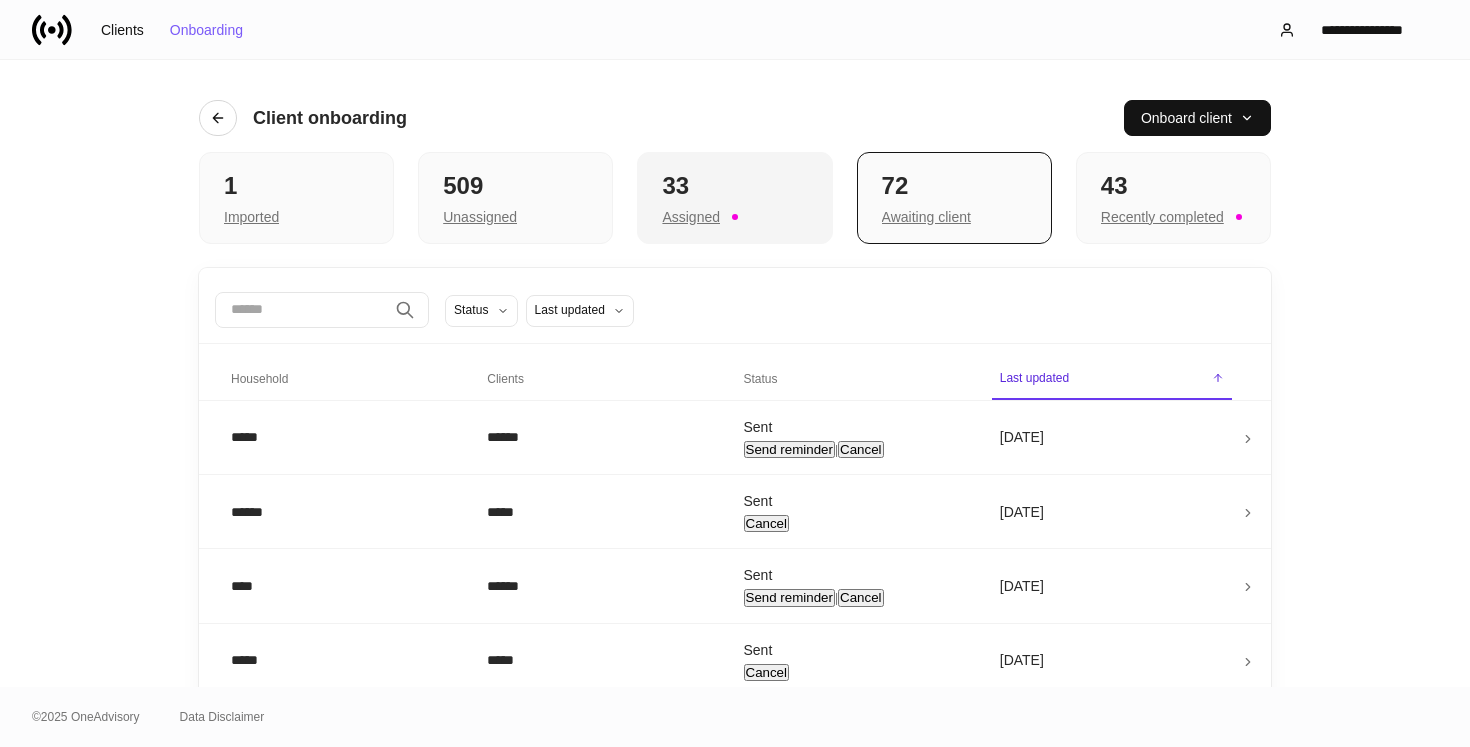 click on "Assigned" at bounding box center [734, 215] 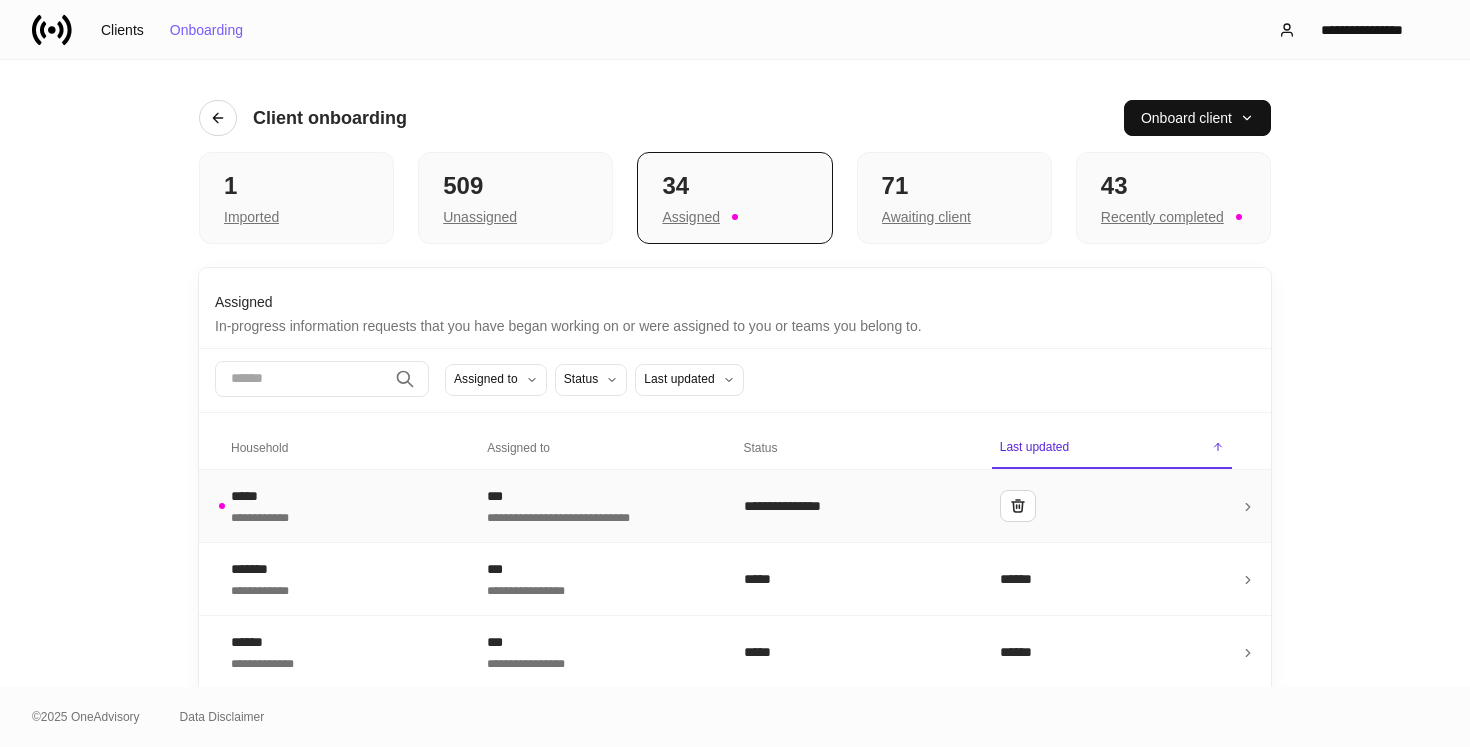 click on "***" at bounding box center (599, 496) 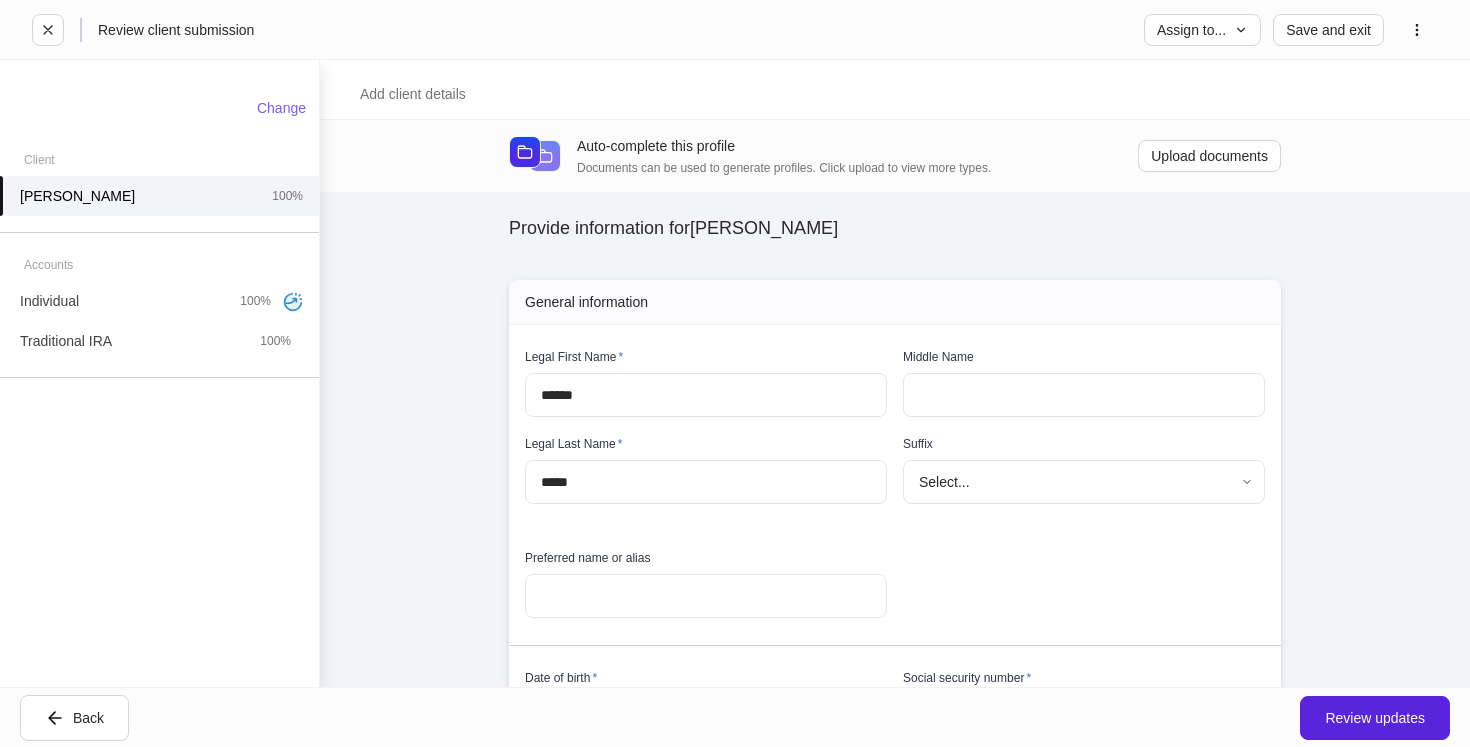 type on "**********" 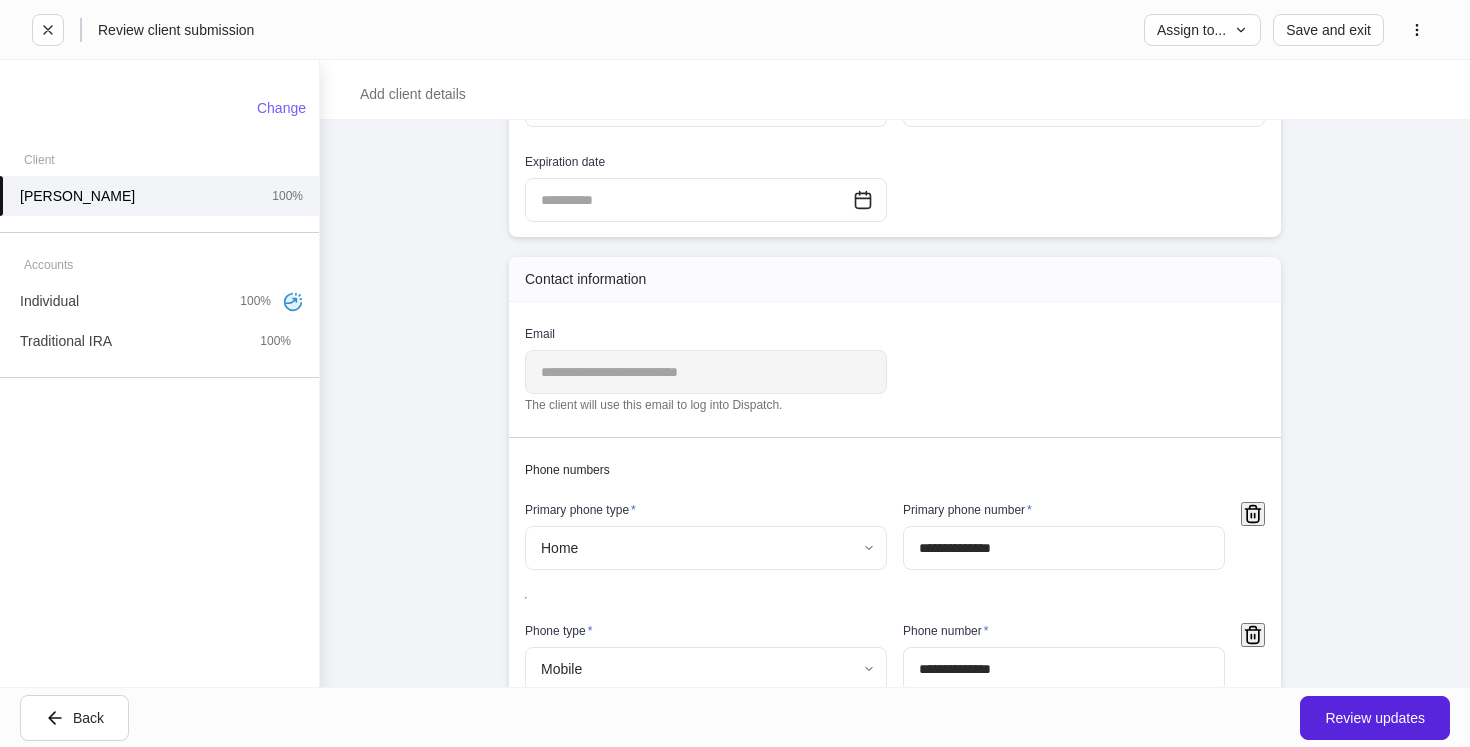 scroll, scrollTop: 1046, scrollLeft: 0, axis: vertical 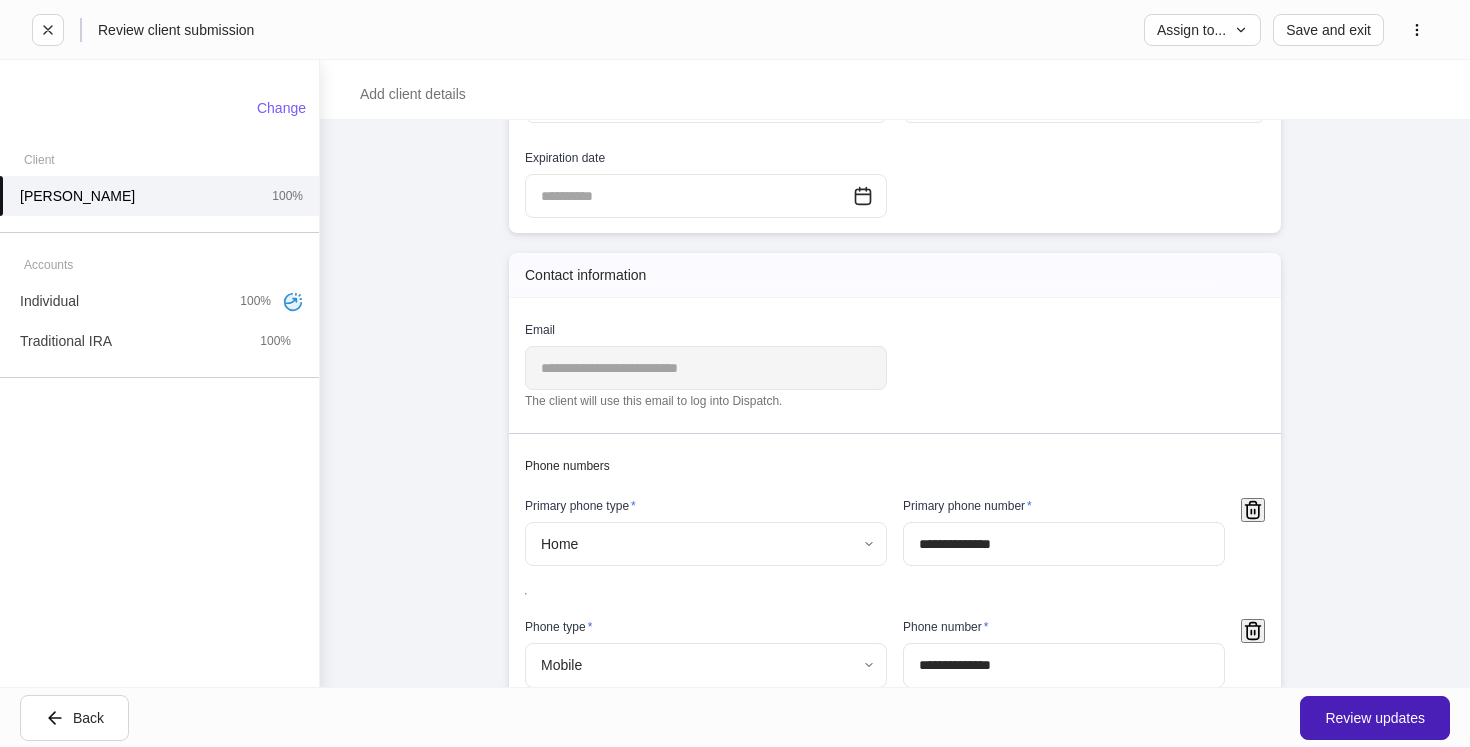 click on "Review updates" at bounding box center (1375, 718) 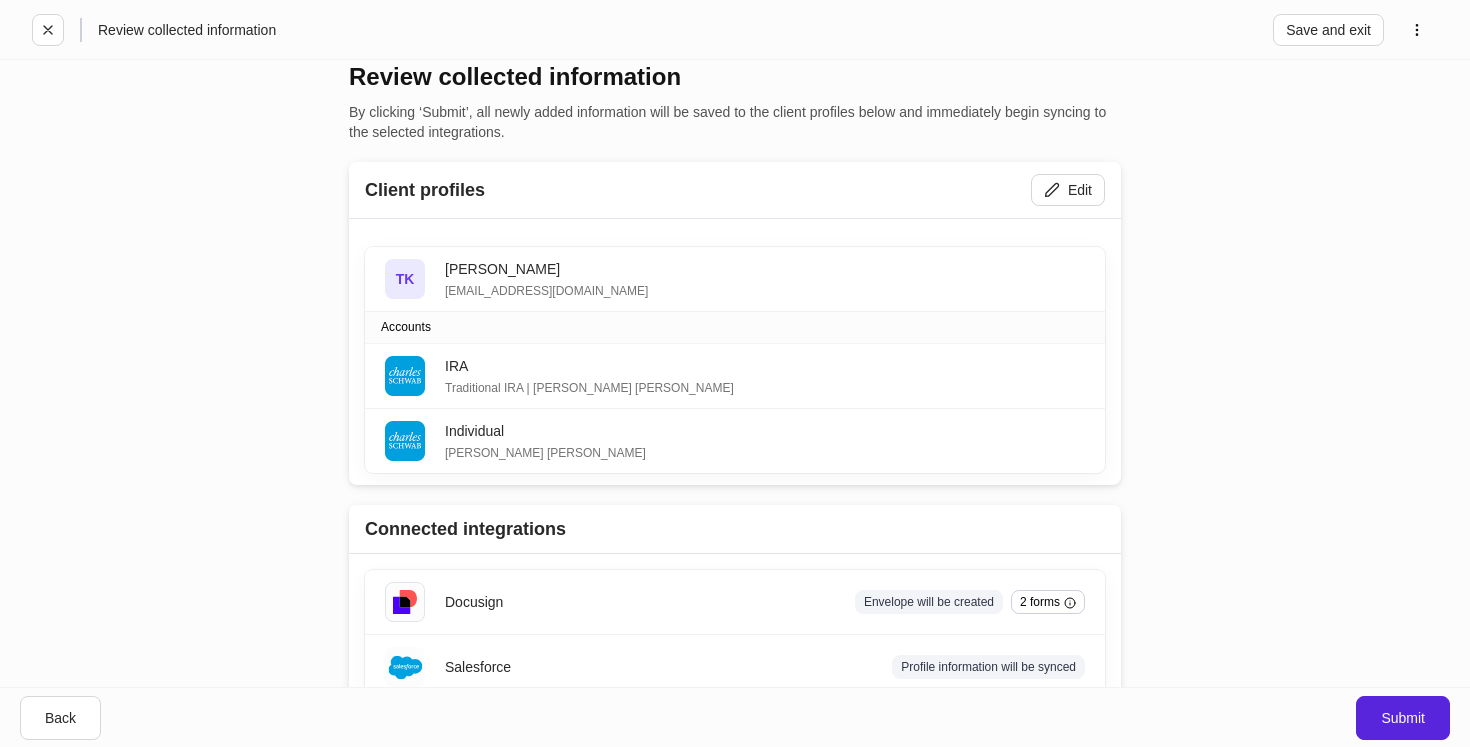 scroll, scrollTop: 24, scrollLeft: 0, axis: vertical 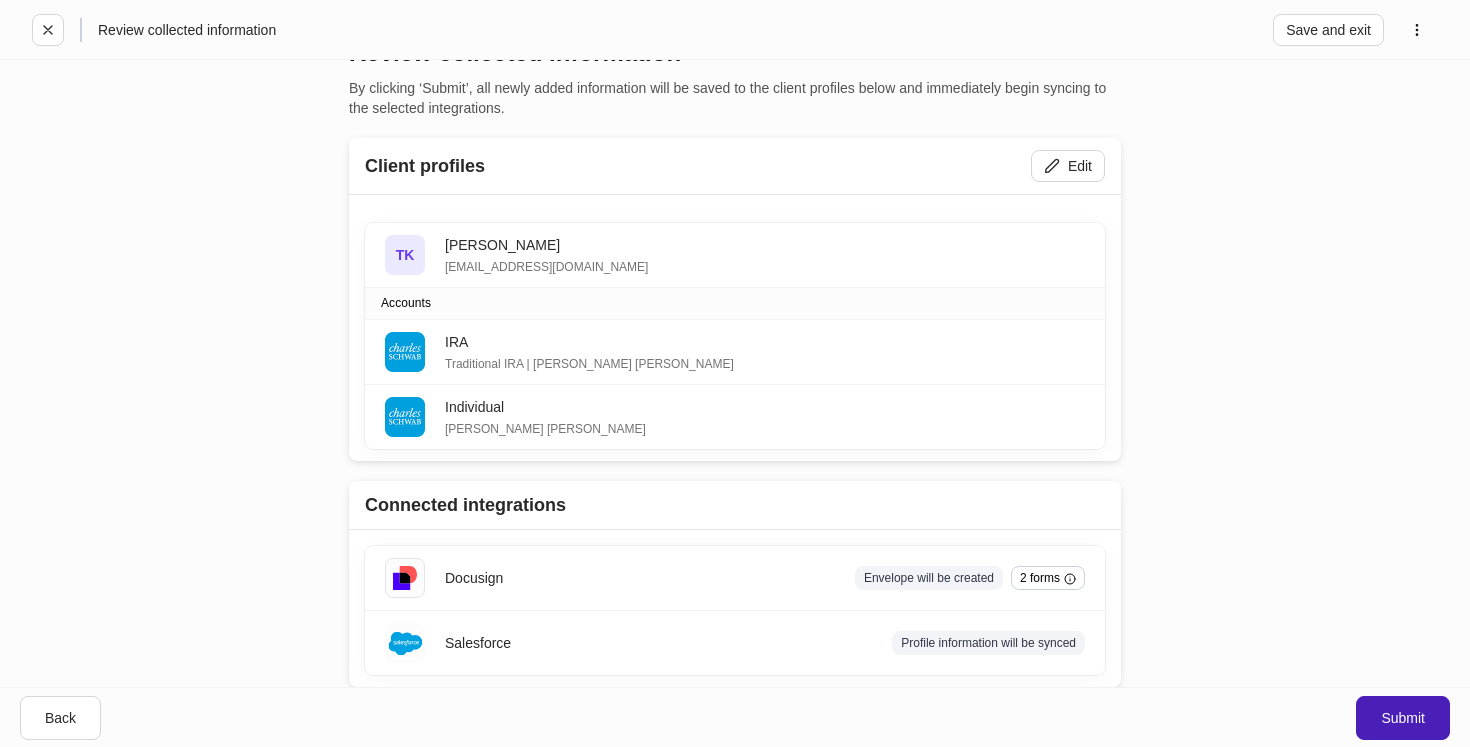 click on "Submit" at bounding box center [1403, 718] 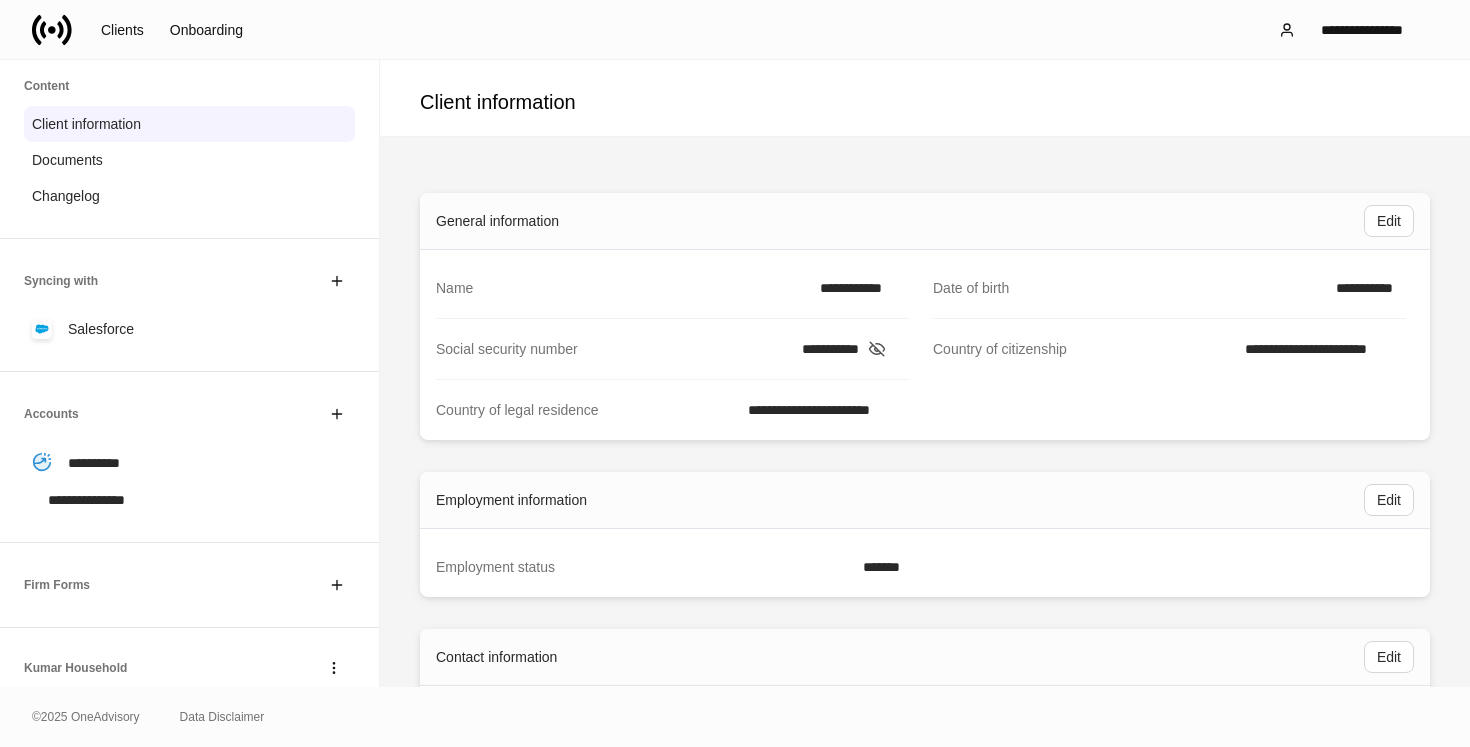 scroll, scrollTop: 91, scrollLeft: 0, axis: vertical 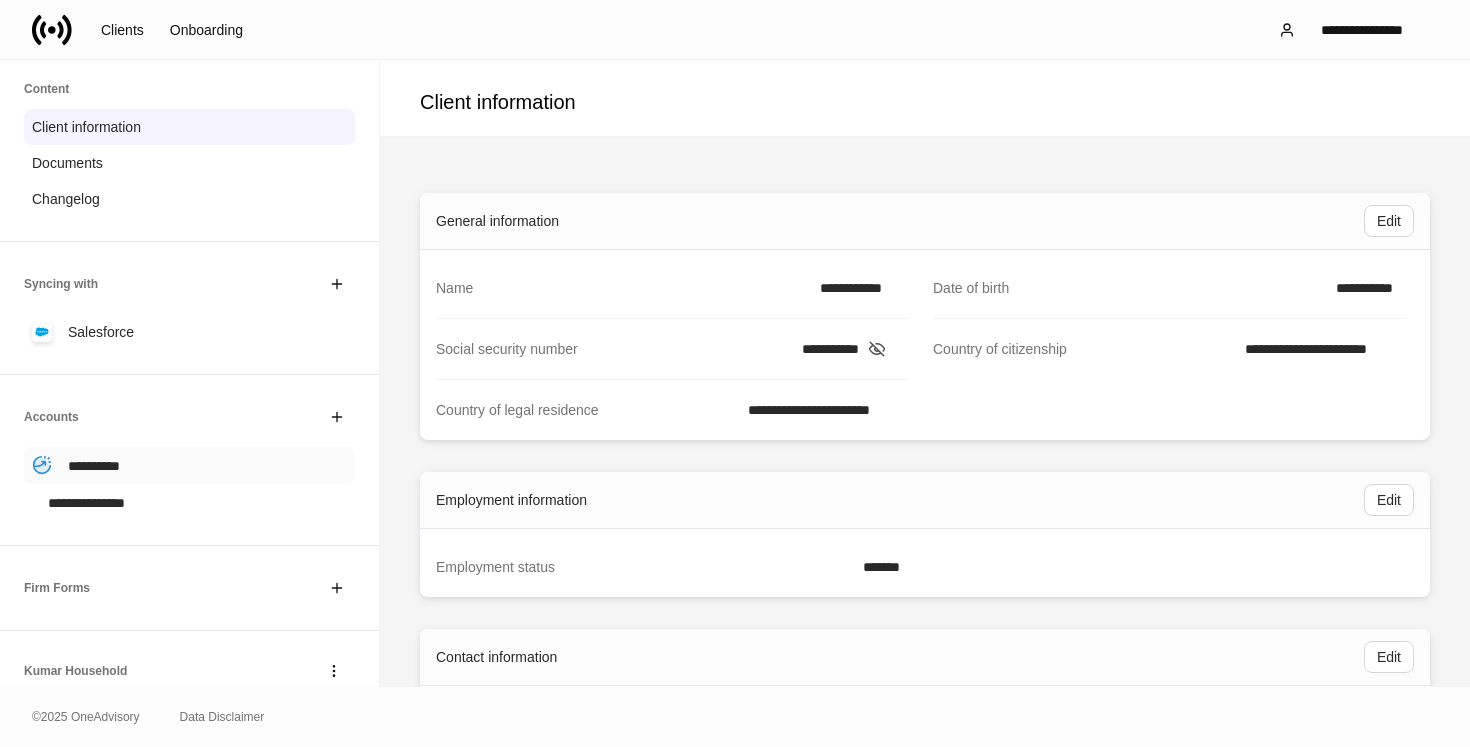 click on "**********" at bounding box center (189, 465) 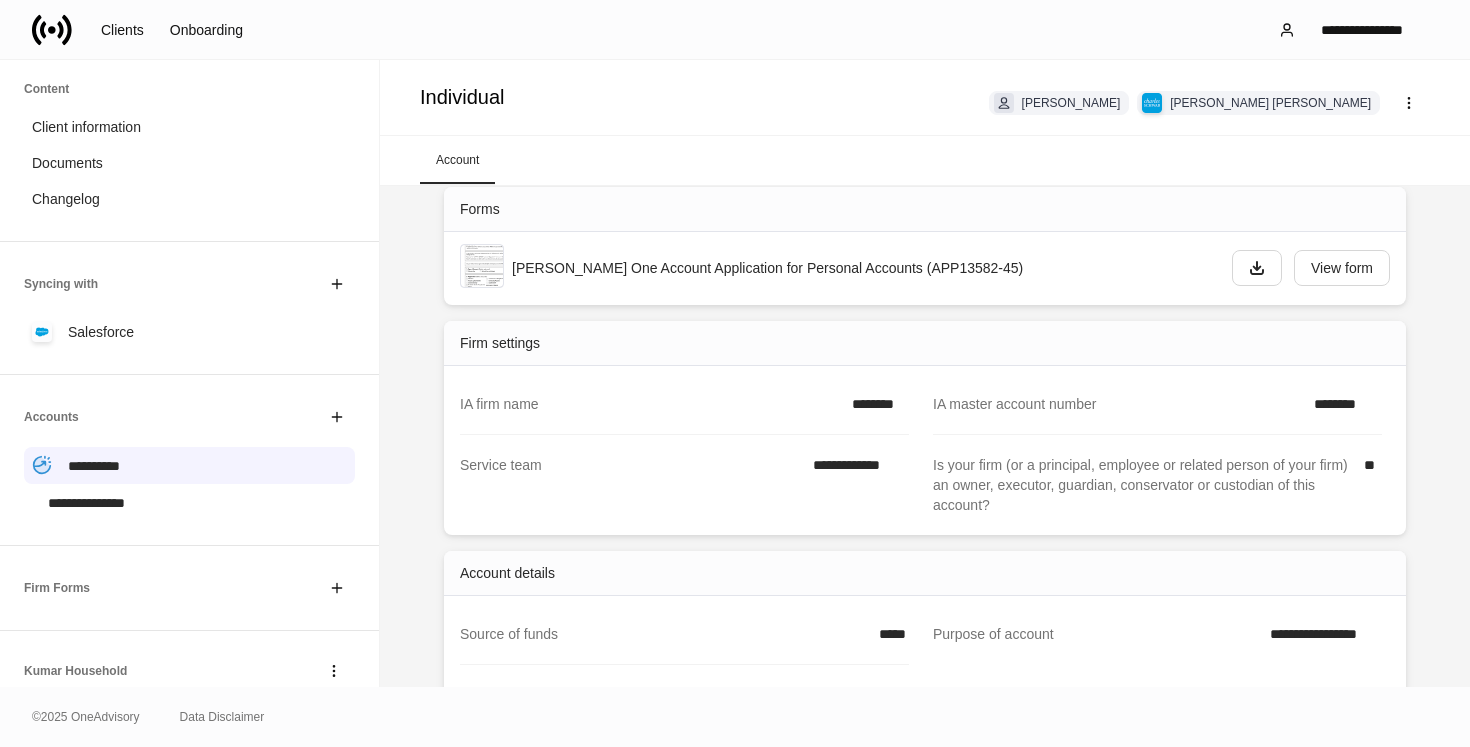 scroll, scrollTop: 0, scrollLeft: 0, axis: both 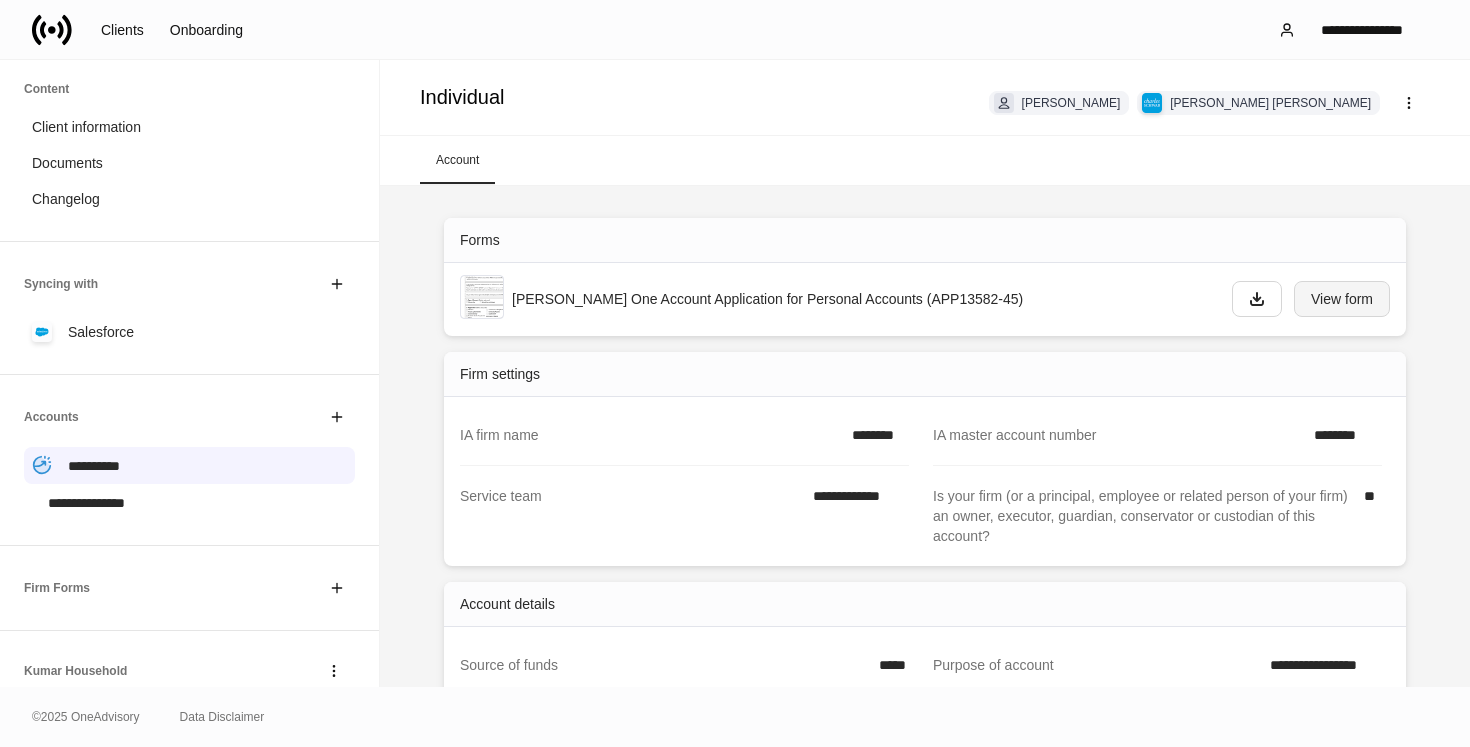 click on "View form" at bounding box center [1342, 299] 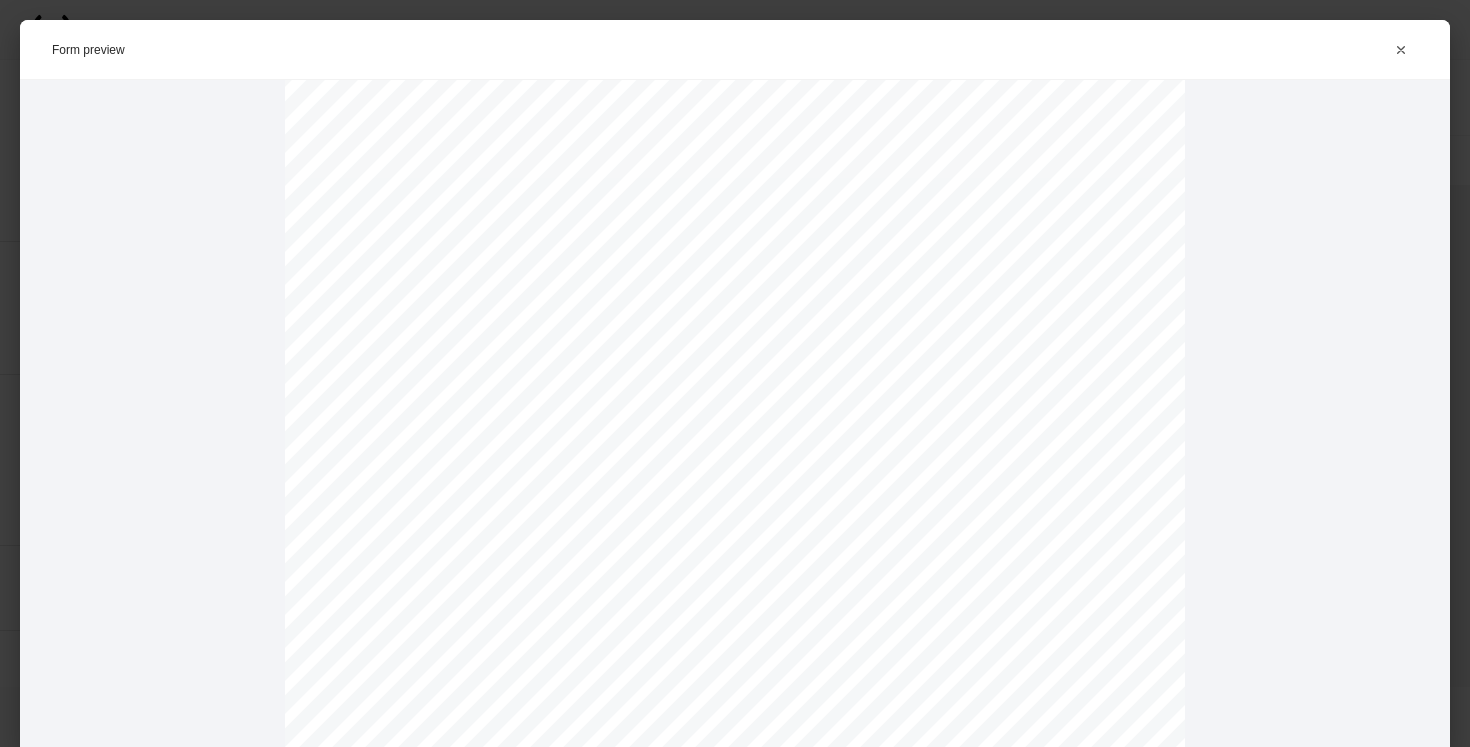scroll, scrollTop: 0, scrollLeft: 0, axis: both 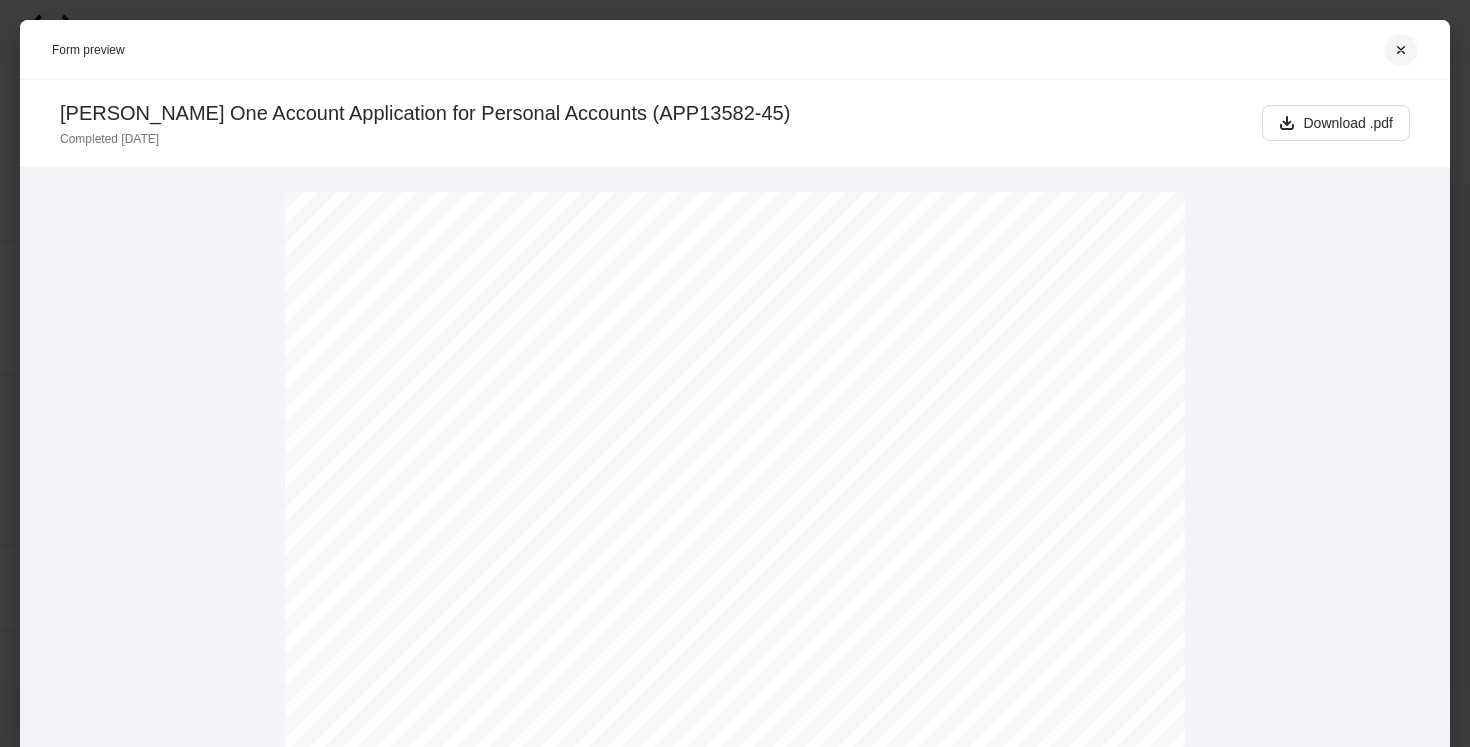click 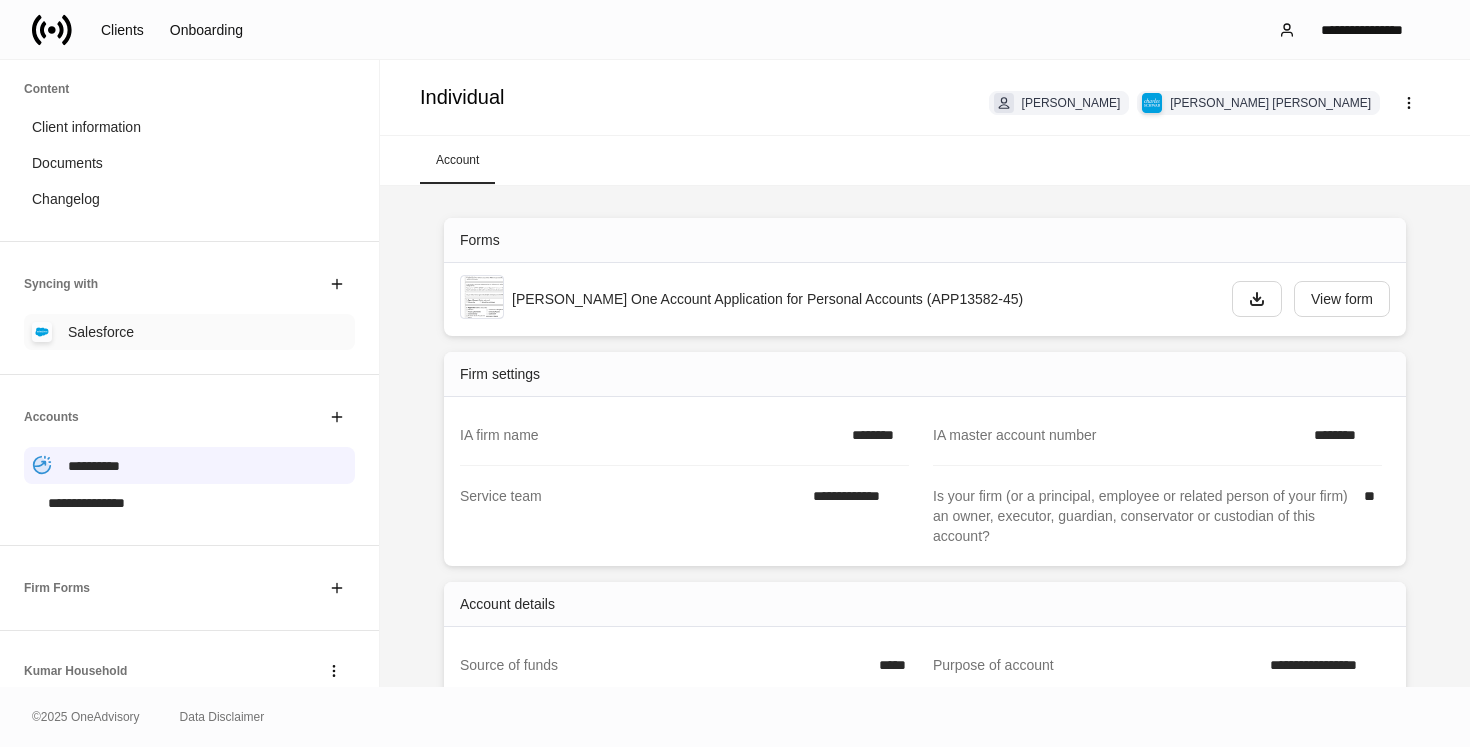 click on "Salesforce" at bounding box center [189, 332] 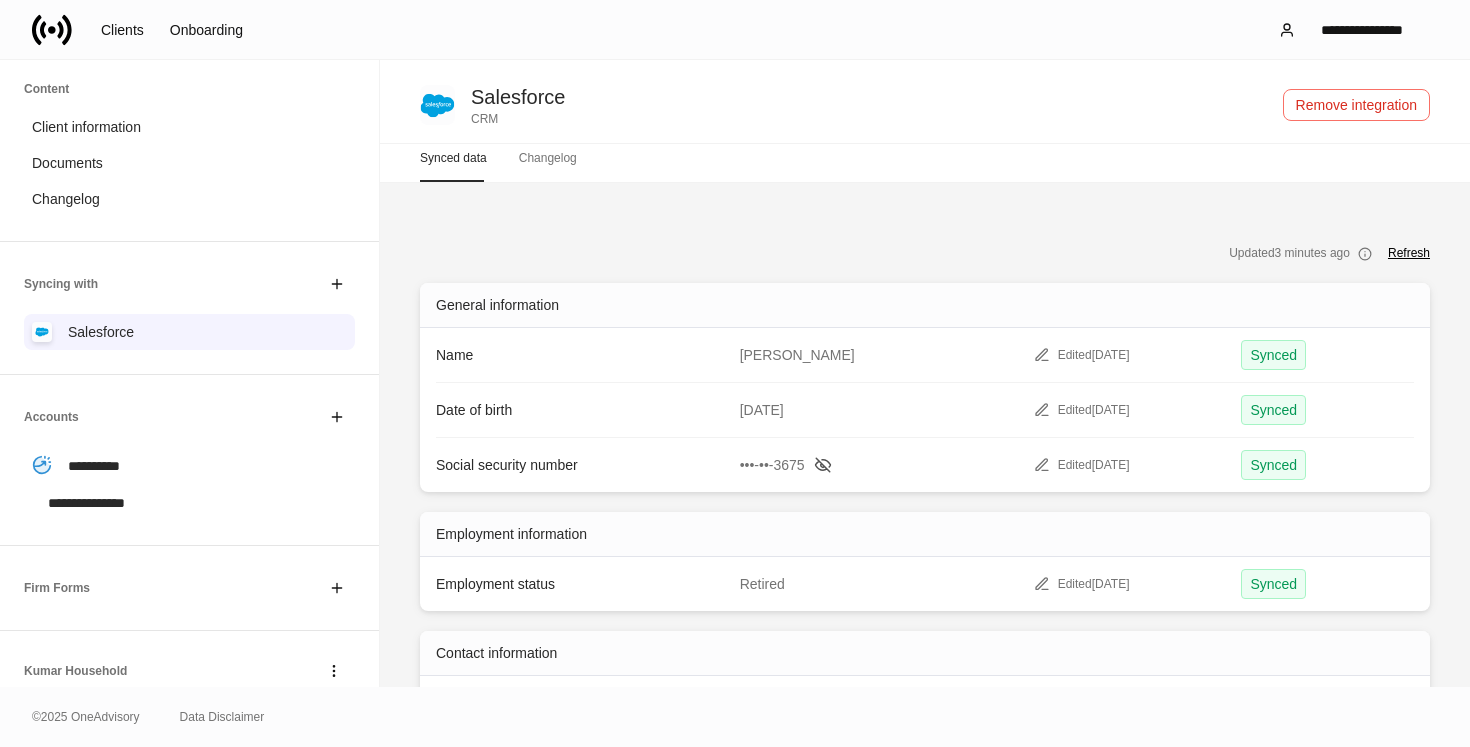 scroll, scrollTop: 40, scrollLeft: 0, axis: vertical 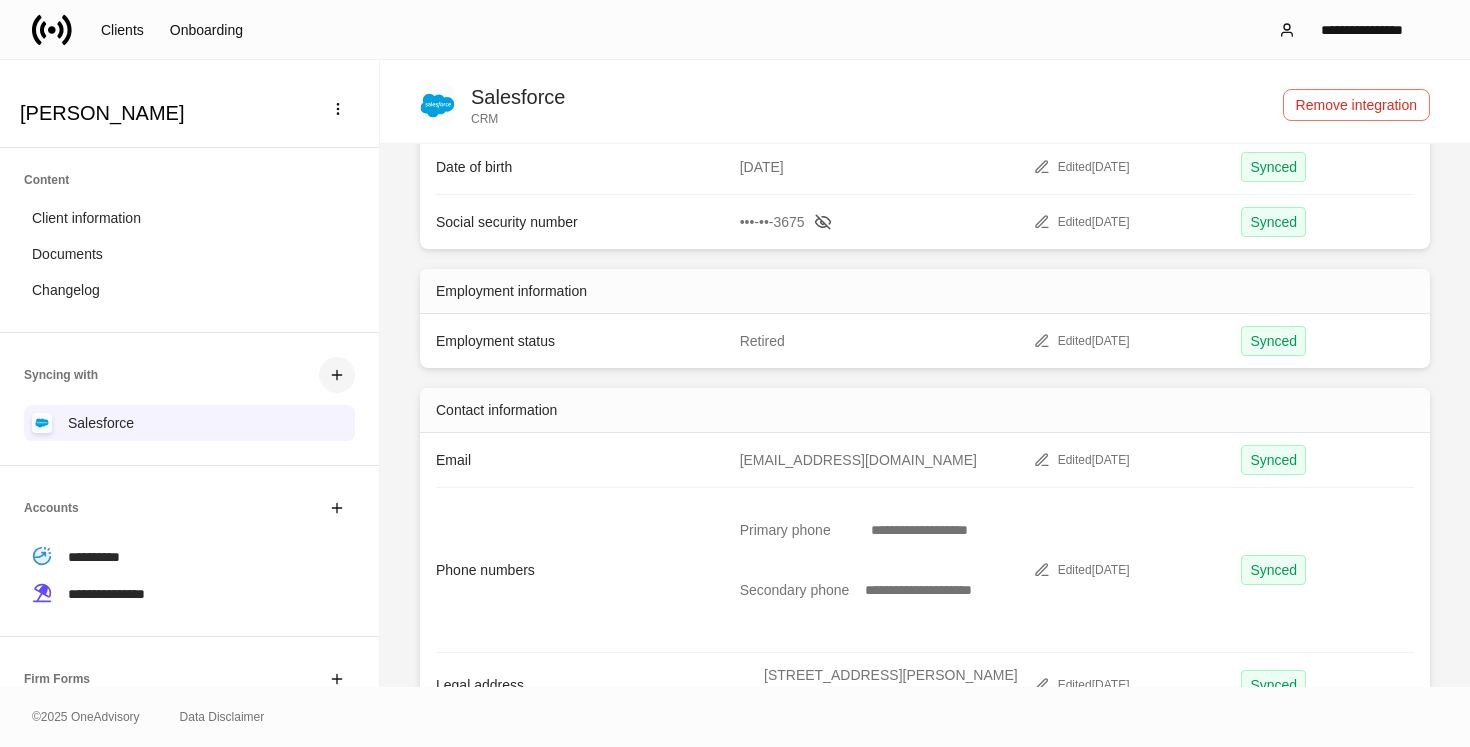 click 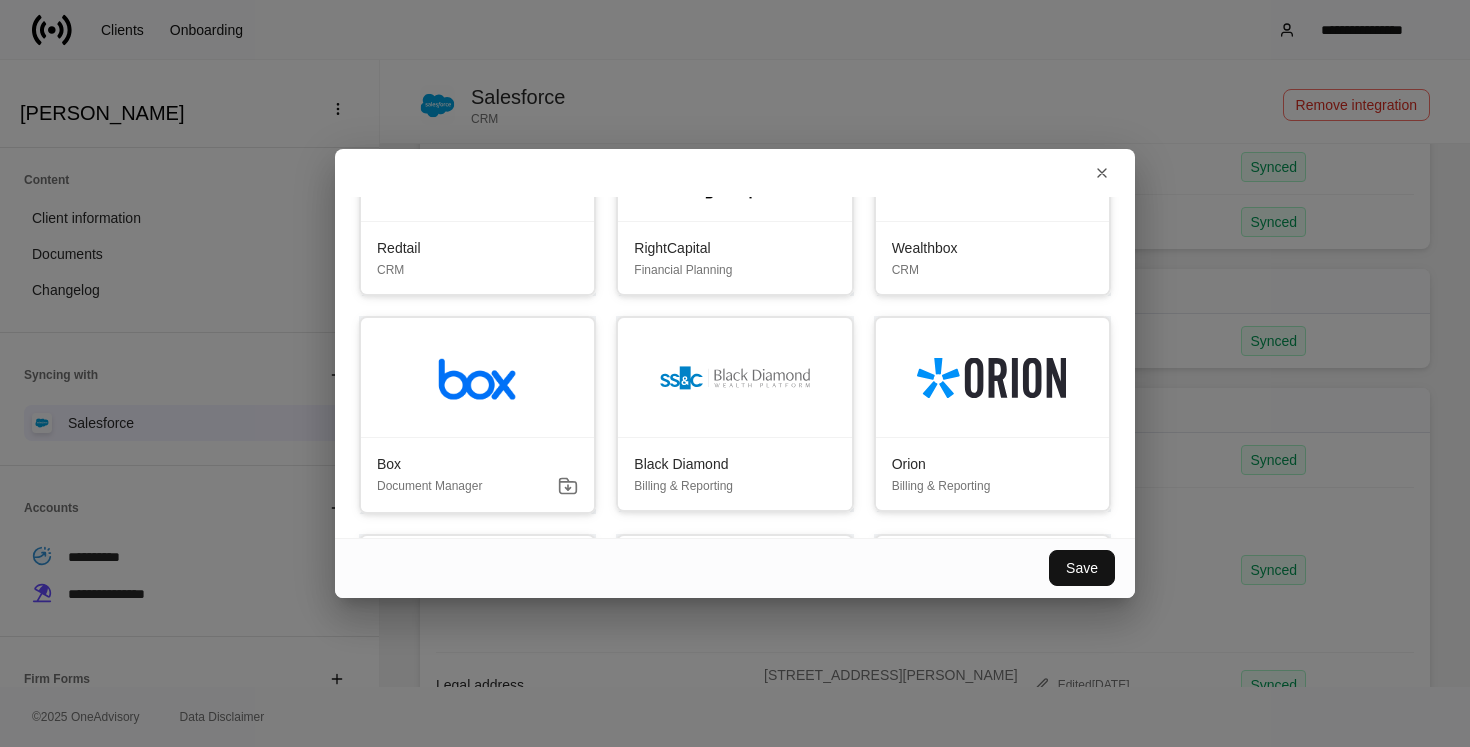 scroll, scrollTop: 422, scrollLeft: 0, axis: vertical 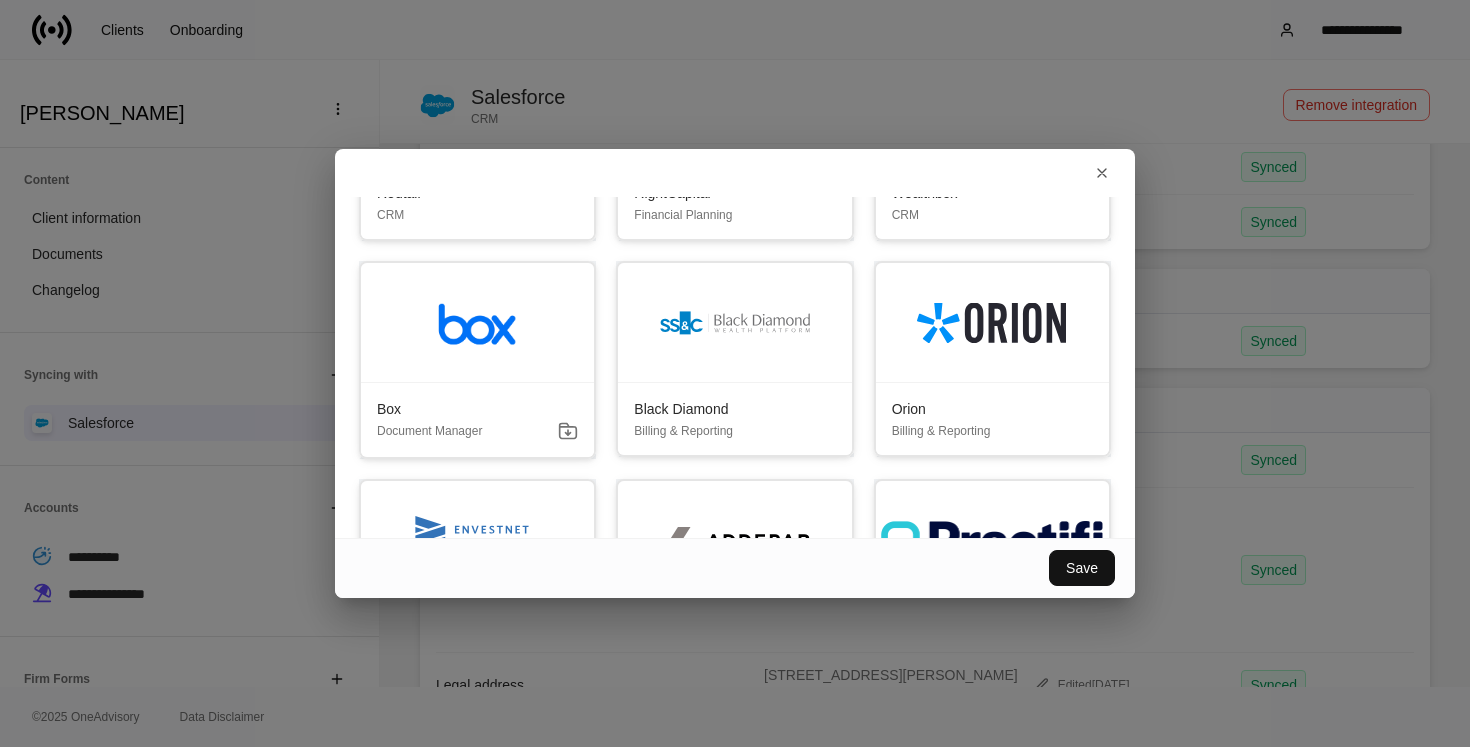 click at bounding box center [734, 323] 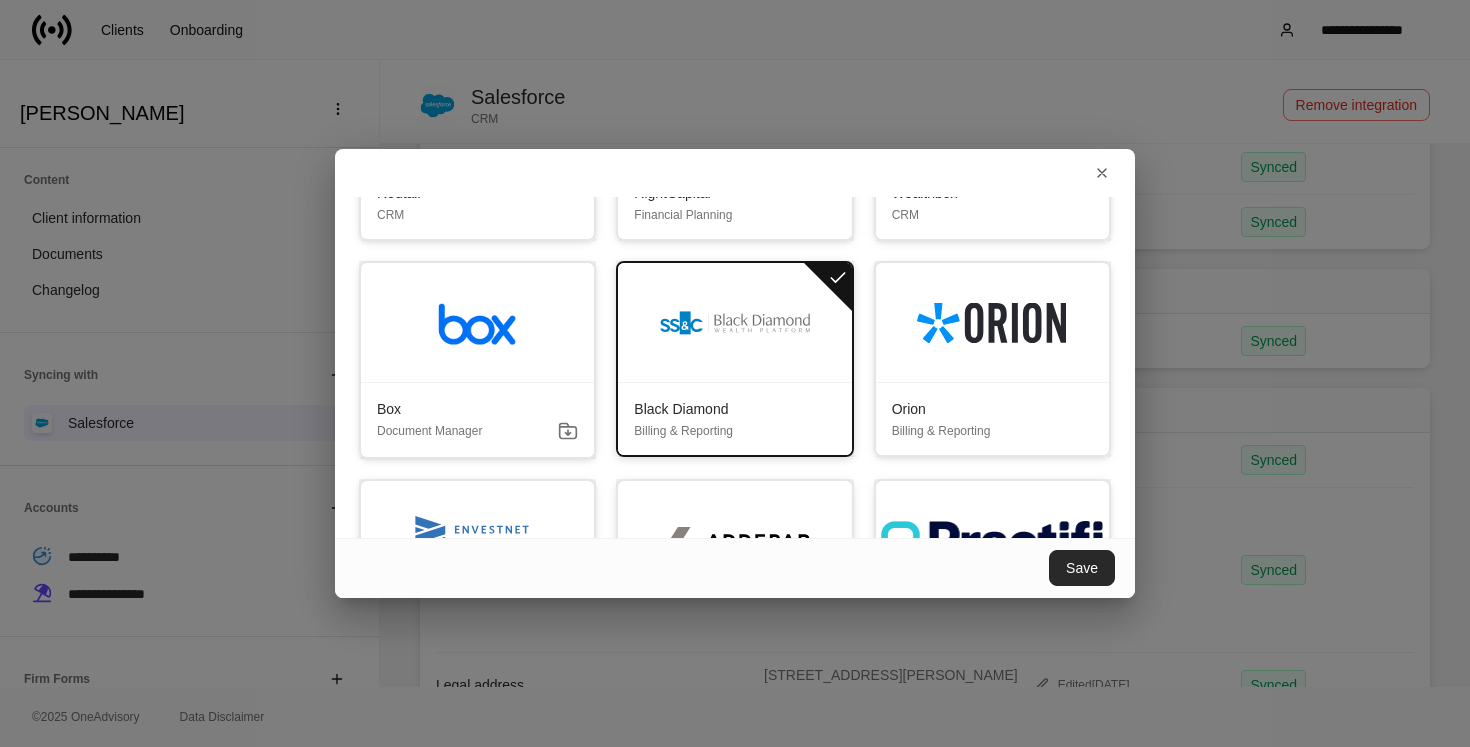 click on "Save" at bounding box center [1082, 568] 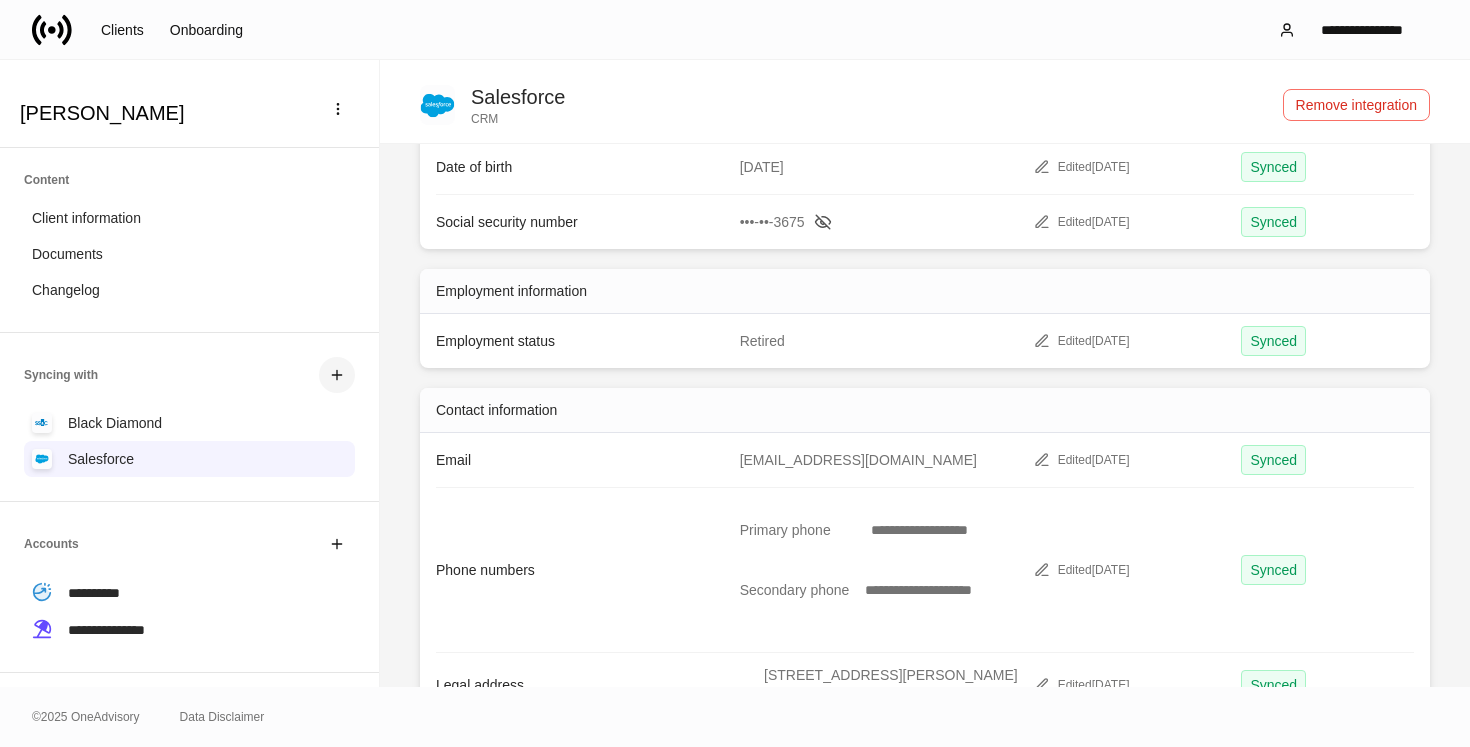 scroll, scrollTop: 2, scrollLeft: 0, axis: vertical 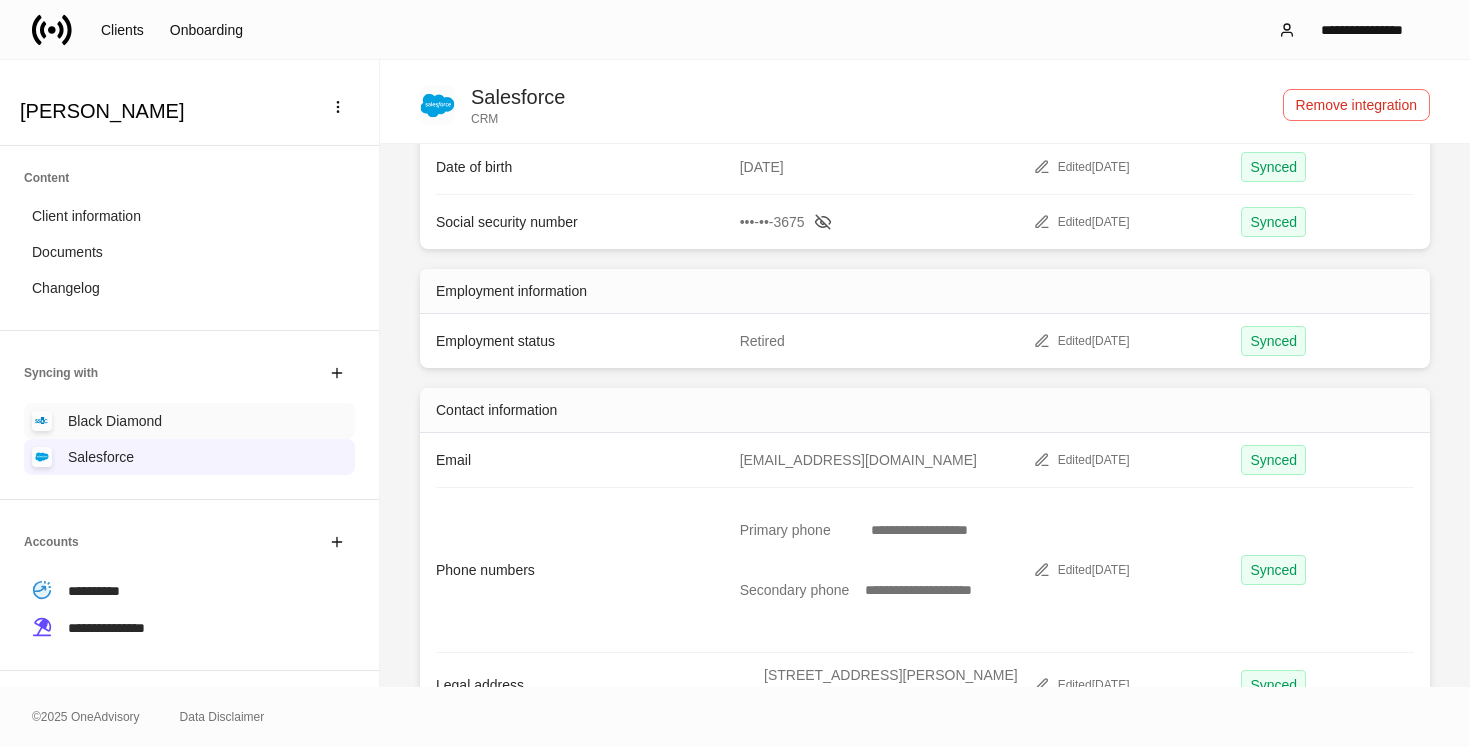 click on "Black Diamond" at bounding box center [115, 421] 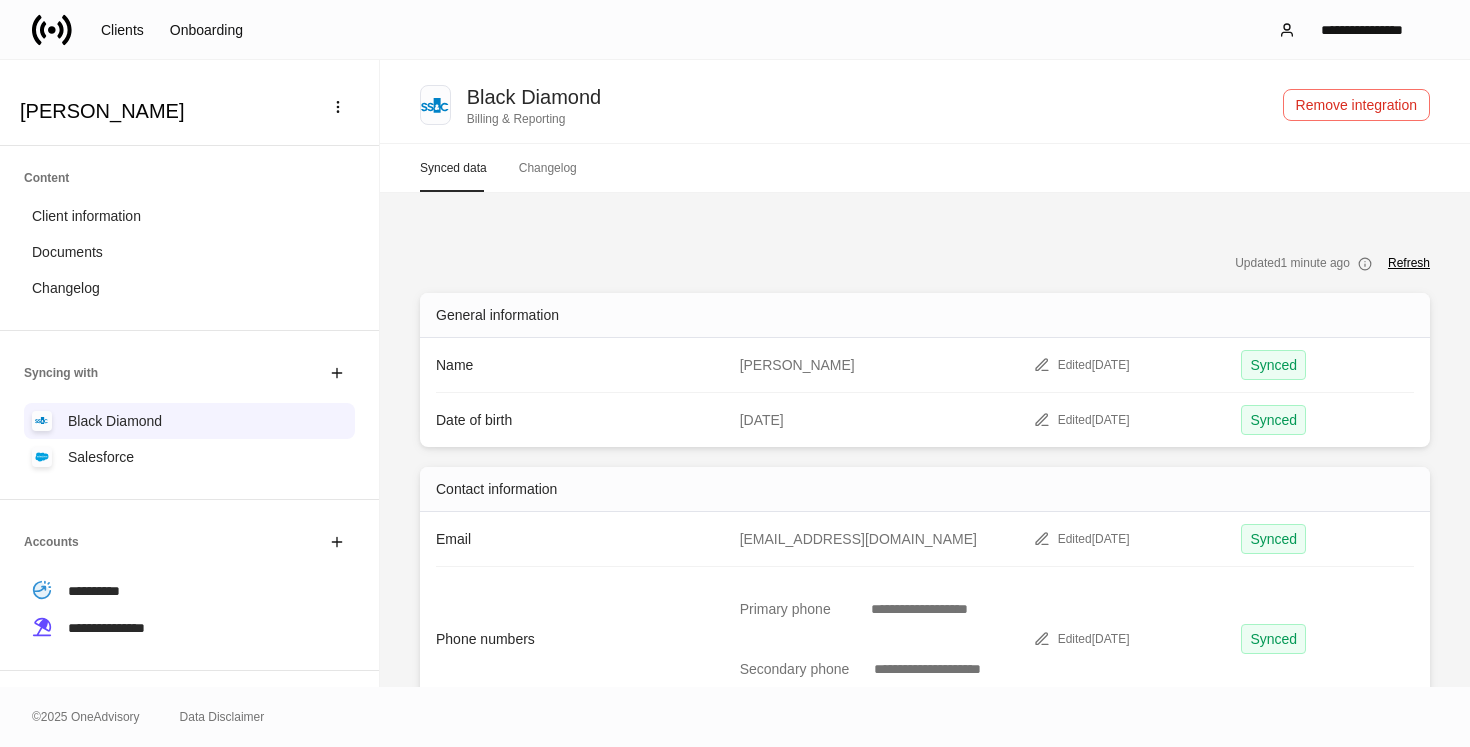 scroll, scrollTop: 130, scrollLeft: 0, axis: vertical 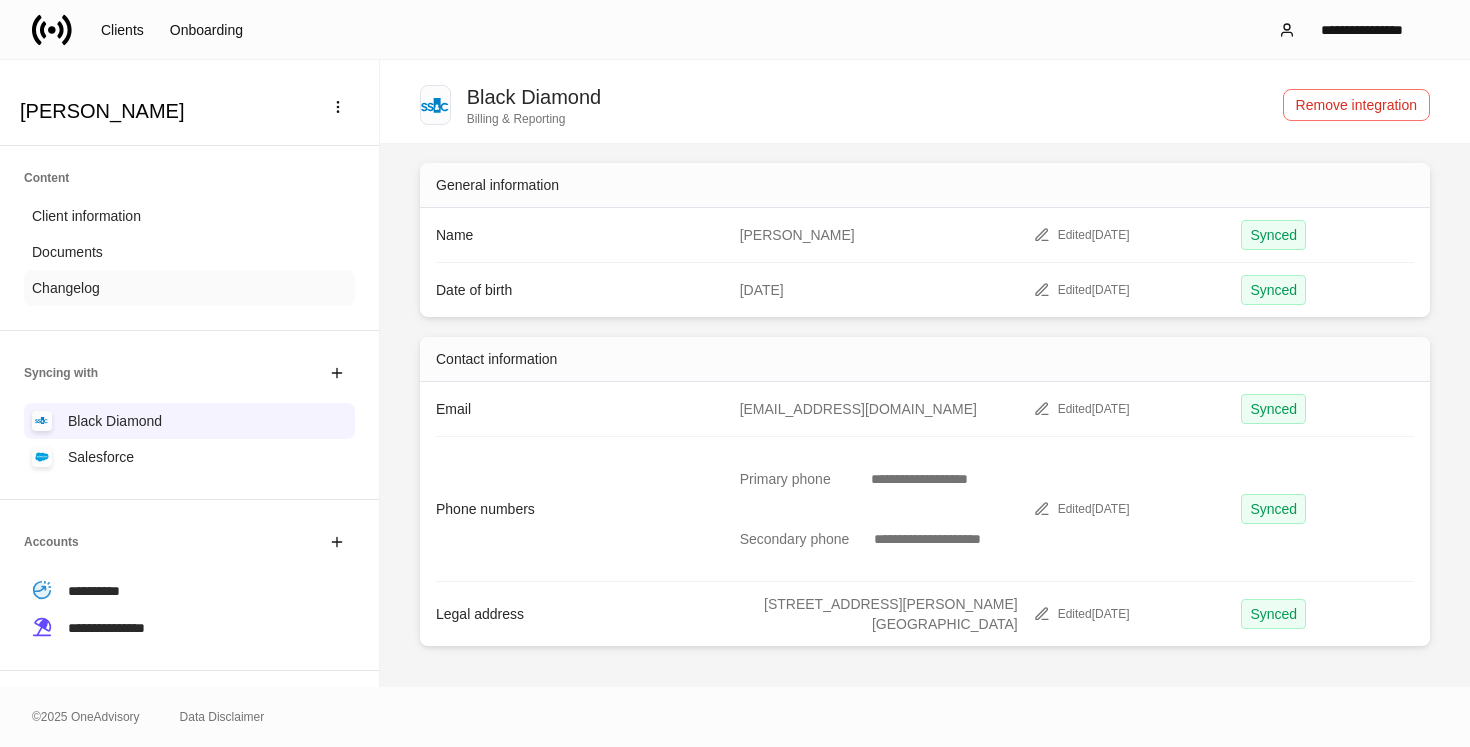 click on "Changelog" at bounding box center (189, 288) 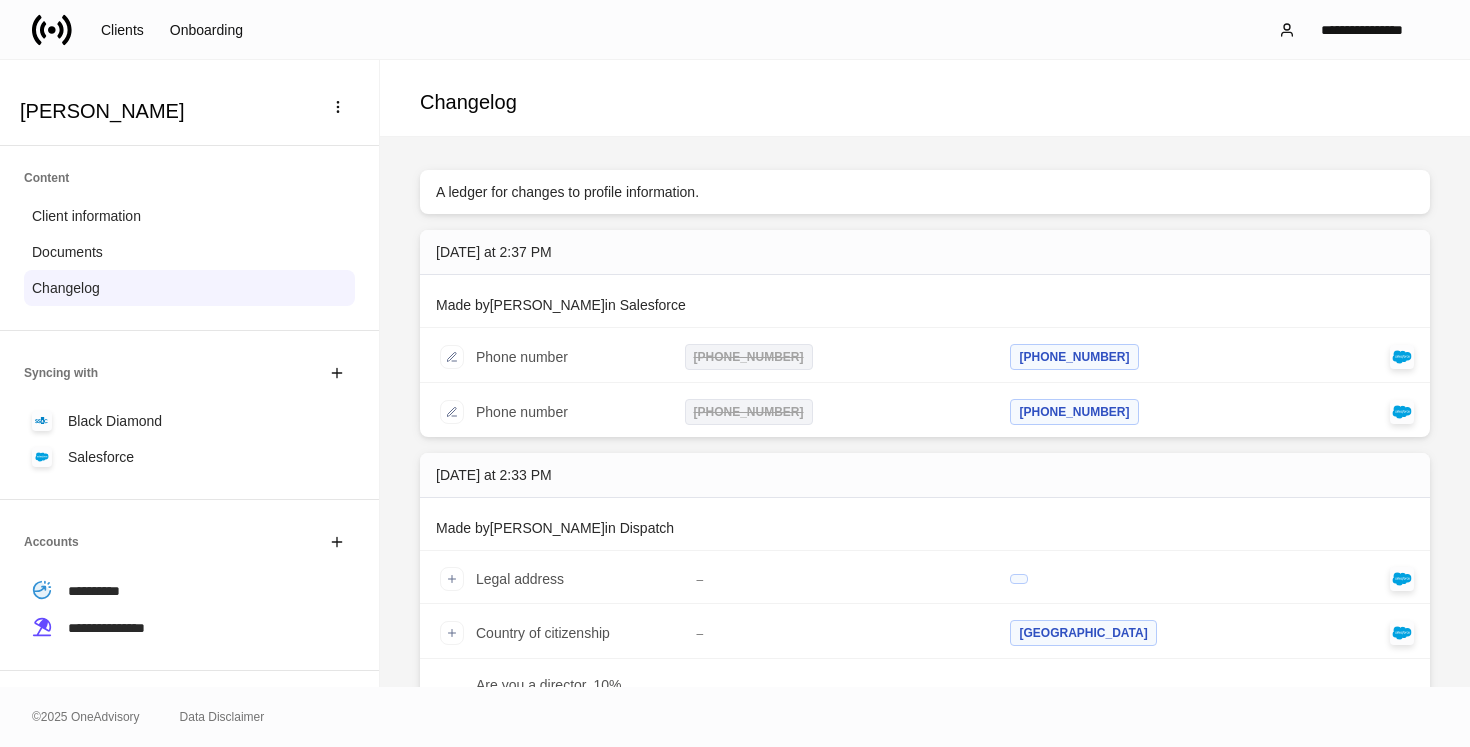 scroll, scrollTop: 0, scrollLeft: 0, axis: both 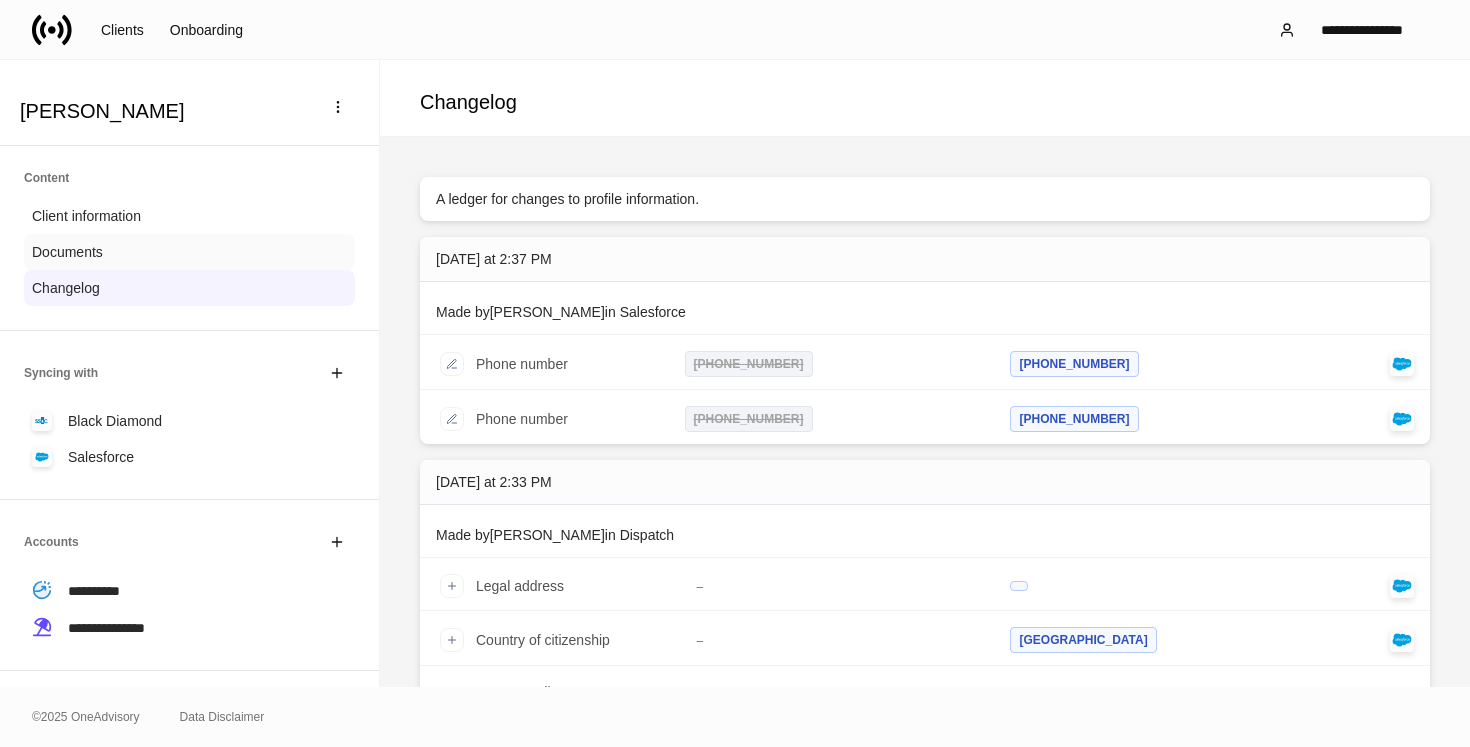 click on "Documents" at bounding box center [189, 252] 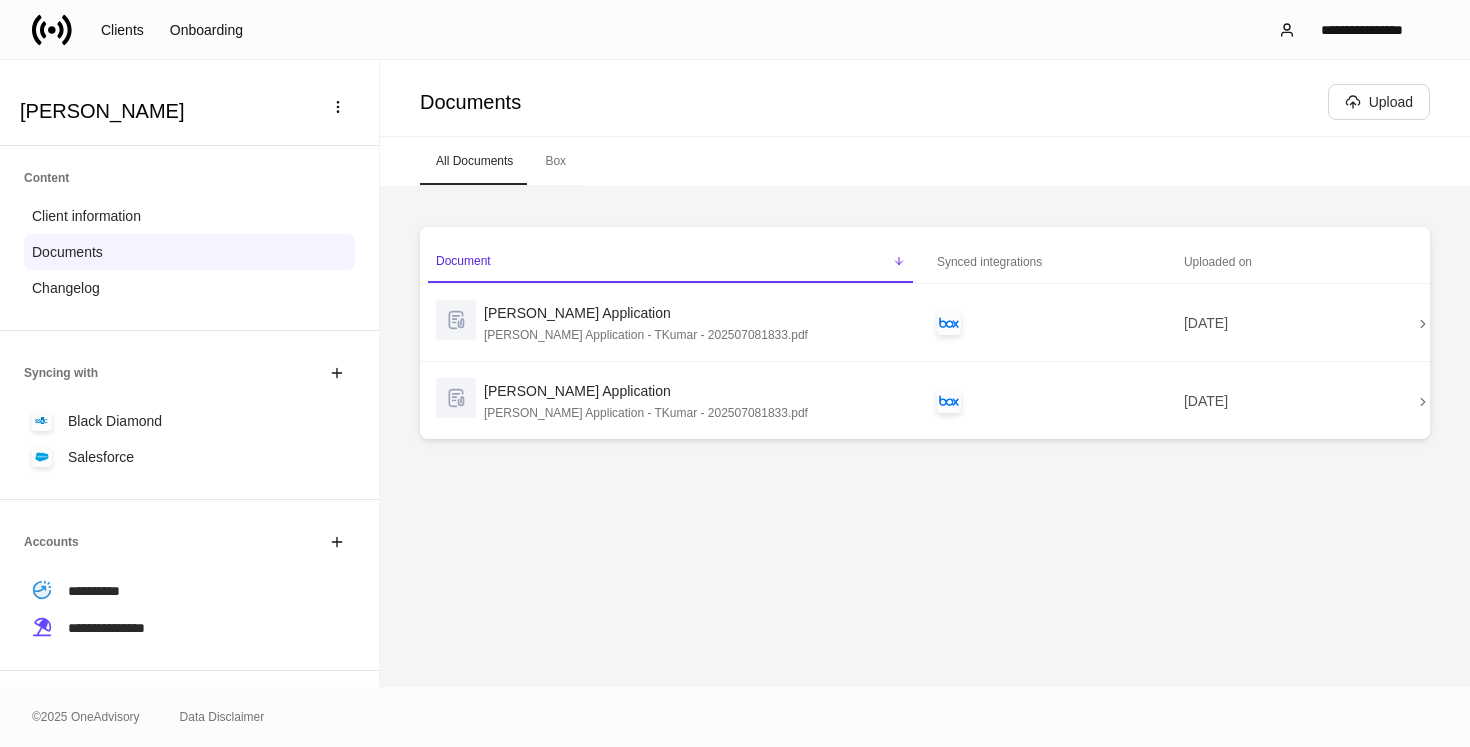 scroll, scrollTop: 229, scrollLeft: 0, axis: vertical 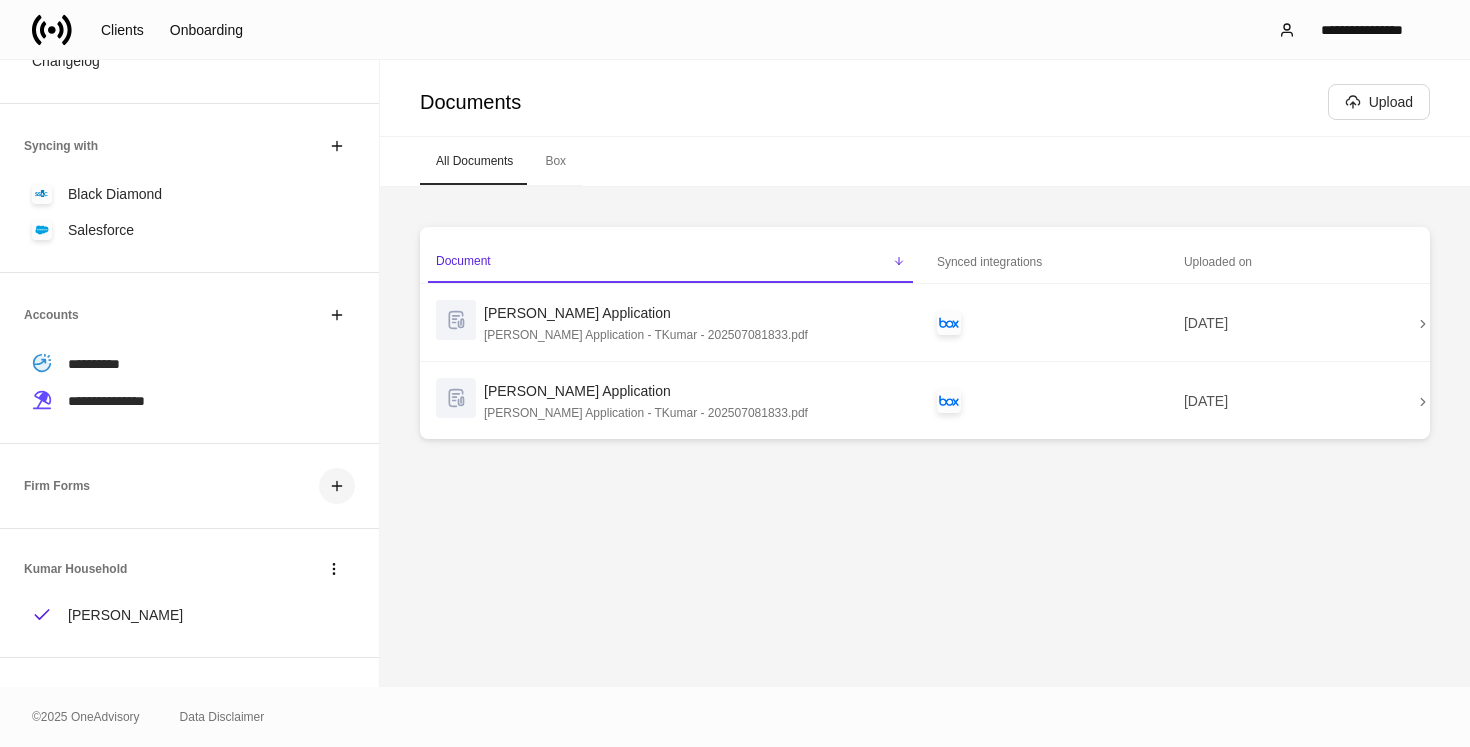click 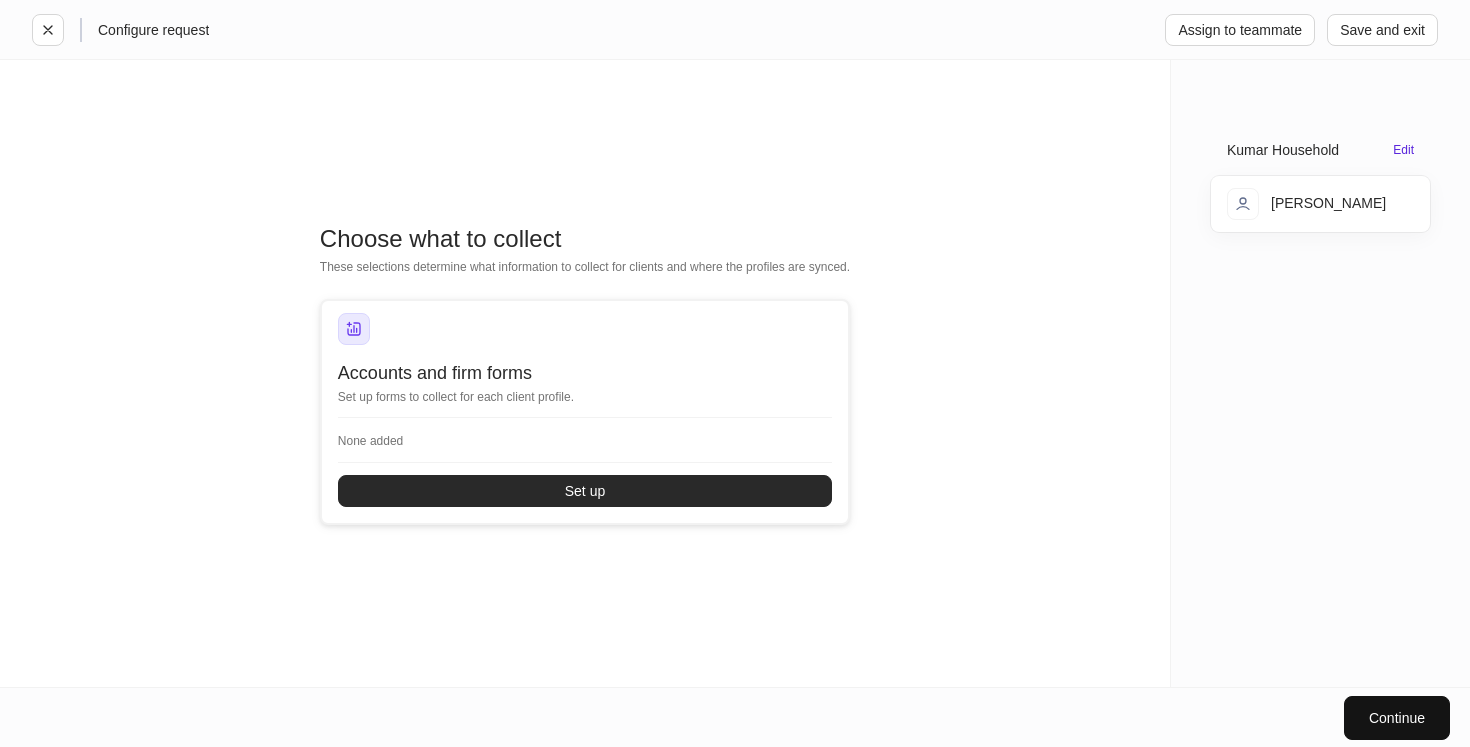 click on "Set up" at bounding box center [585, 491] 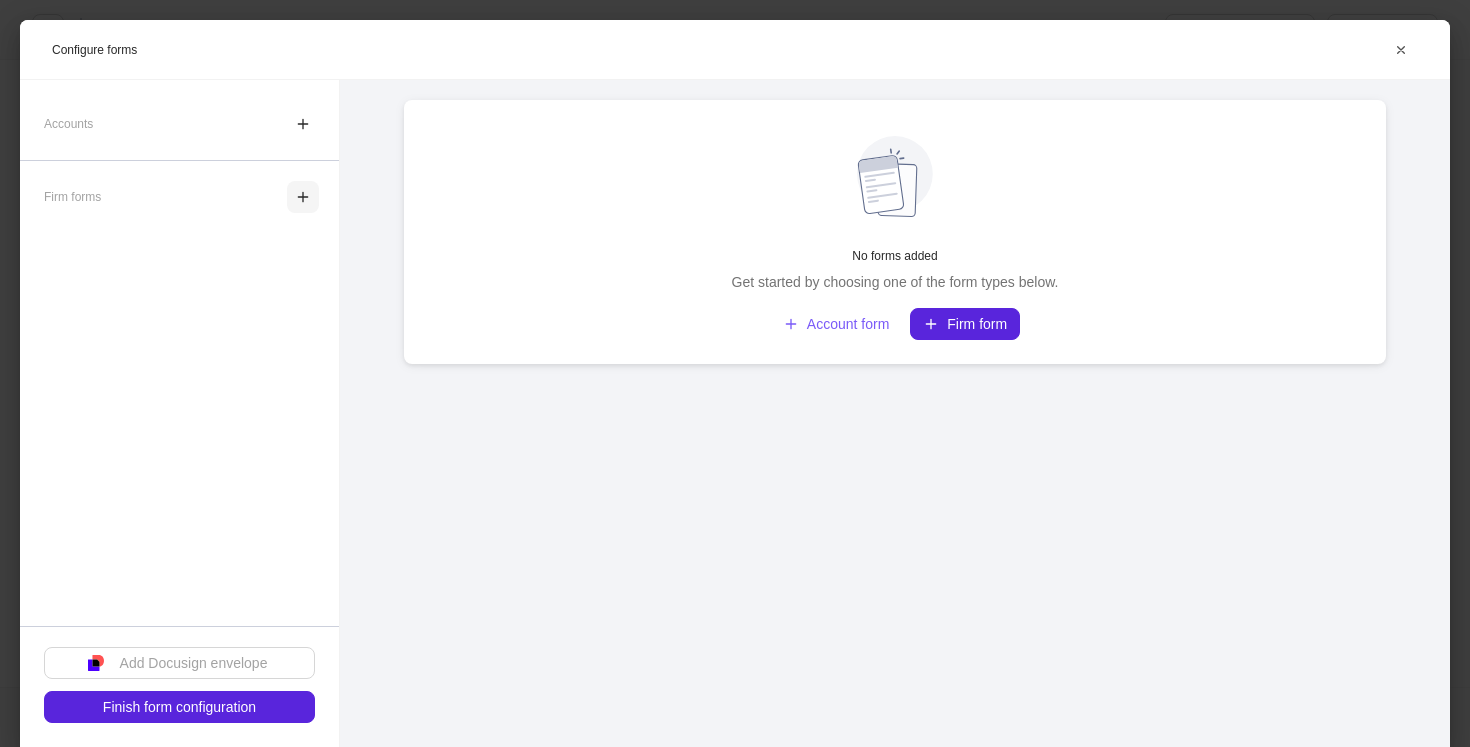 click at bounding box center [303, 197] 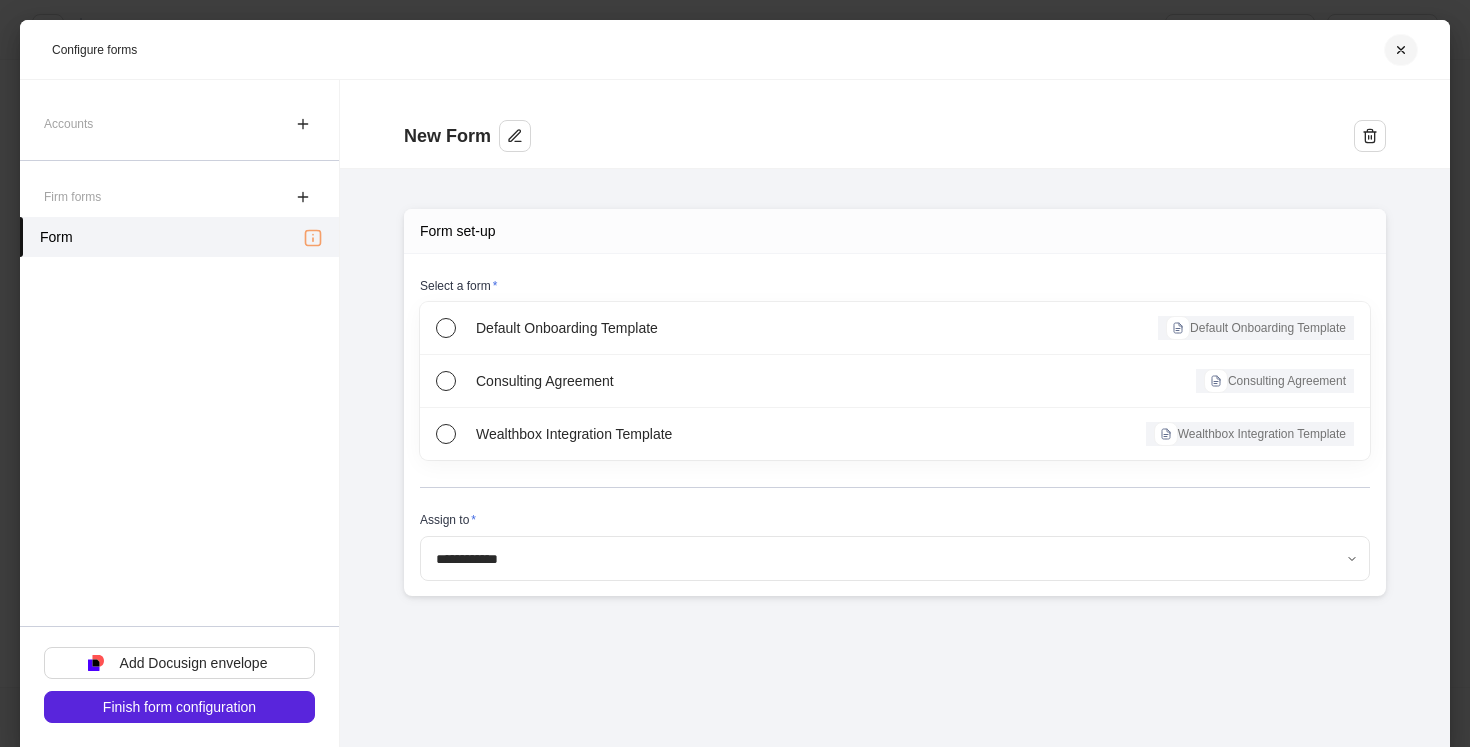 click 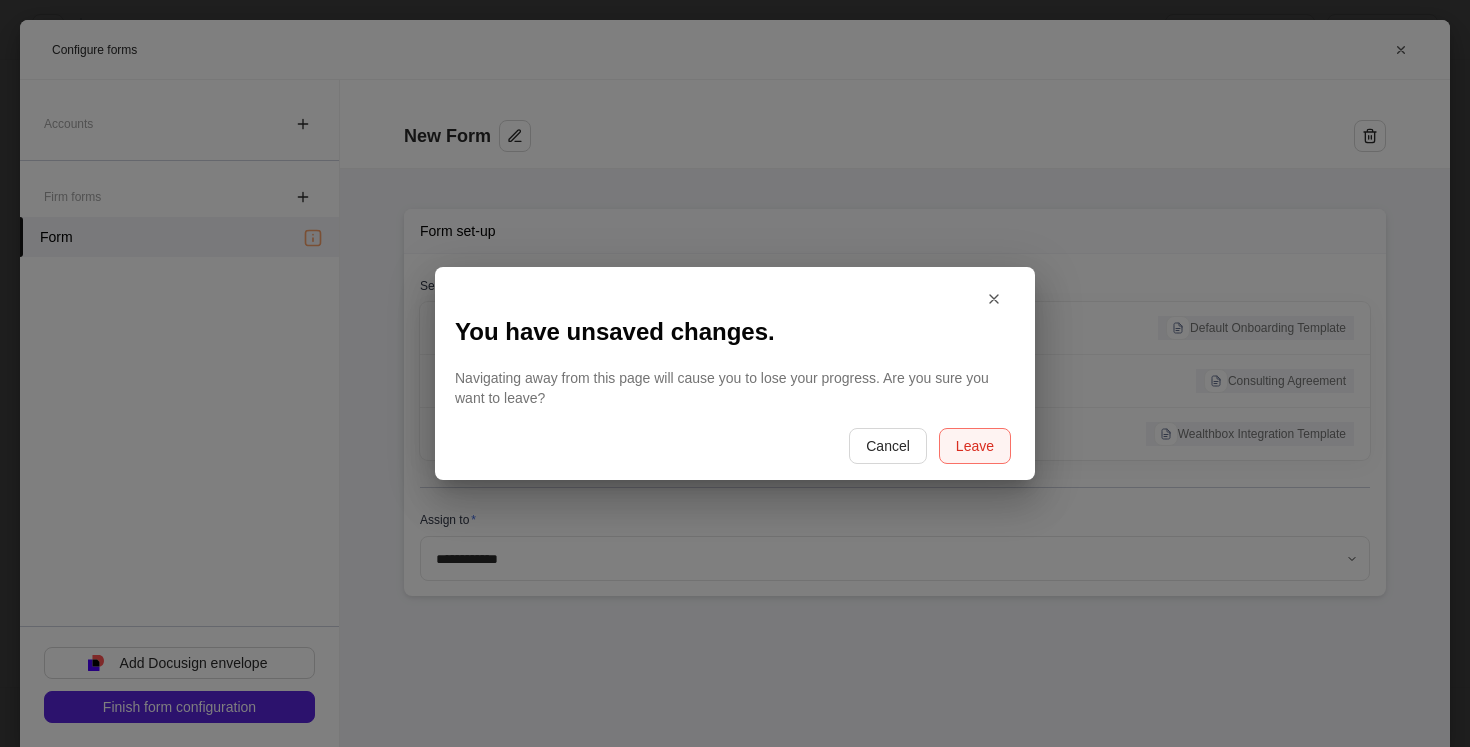 click on "Leave" at bounding box center (975, 446) 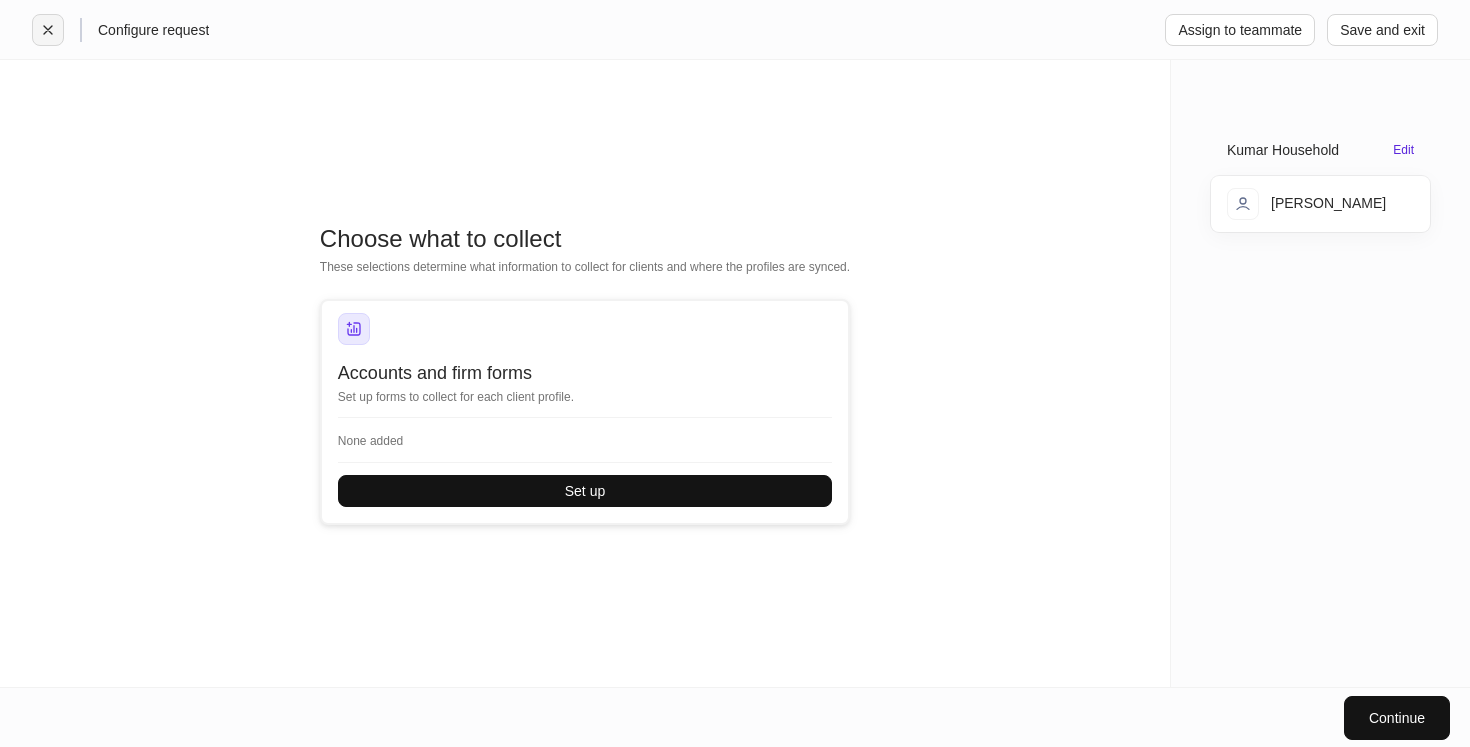 click 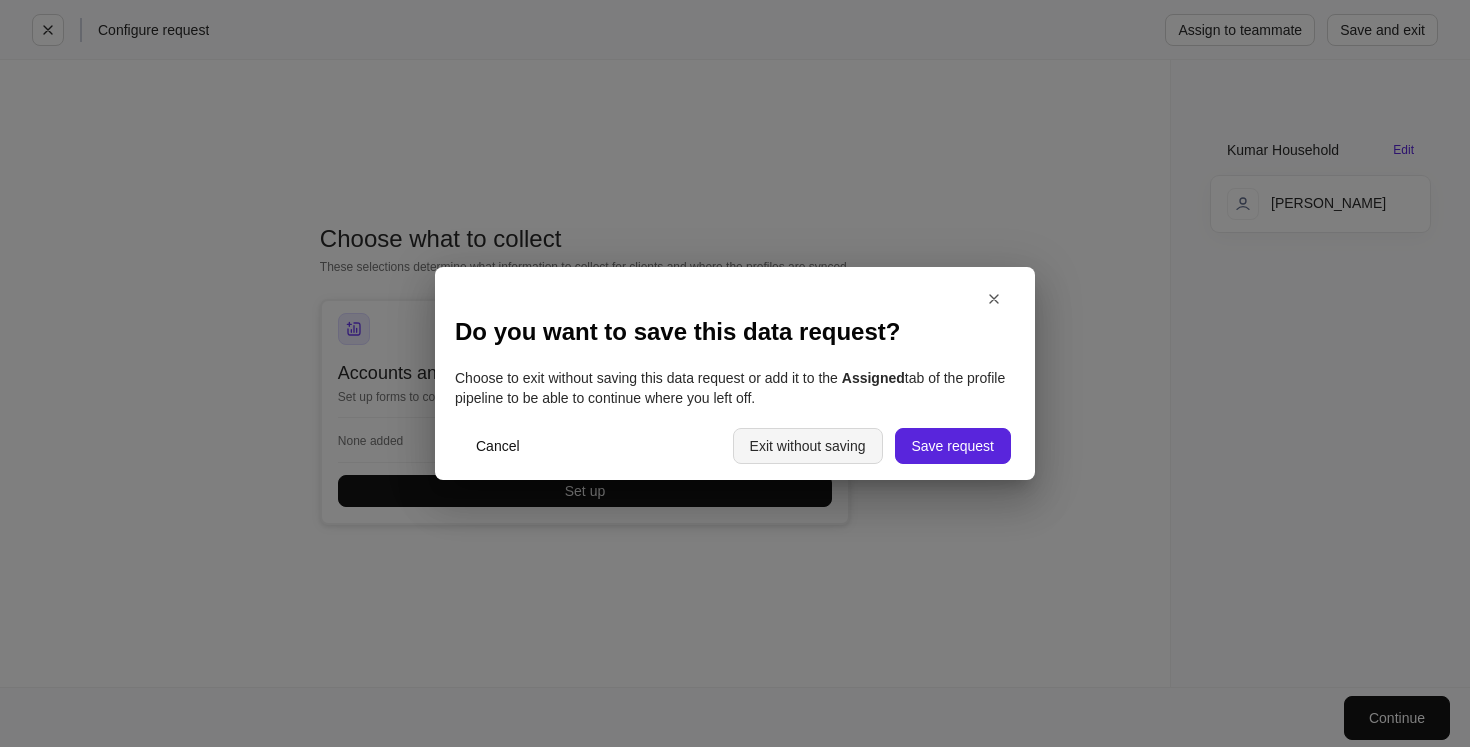 click on "Exit without saving" at bounding box center (808, 446) 